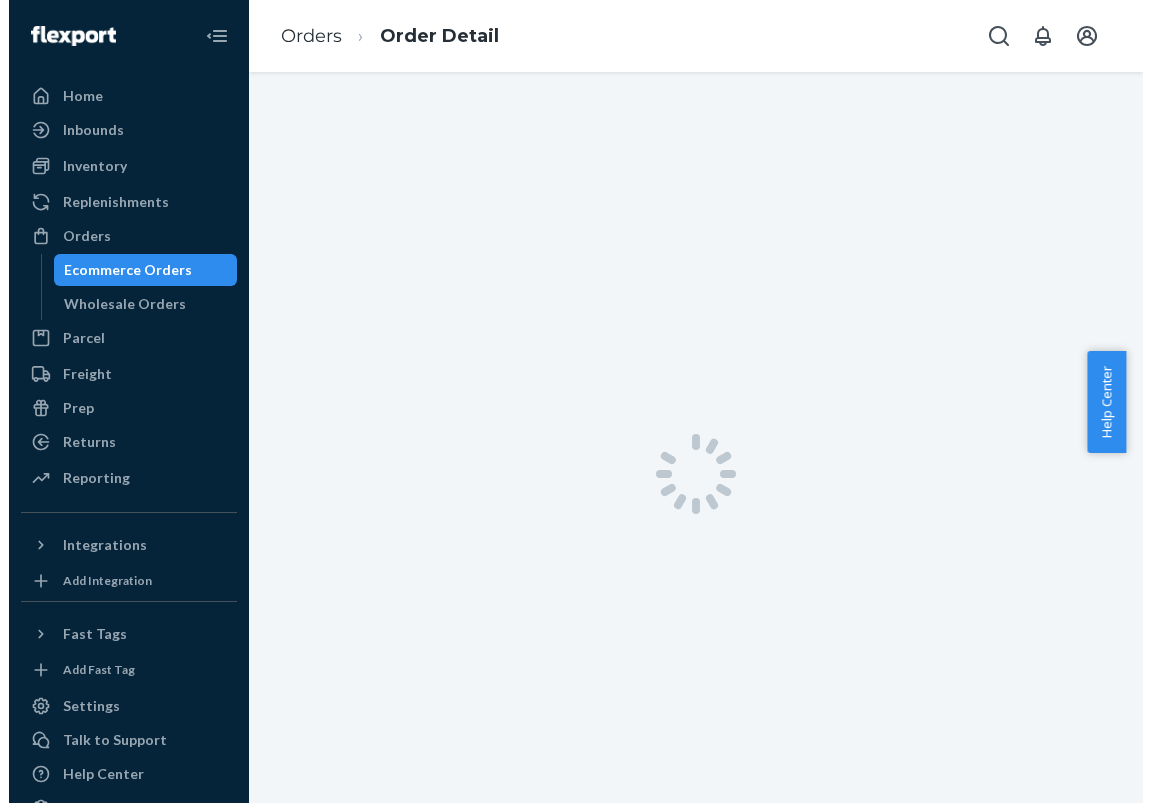 scroll, scrollTop: 0, scrollLeft: 0, axis: both 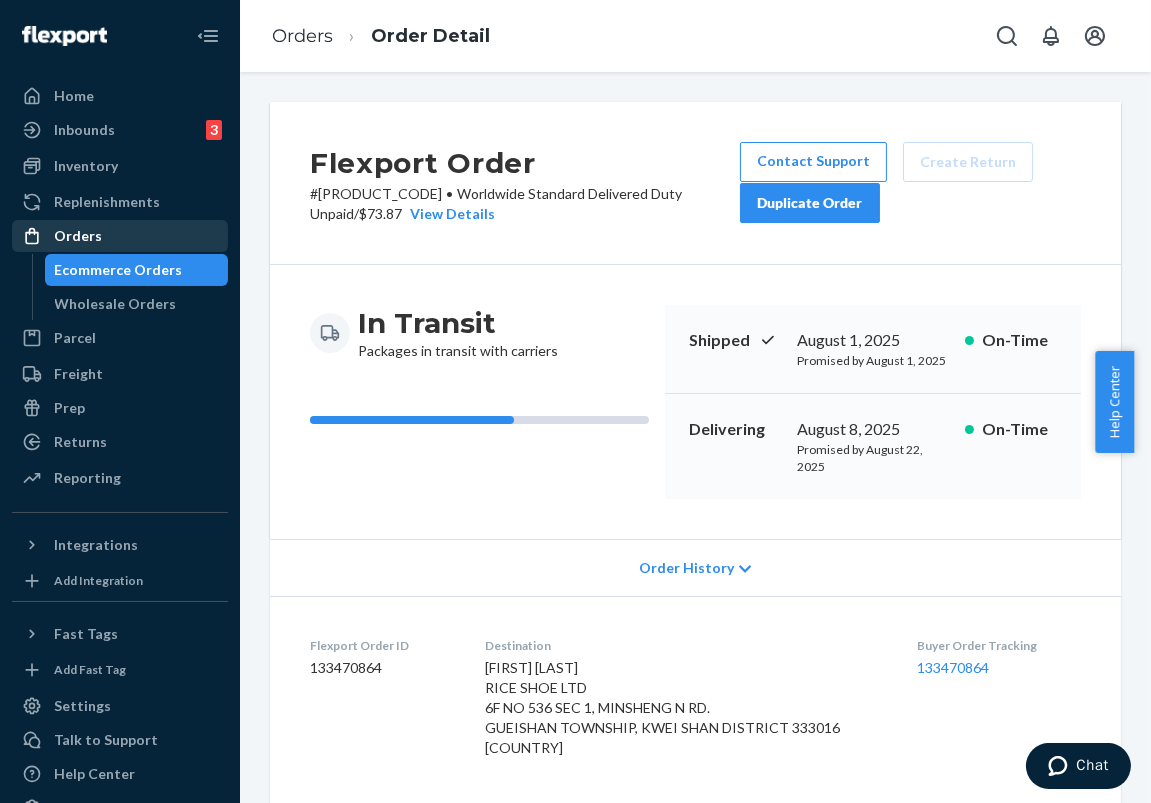 click on "Orders" at bounding box center (120, 236) 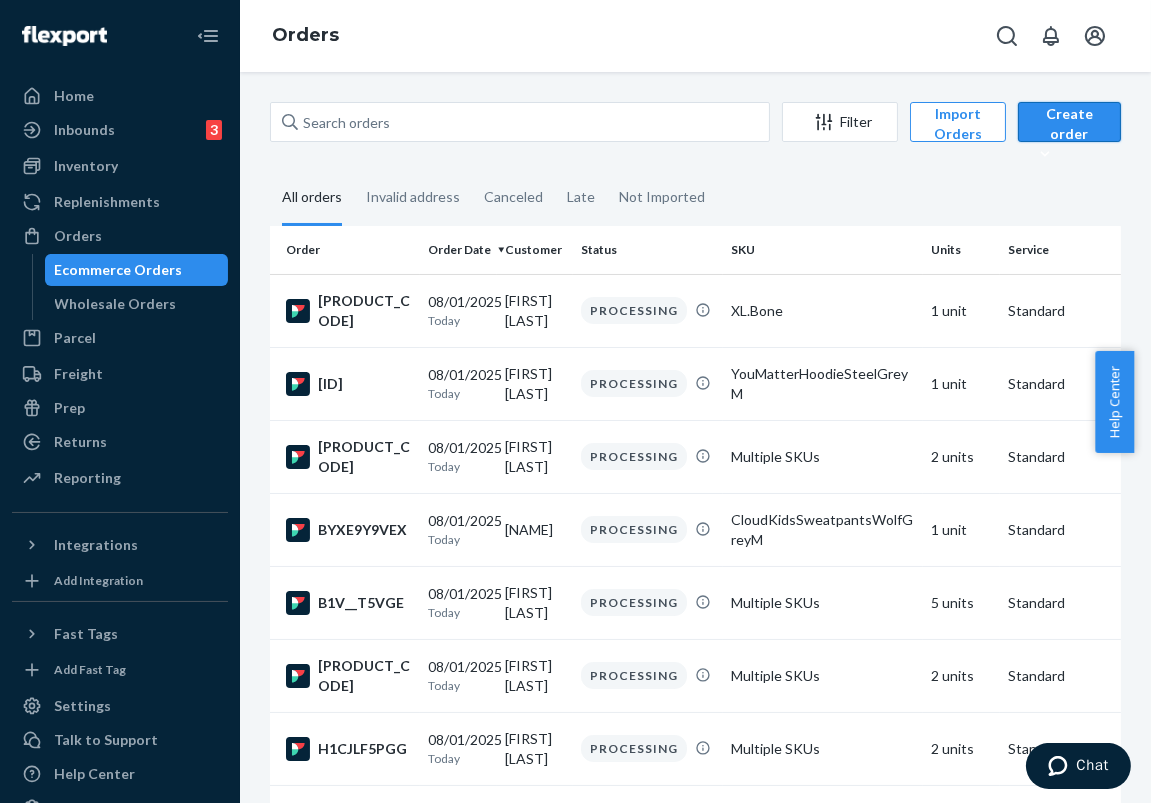 click on "Create order" at bounding box center [1069, 134] 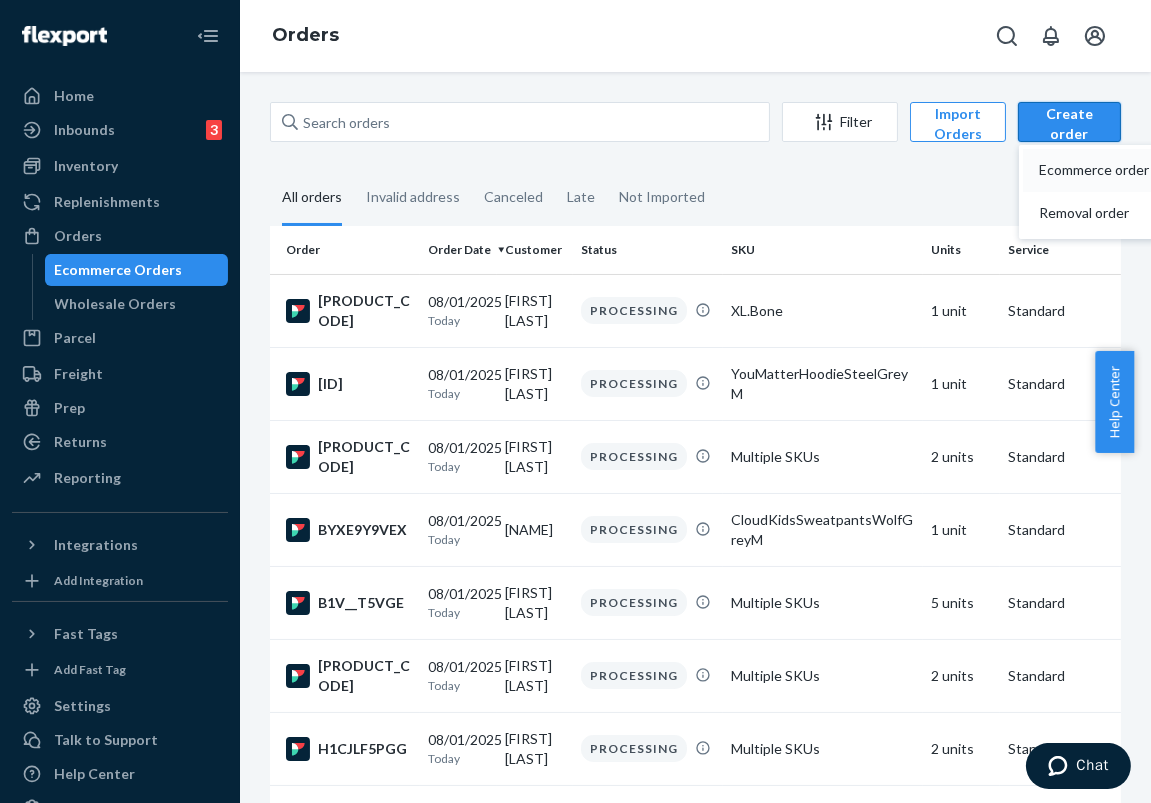 click on "Ecommerce order" at bounding box center (1101, 170) 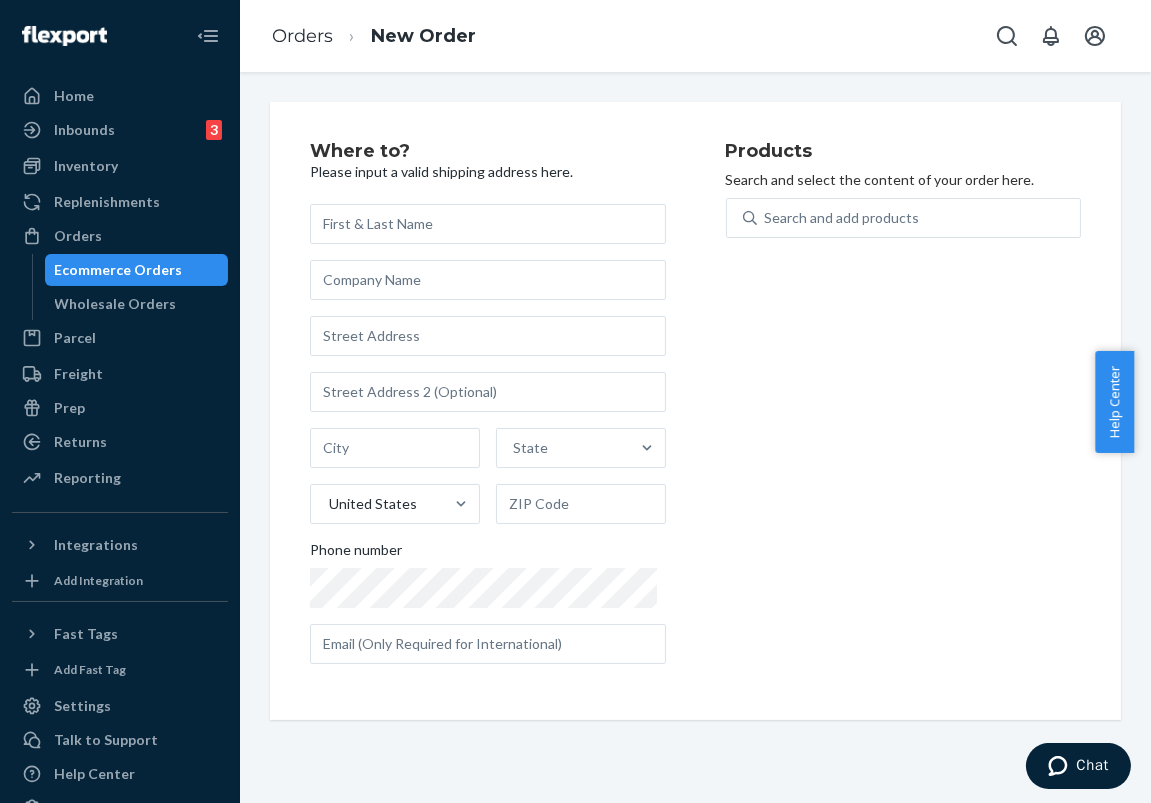 click on "[STATE] United States Phone number" at bounding box center (488, 434) 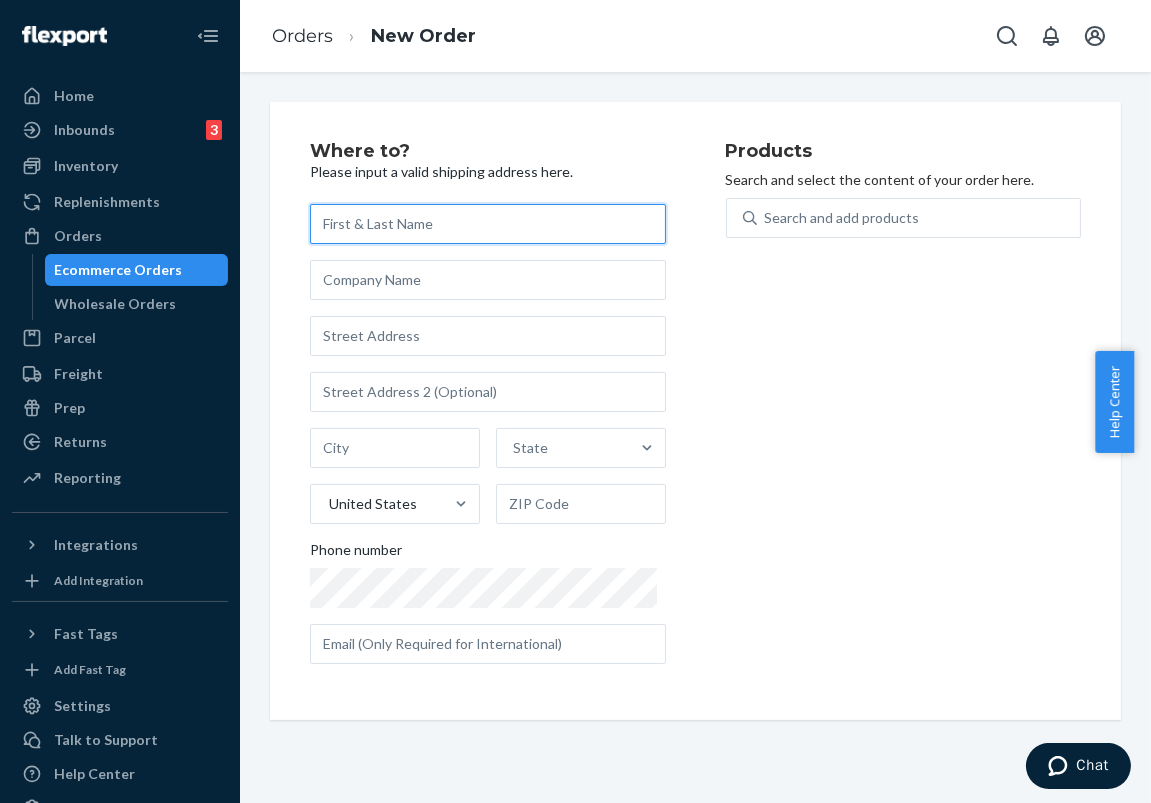 click at bounding box center [488, 224] 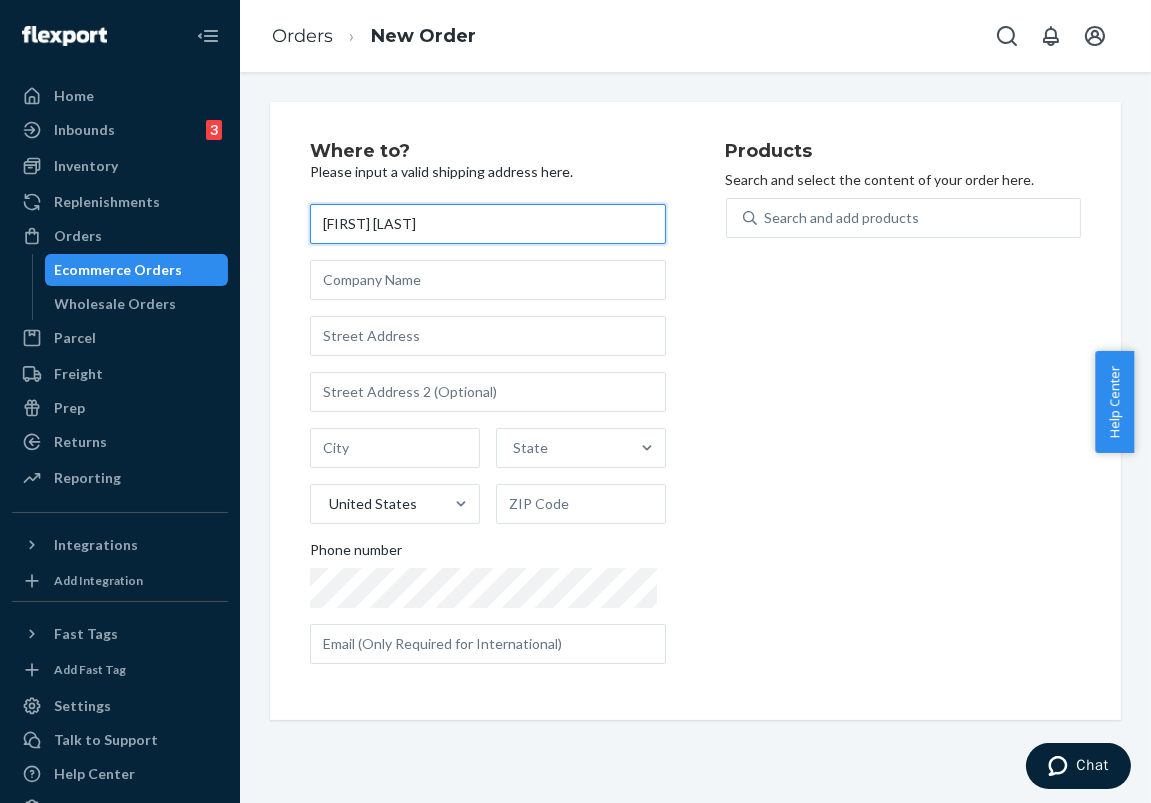type on "[FIRST] [LAST]" 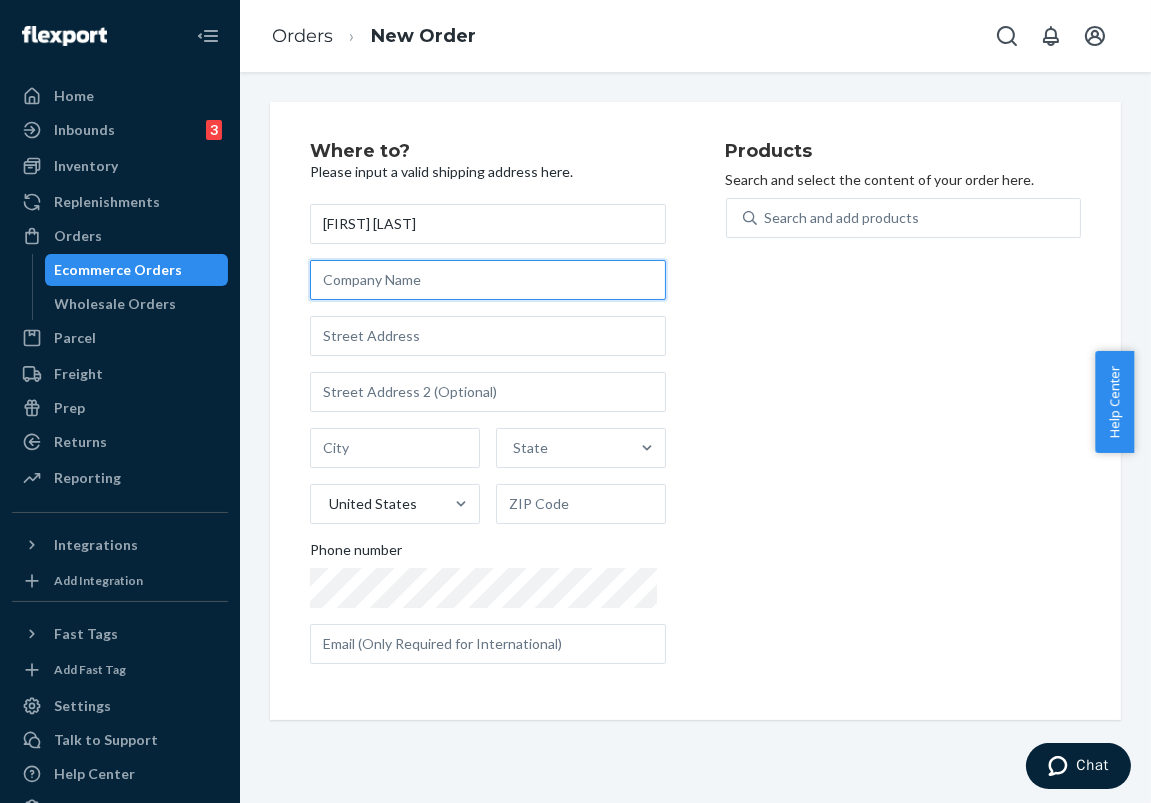 click at bounding box center [488, 280] 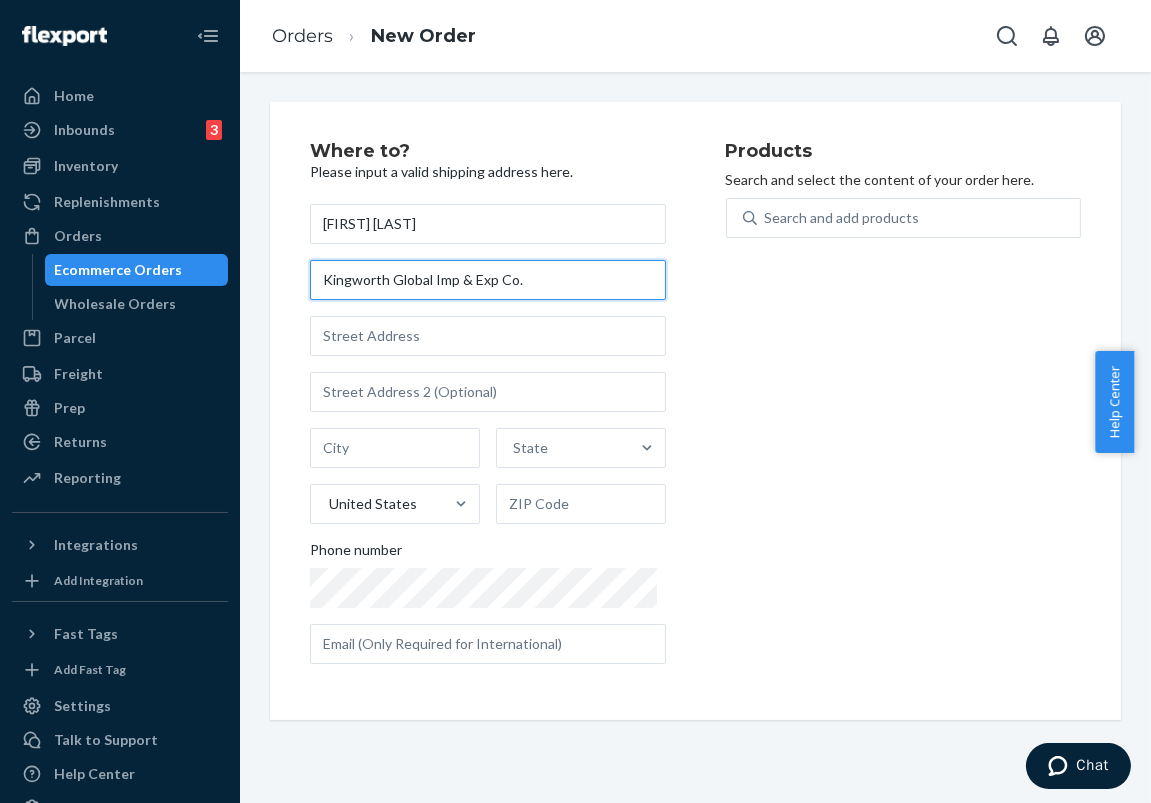 type on "Kingworth Global Imp & Exp Co." 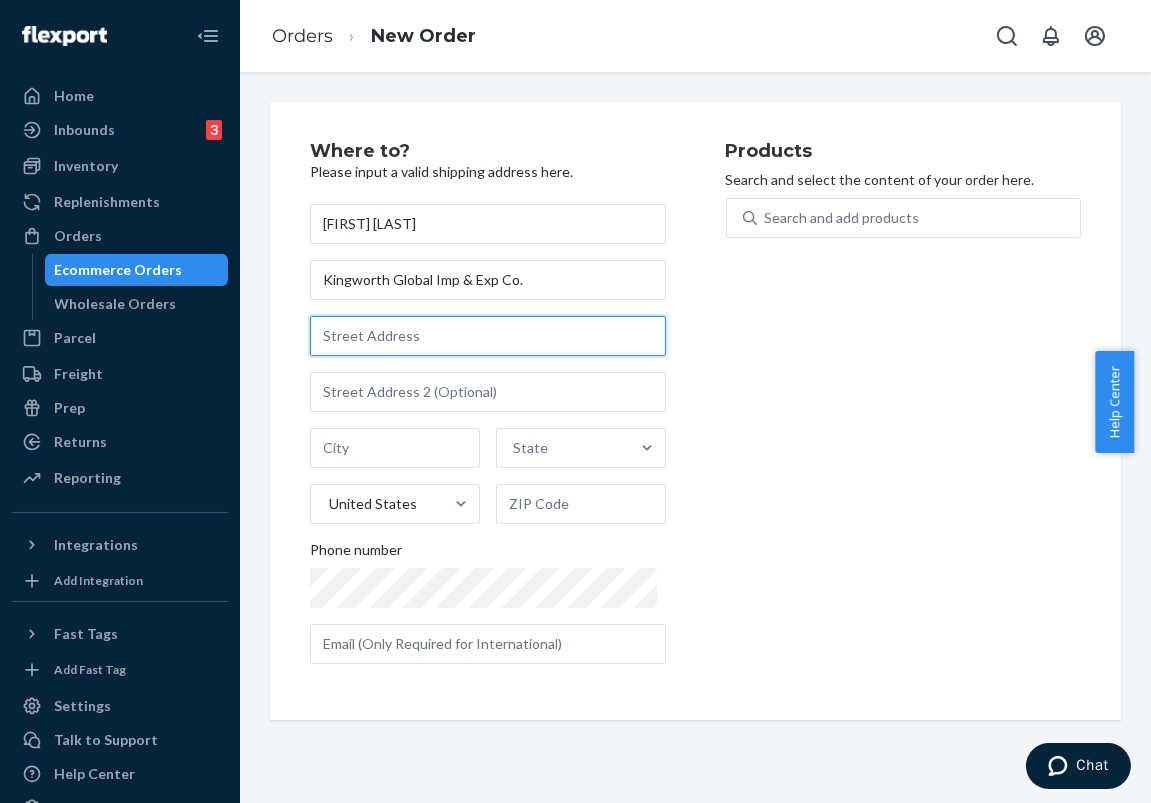 click at bounding box center [488, 336] 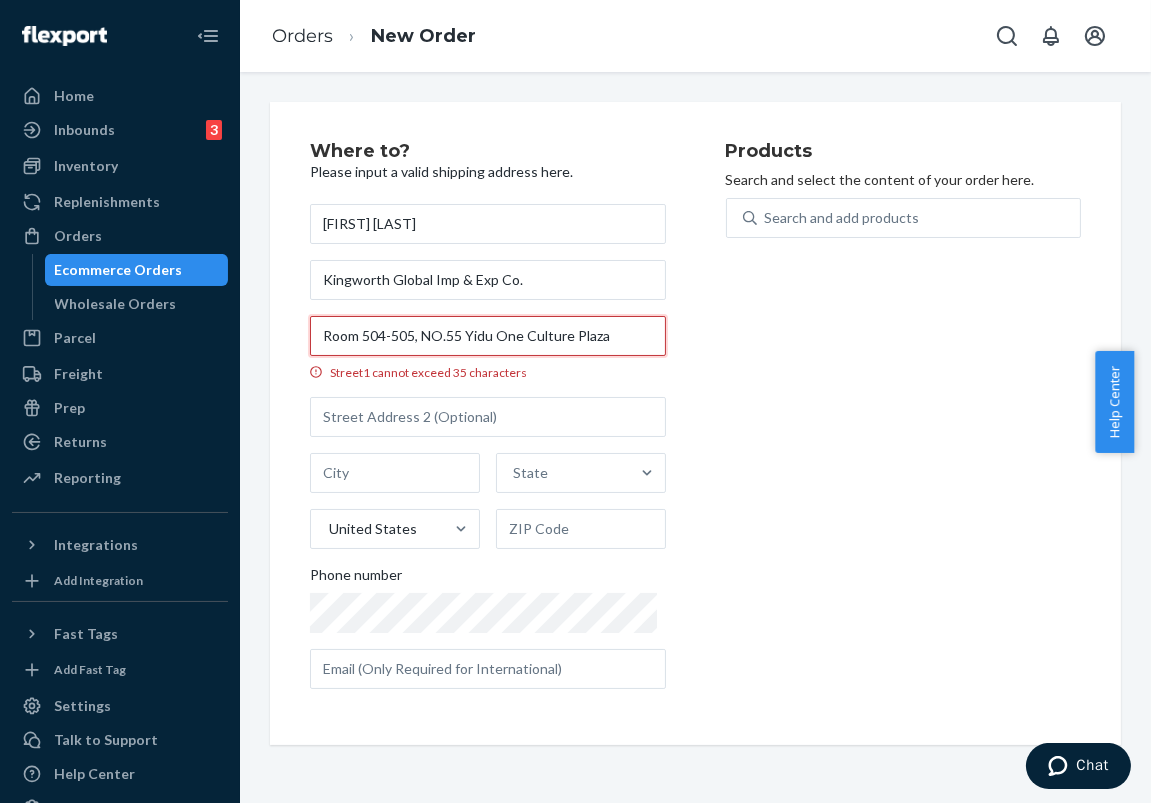 drag, startPoint x: 423, startPoint y: 335, endPoint x: 614, endPoint y: 346, distance: 191.3165 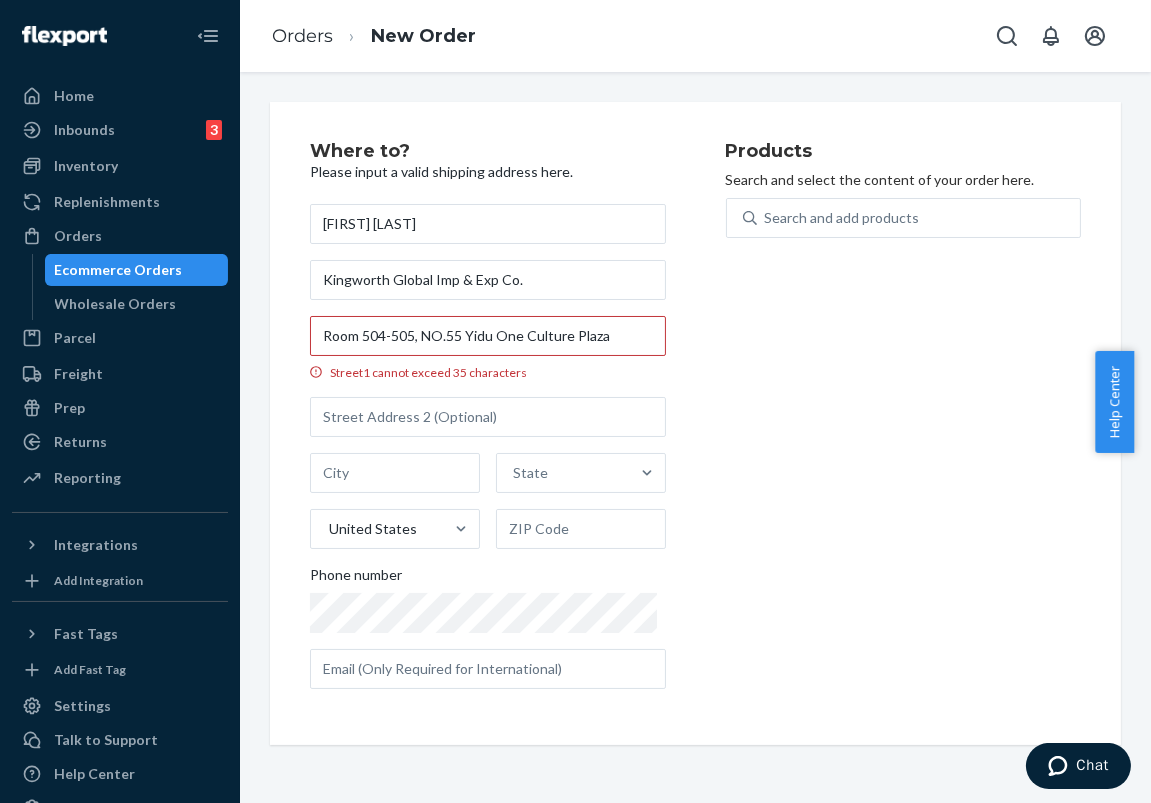 click on "[FIRST] [LAST] [COMPANY] Room 504-505, [NUMBER] [STREET] Plaza Street1 cannot exceed 35 characters [STATE] [COUNTRY] [PHONE]" at bounding box center [488, 446] 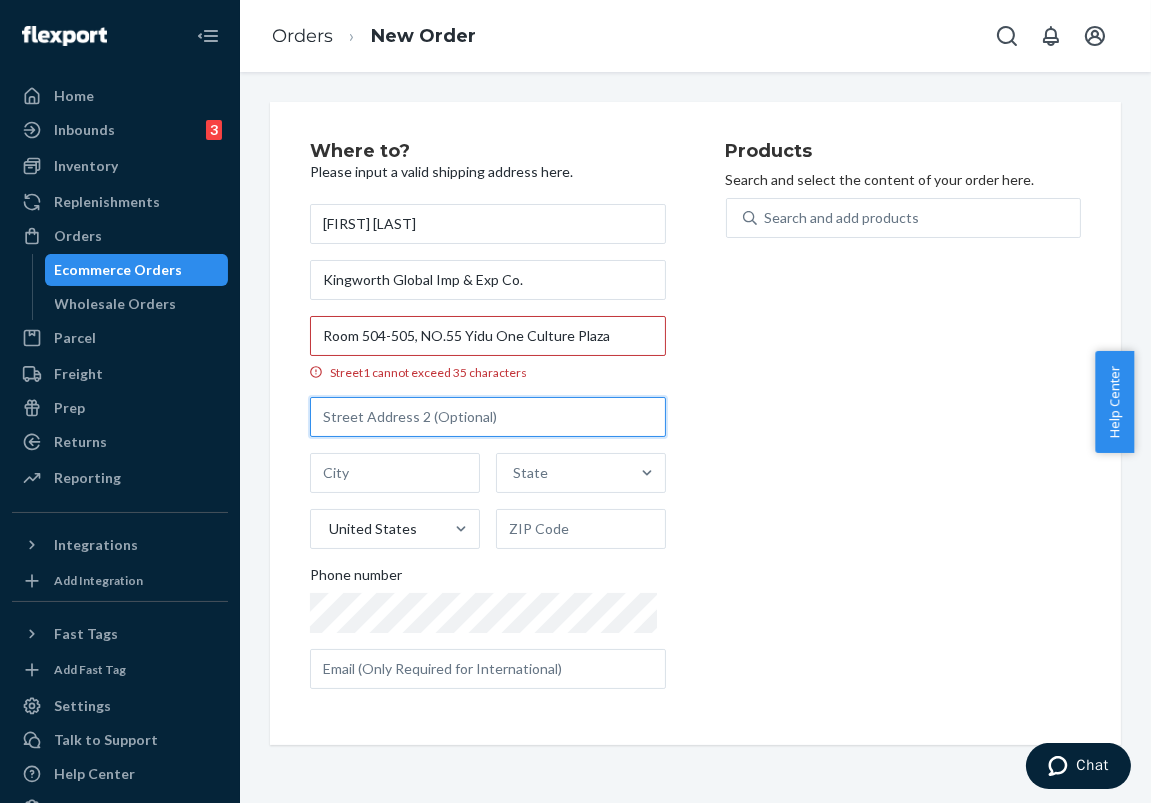 click at bounding box center (488, 417) 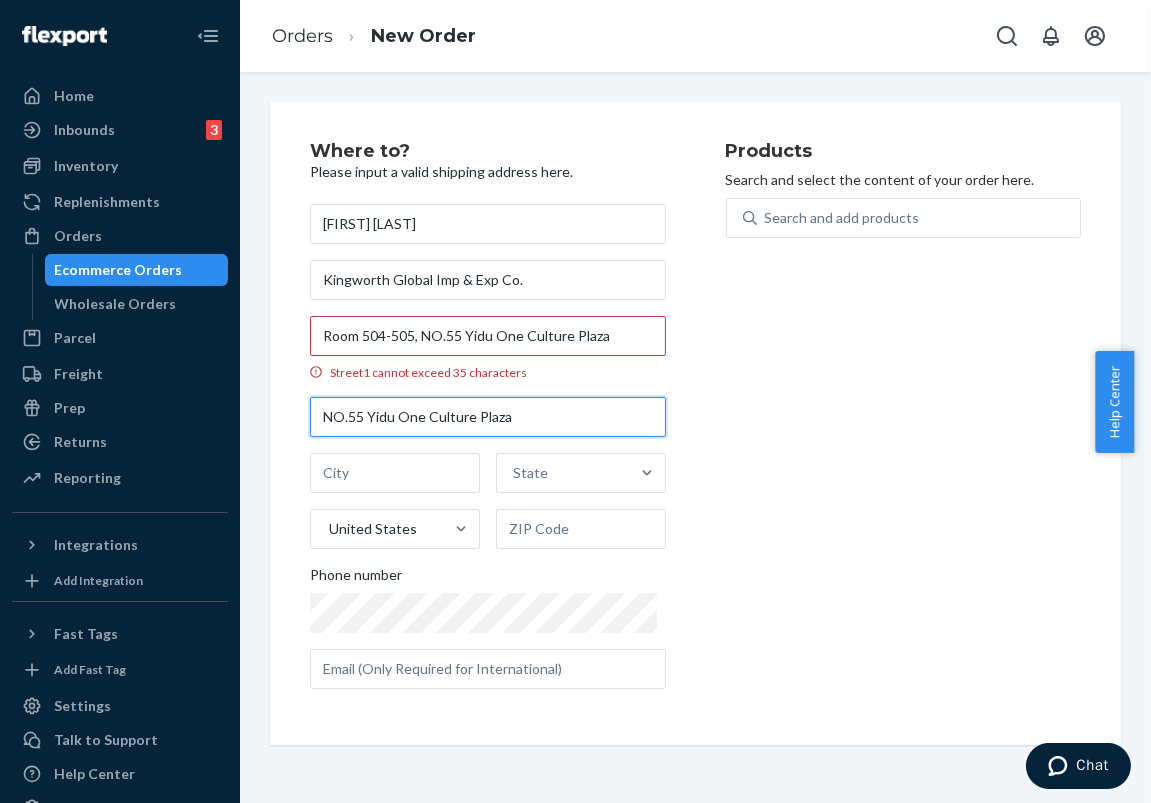 type on "NO.55 Yidu One Culture Plaza" 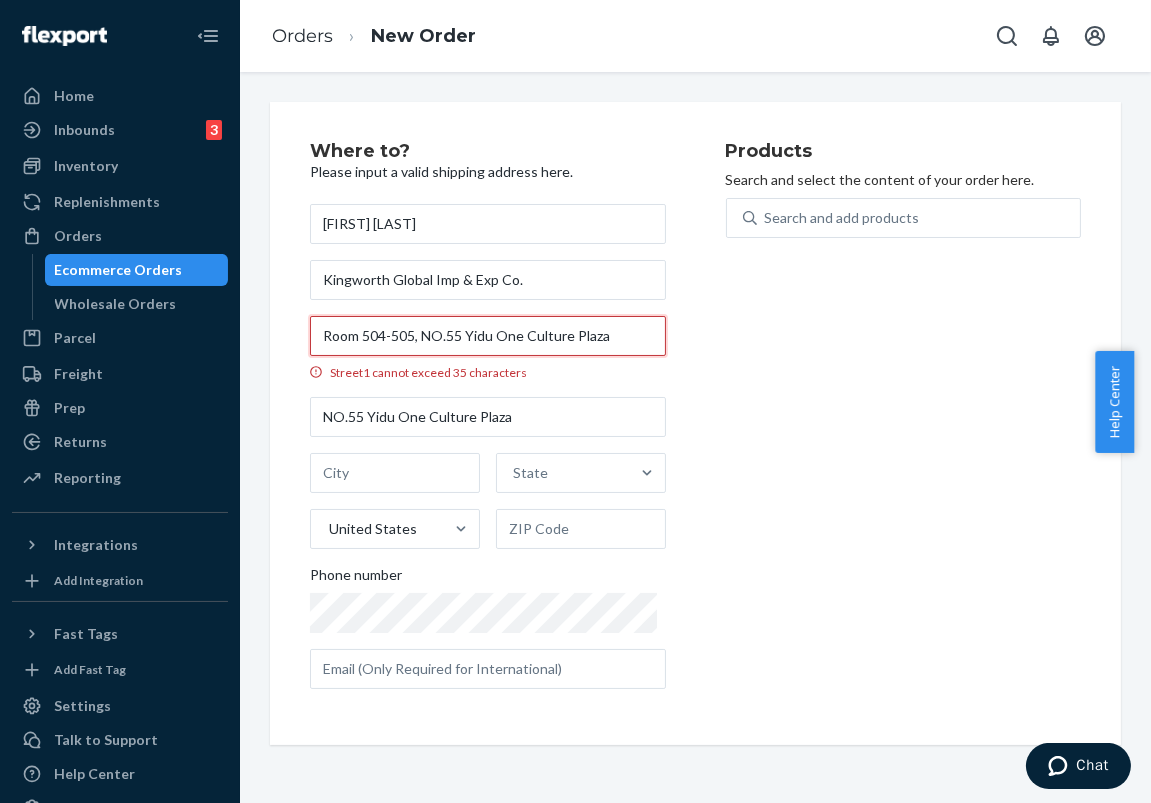 drag, startPoint x: 424, startPoint y: 334, endPoint x: 618, endPoint y: 354, distance: 195.0282 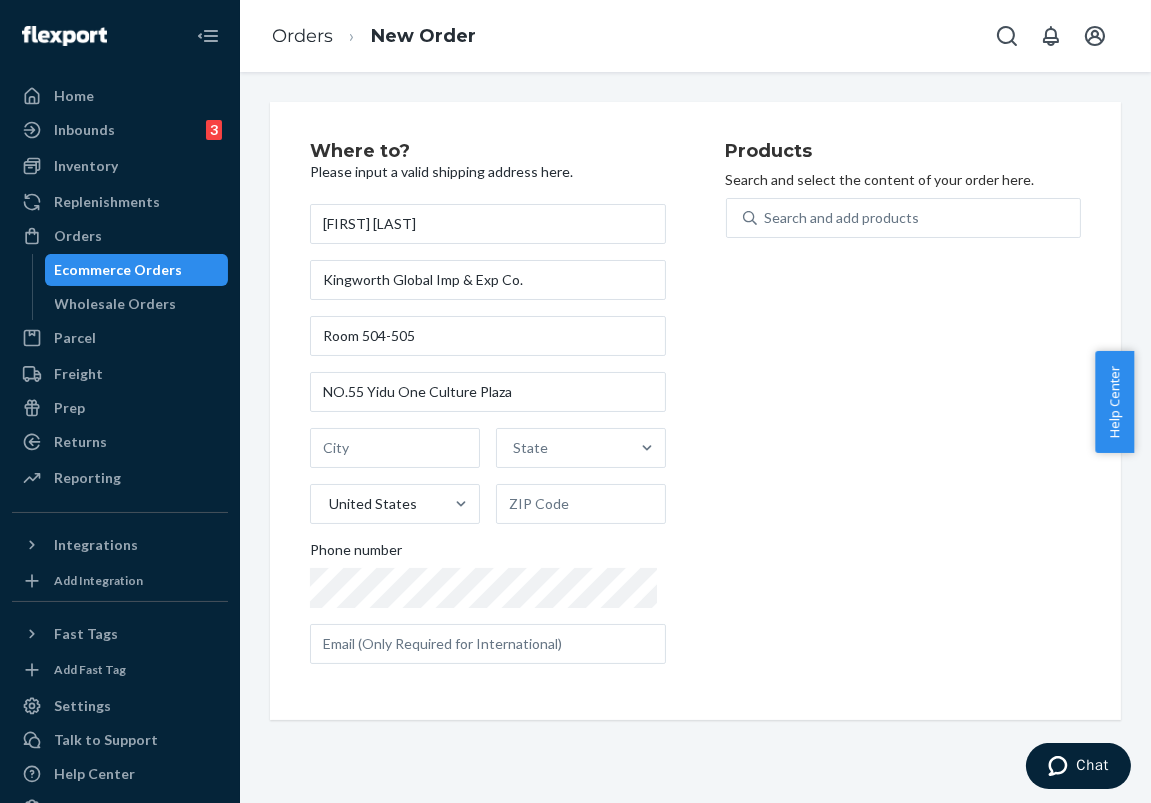 click on "Products Search and select the content of your order here. Search and add products" at bounding box center [904, 411] 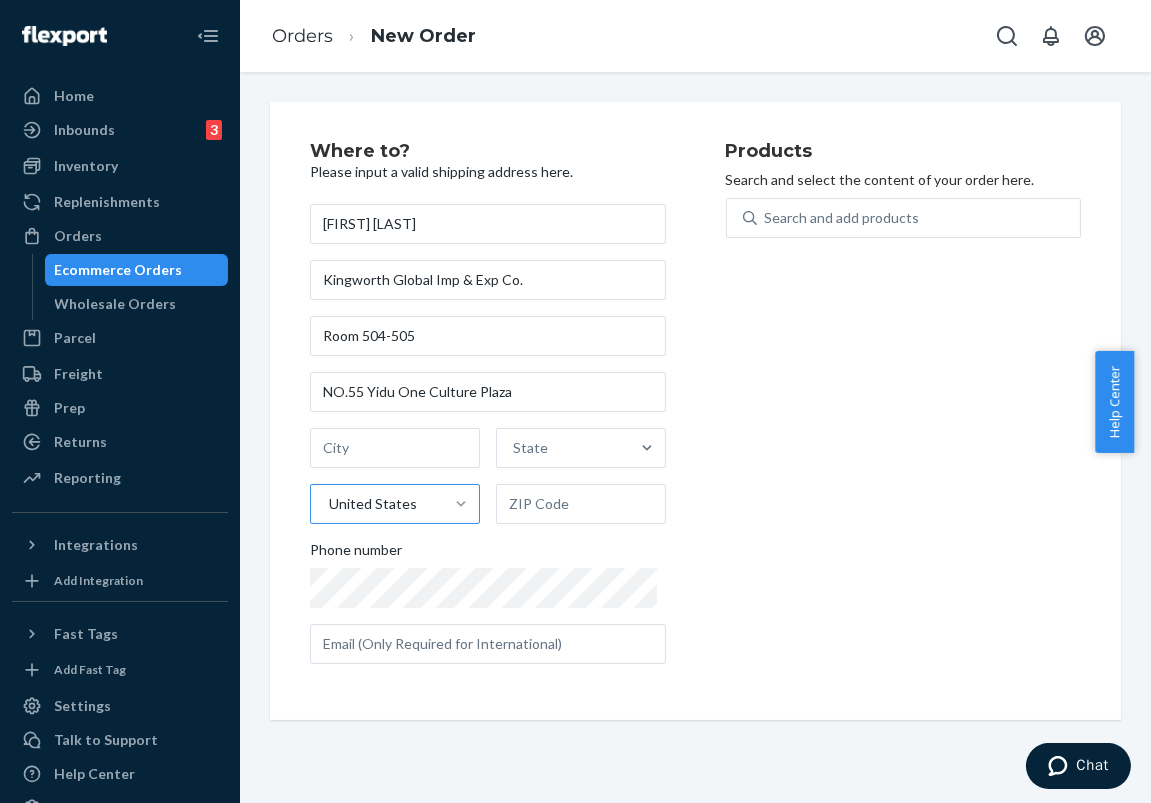 click at bounding box center (461, 504) 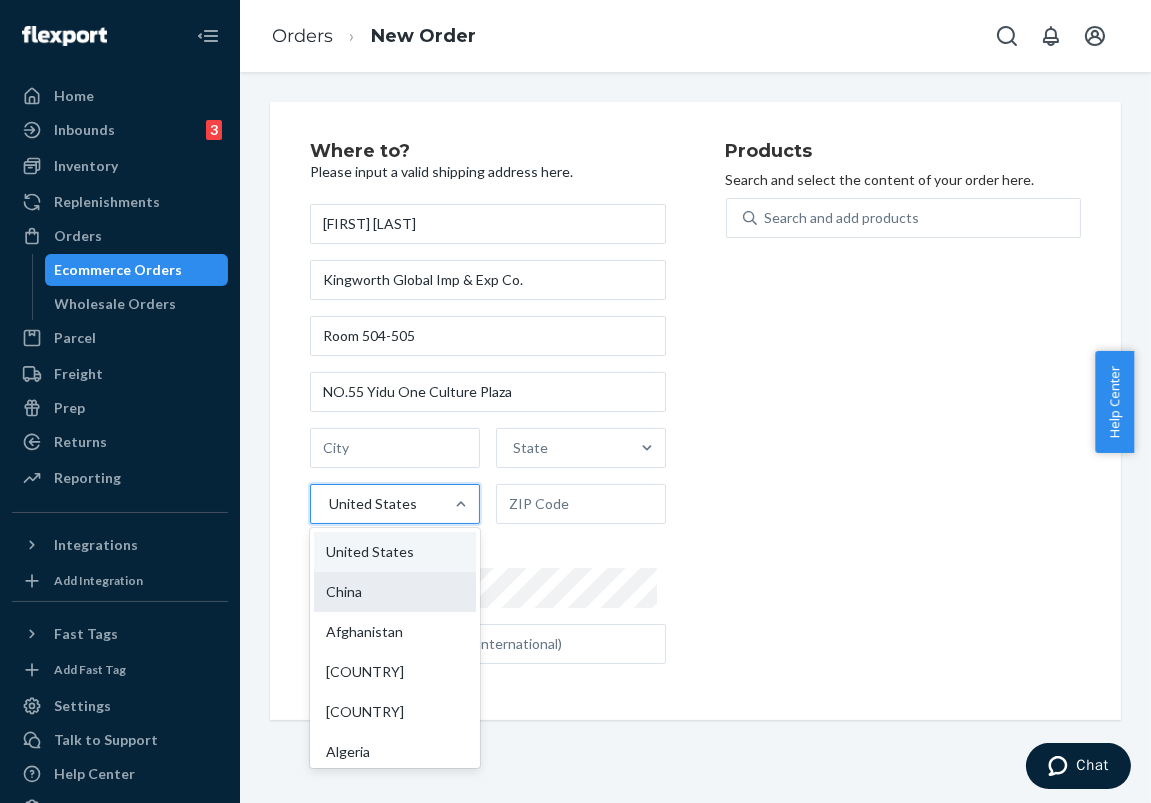 click on "China" at bounding box center [395, 592] 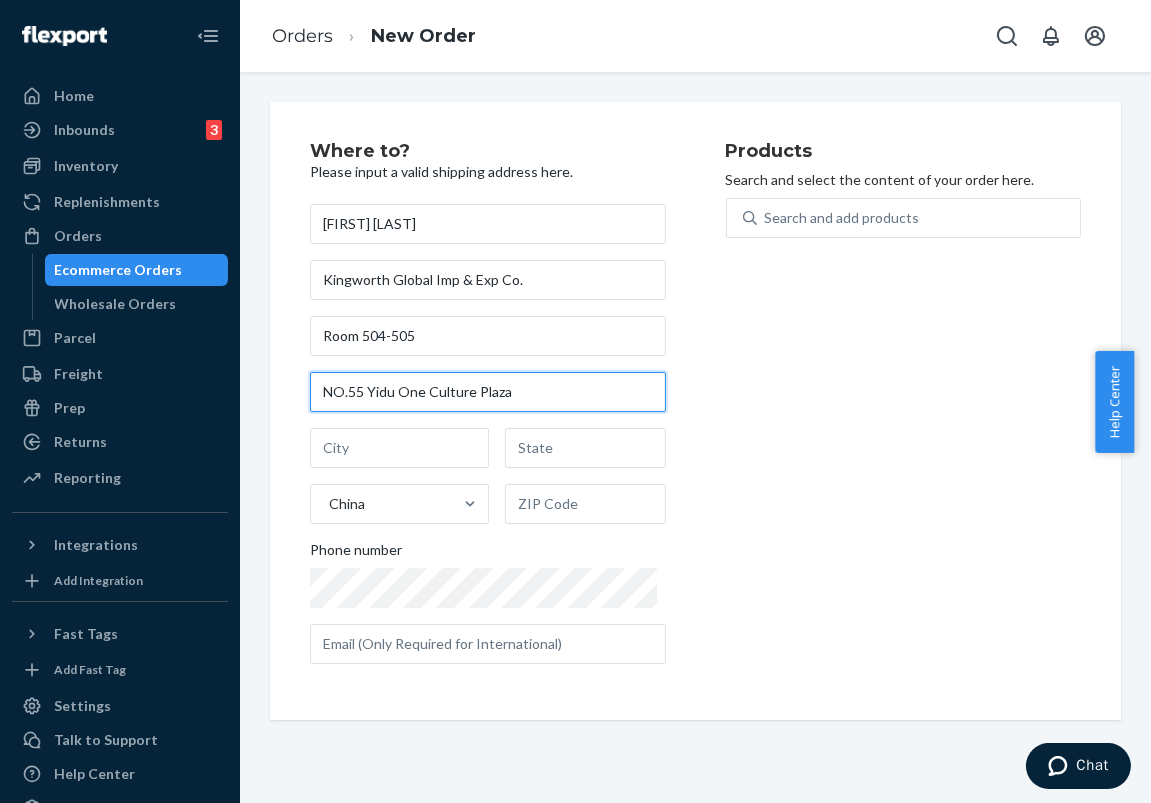 drag, startPoint x: 542, startPoint y: 382, endPoint x: 286, endPoint y: 385, distance: 256.01758 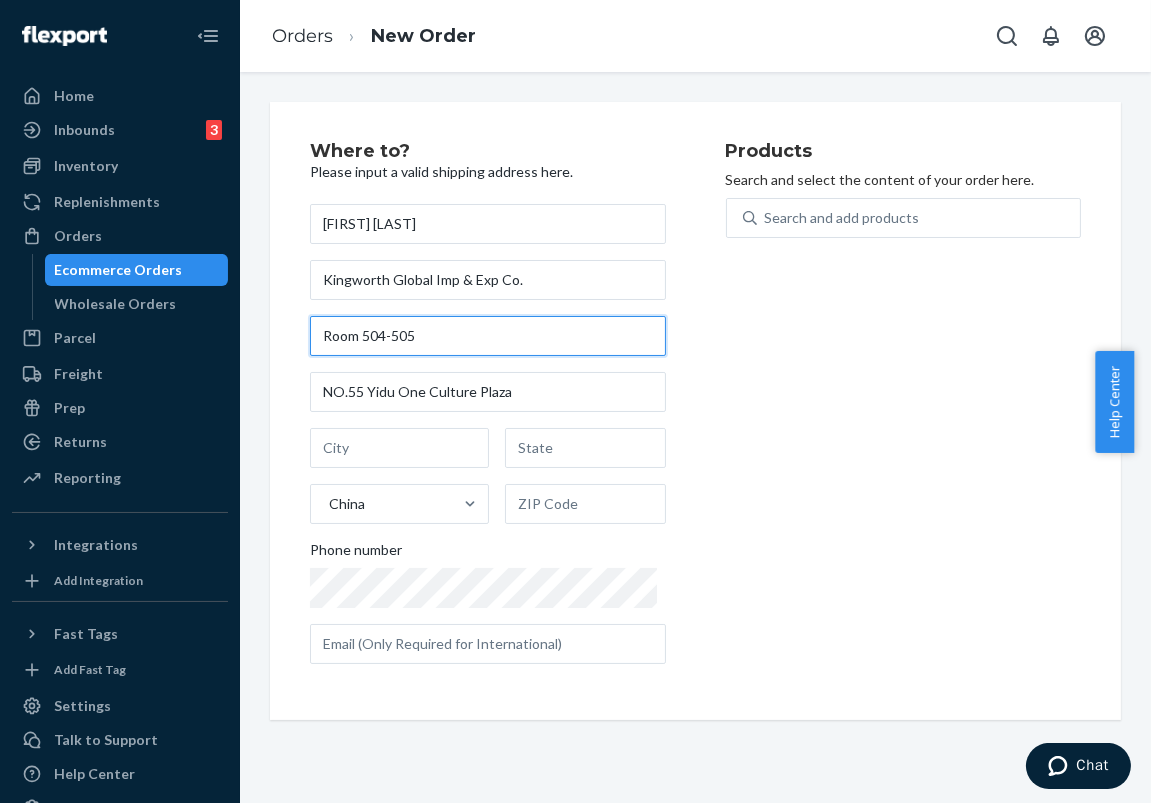 click on "Room 504-505" at bounding box center [488, 336] 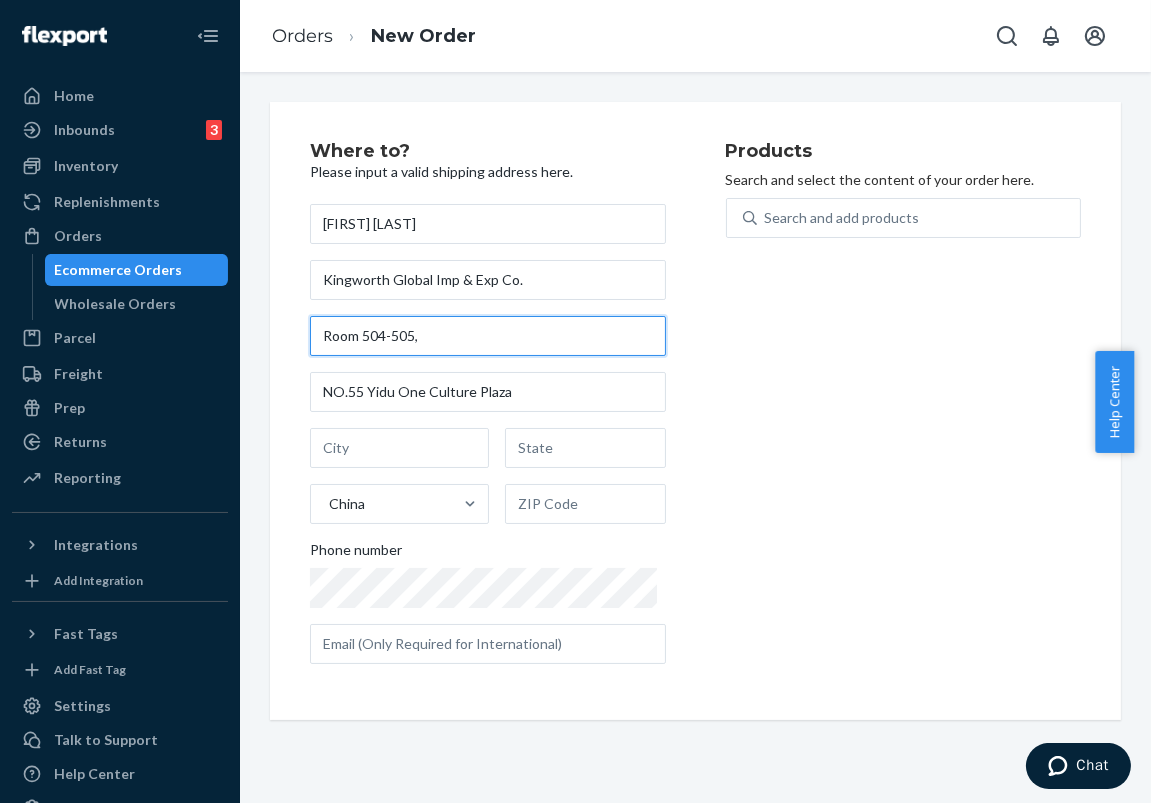 paste on "NO.55 Yidu One Culture Plaza" 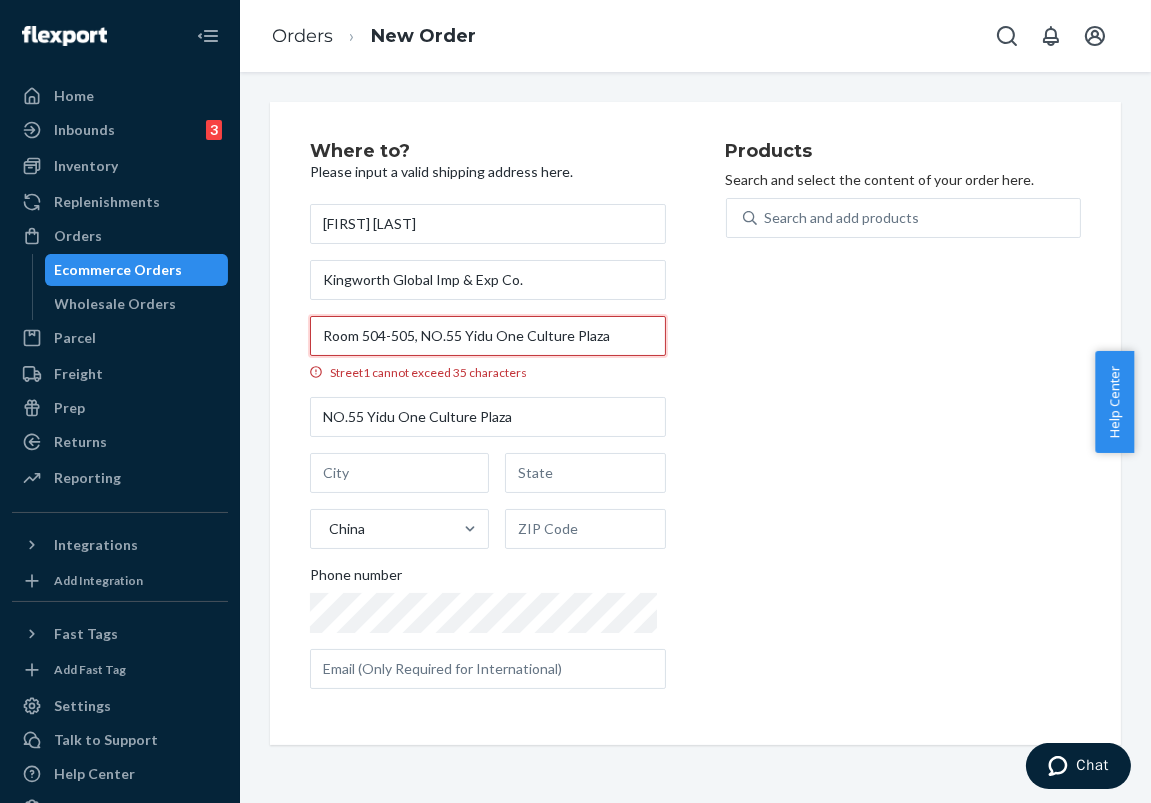 type on "Room 504-505, NO.55 Yidu One Culture Plaza" 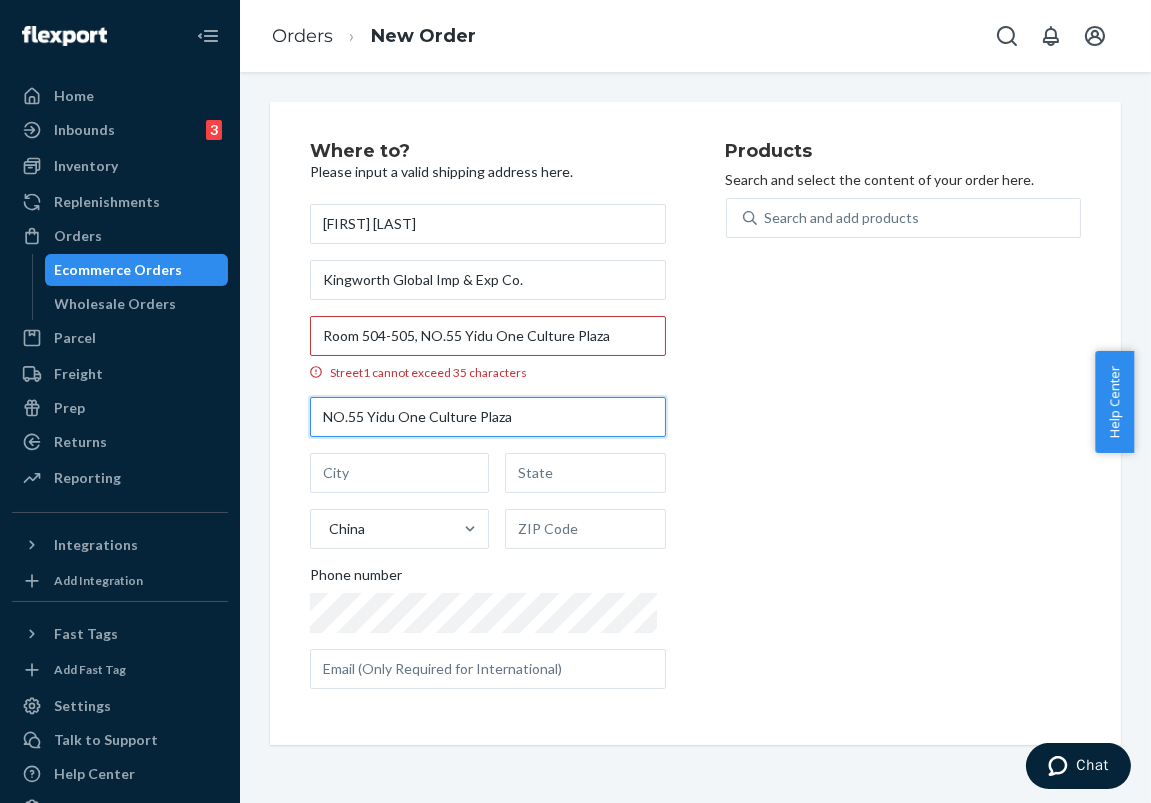click on "NO.55 Yidu One Culture Plaza" at bounding box center (488, 417) 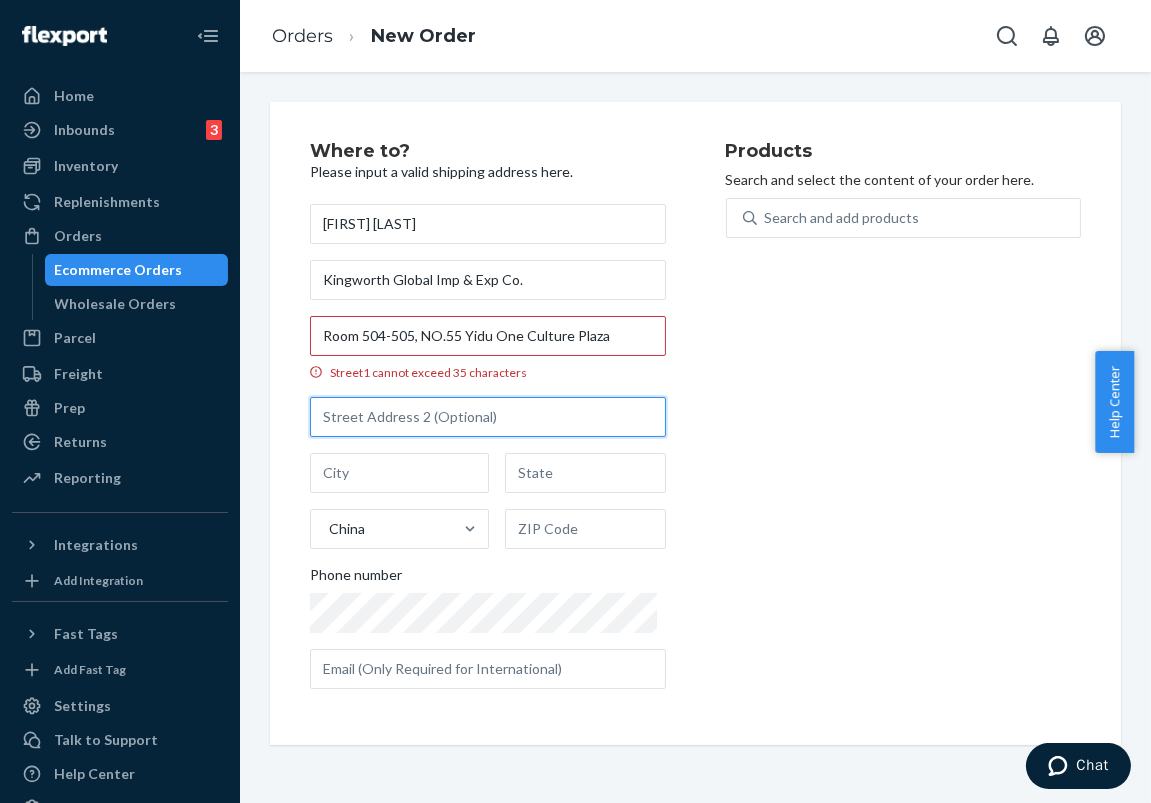 click at bounding box center (488, 417) 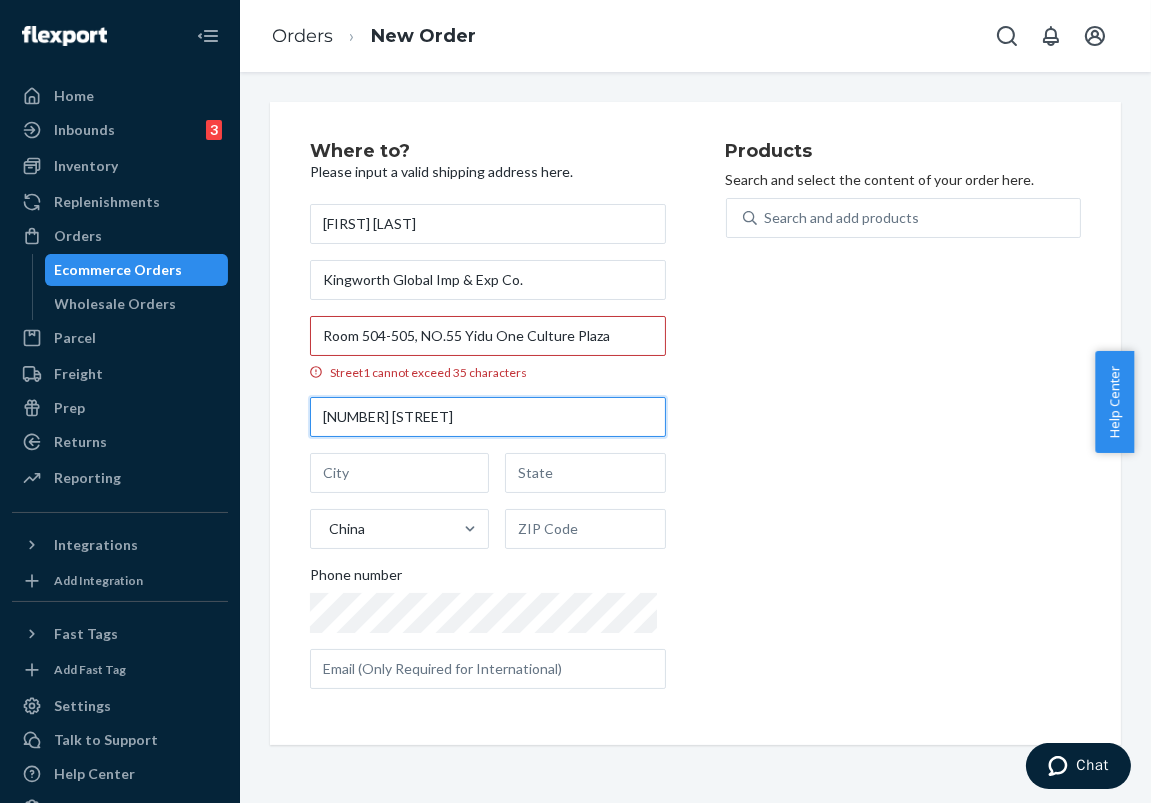 type on "No.1349 Liyuan North Road" 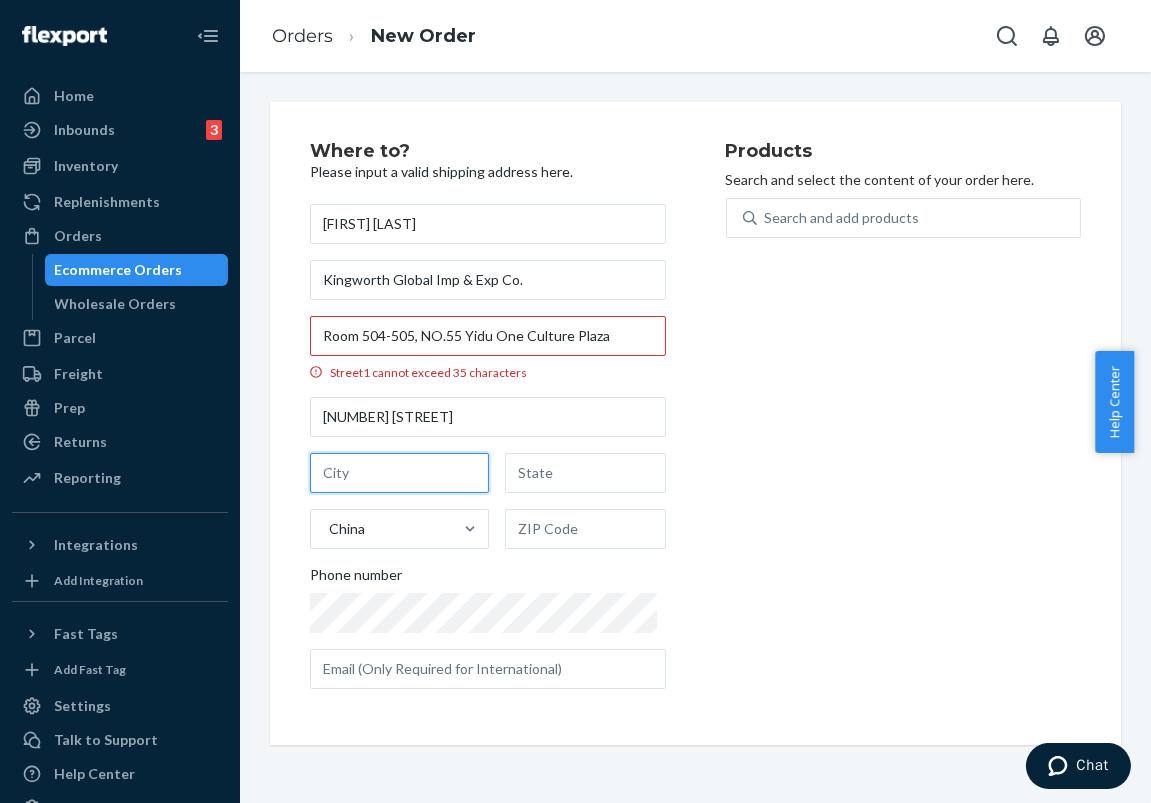 click at bounding box center [399, 473] 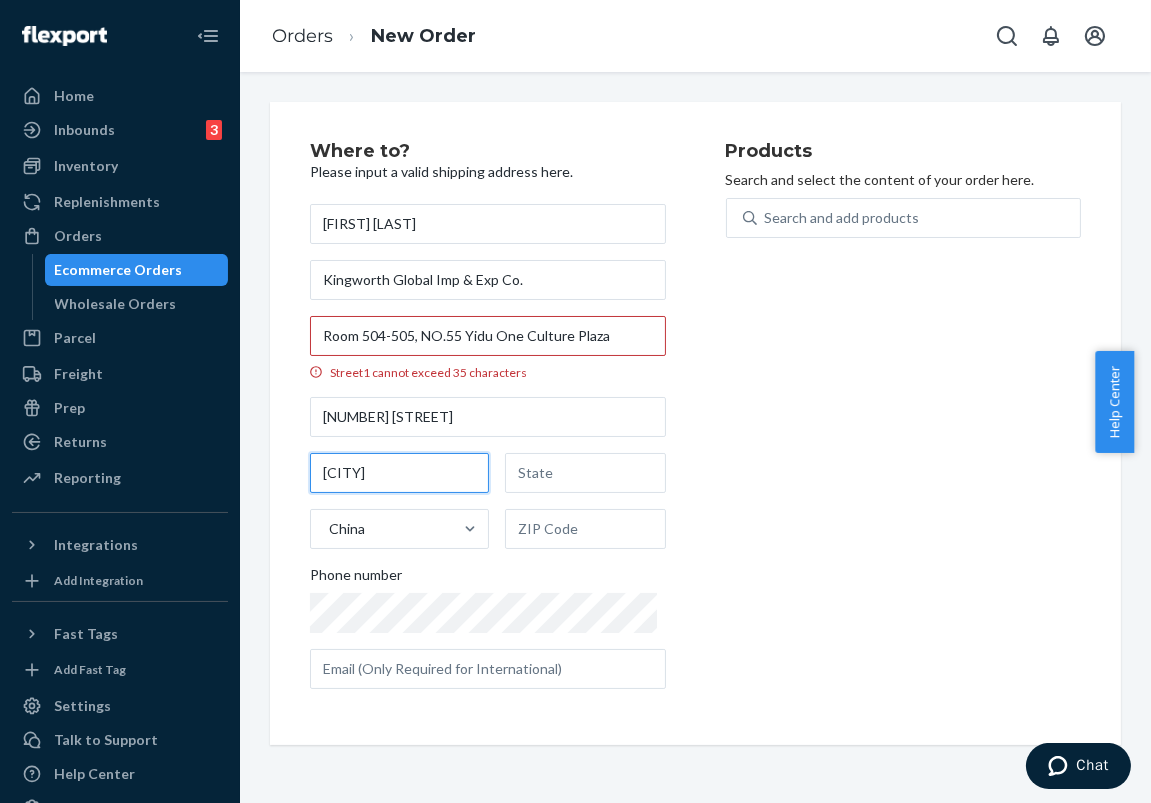 type on "Ningbo" 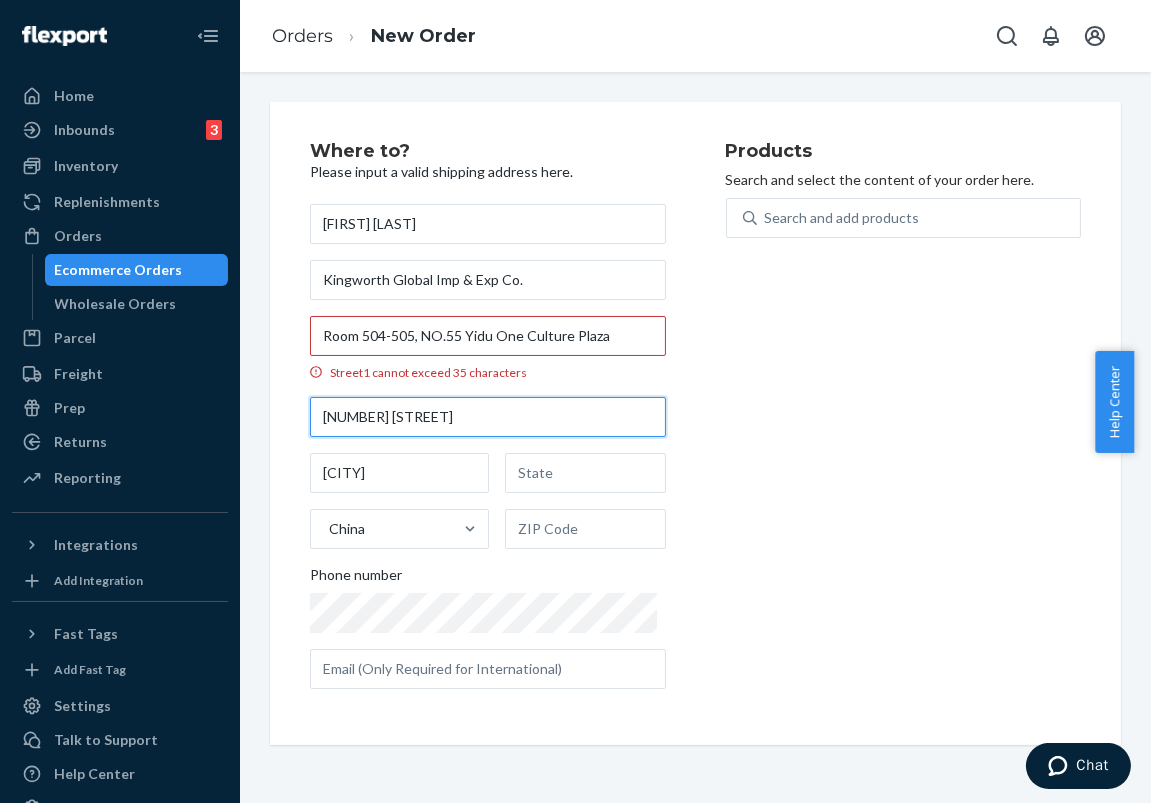 click on "No.1349 Liyuan North Road" at bounding box center (488, 417) 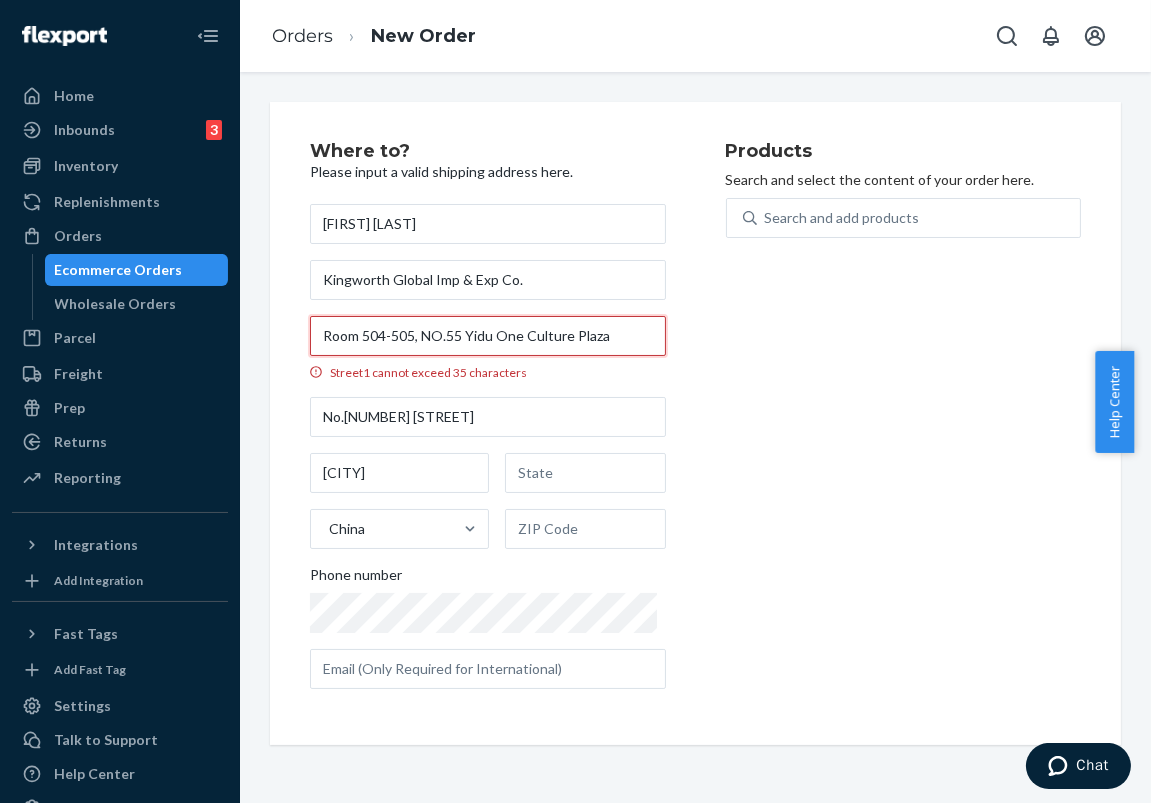 drag, startPoint x: 576, startPoint y: 330, endPoint x: 606, endPoint y: 347, distance: 34.48188 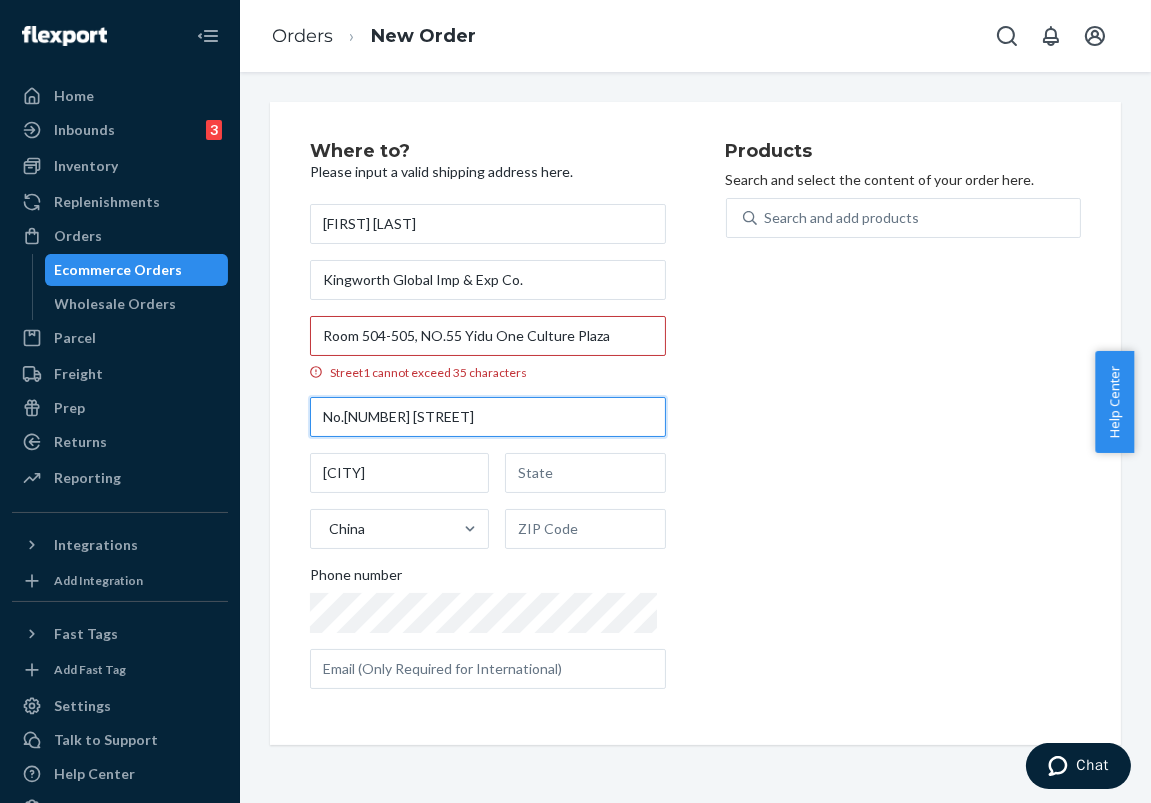 click on "No.1349 Liyuan North Rd" at bounding box center [488, 417] 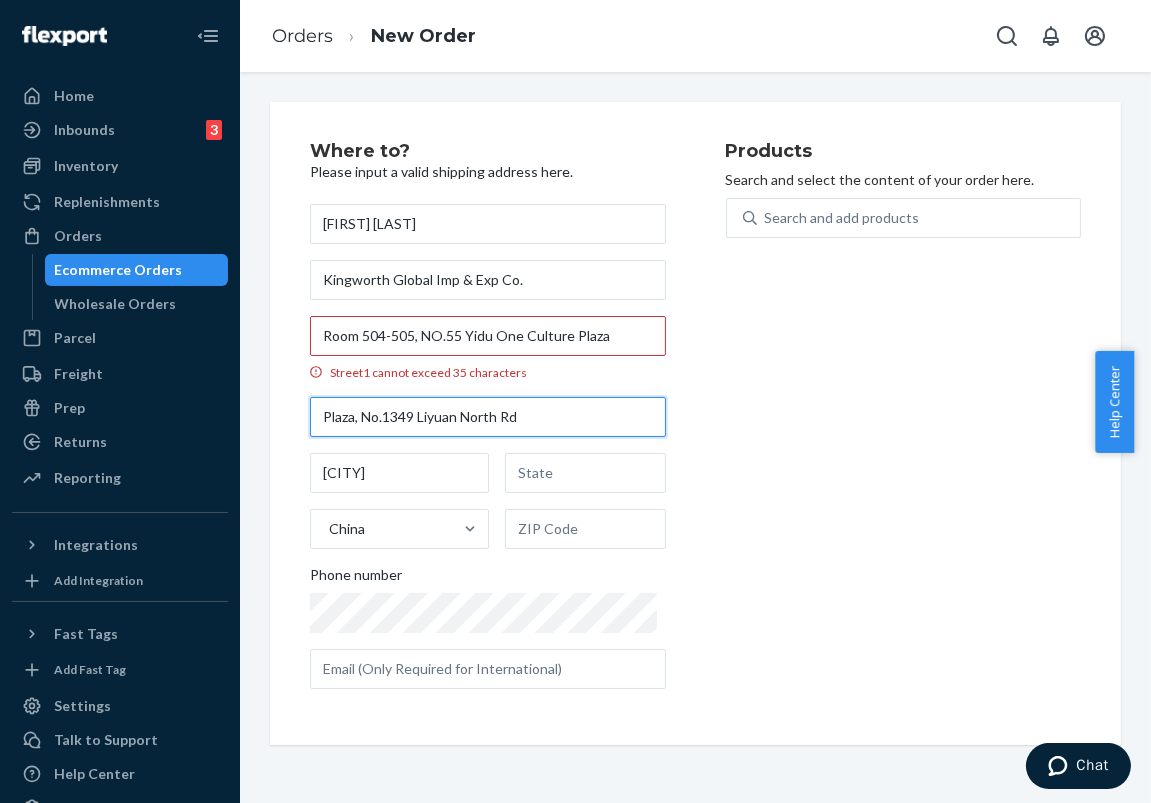 type on "Plaza, No.1349 Liyuan North Rd" 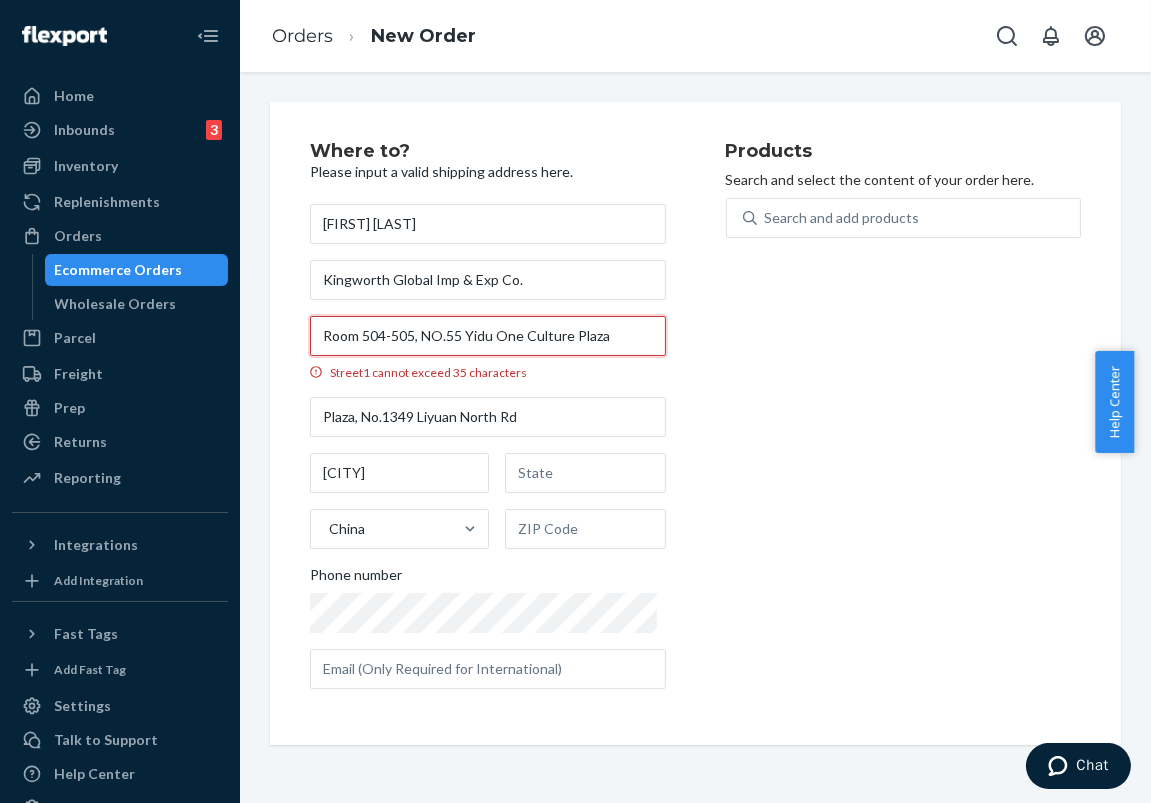 drag, startPoint x: 574, startPoint y: 336, endPoint x: 687, endPoint y: 348, distance: 113.63538 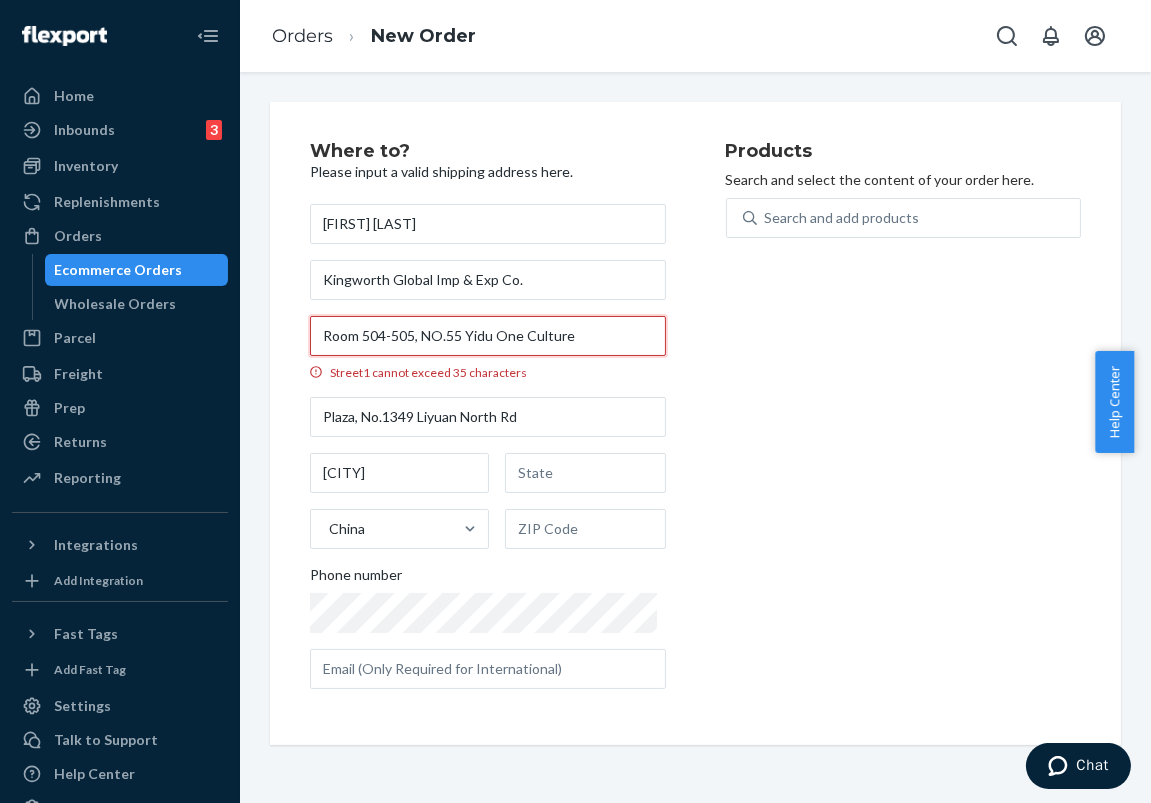 click on "Room 504-505, NO.55 Yidu One Culture" at bounding box center [488, 336] 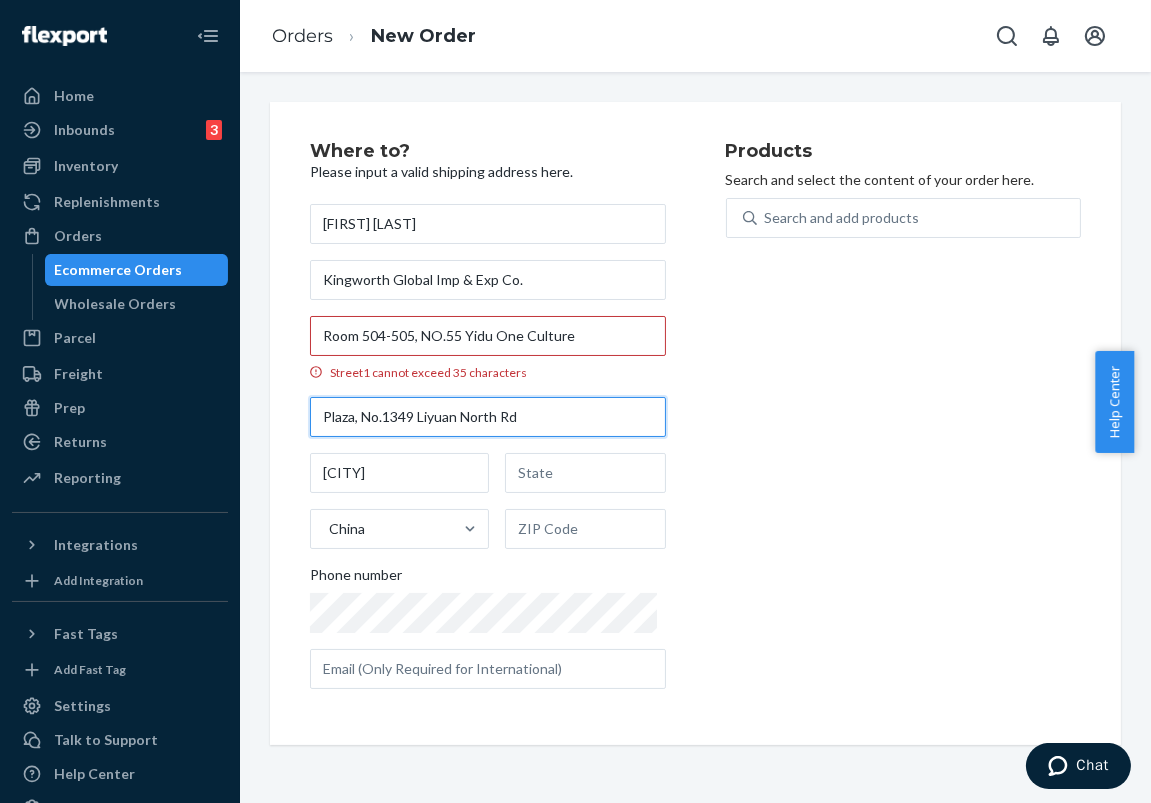 click on "Plaza, No.1349 Liyuan North Rd" at bounding box center (488, 417) 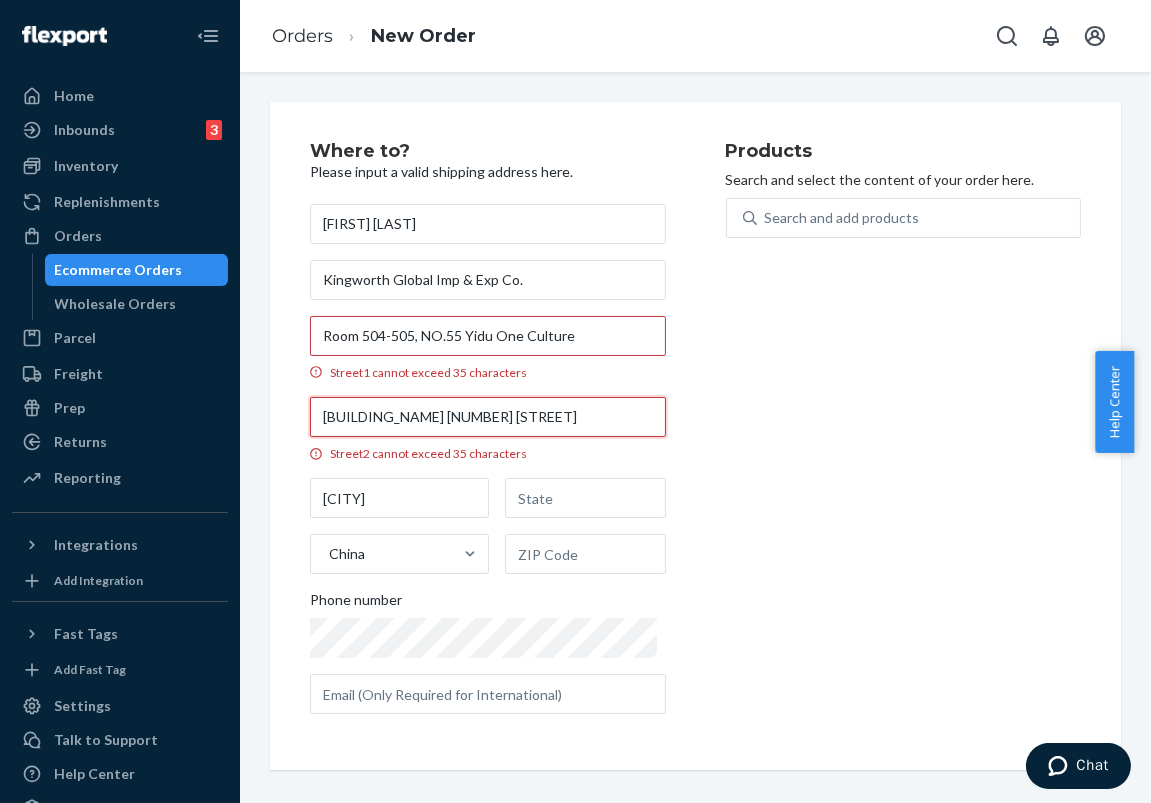 type on "Culture Plaza, No.1349 Liyuan North Rd" 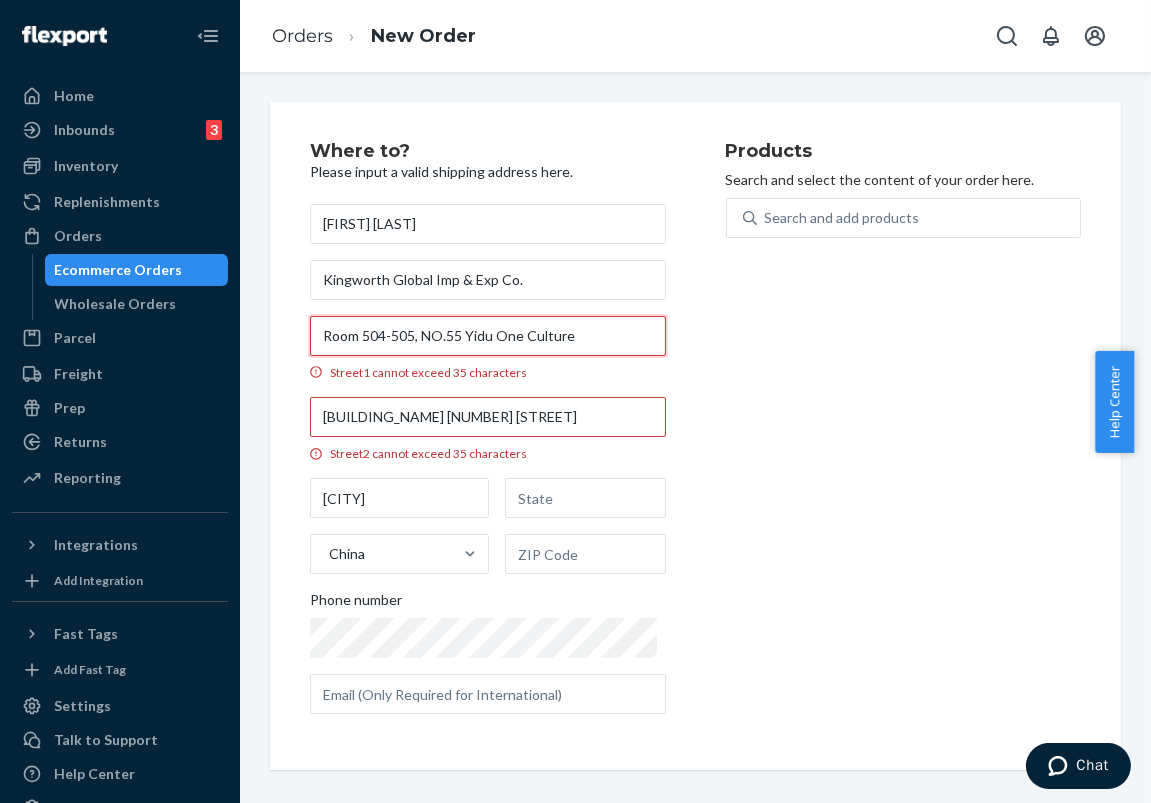 click on "Room 504-505, NO.55 Yidu One Culture" at bounding box center [488, 336] 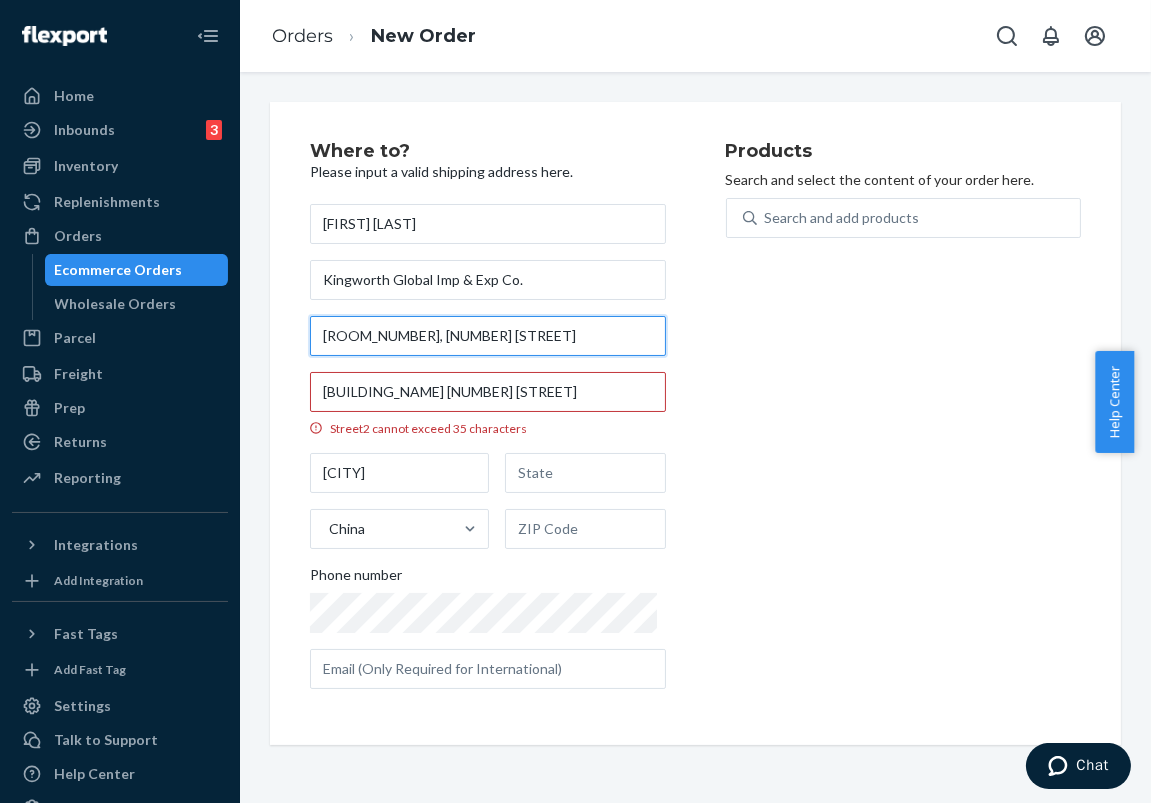 type on "Room 504-505, NO.55 Yidu One Culture" 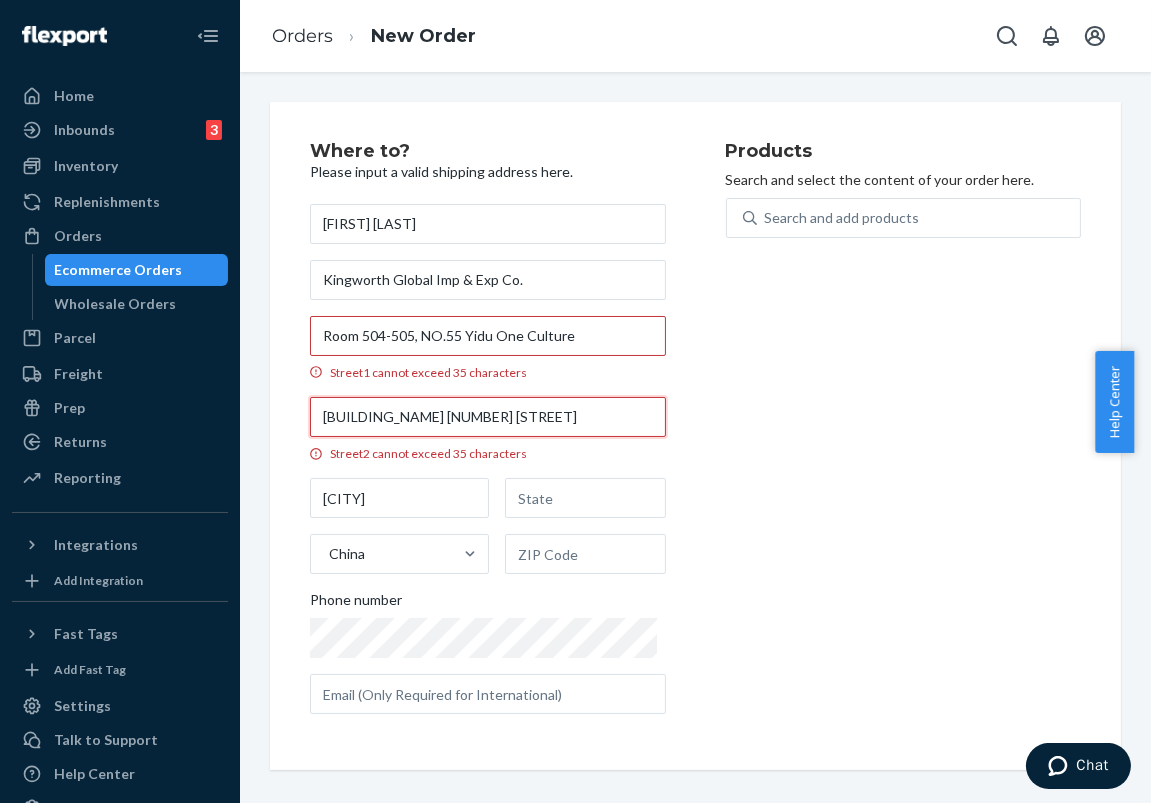 drag, startPoint x: 368, startPoint y: 414, endPoint x: 233, endPoint y: 420, distance: 135.13327 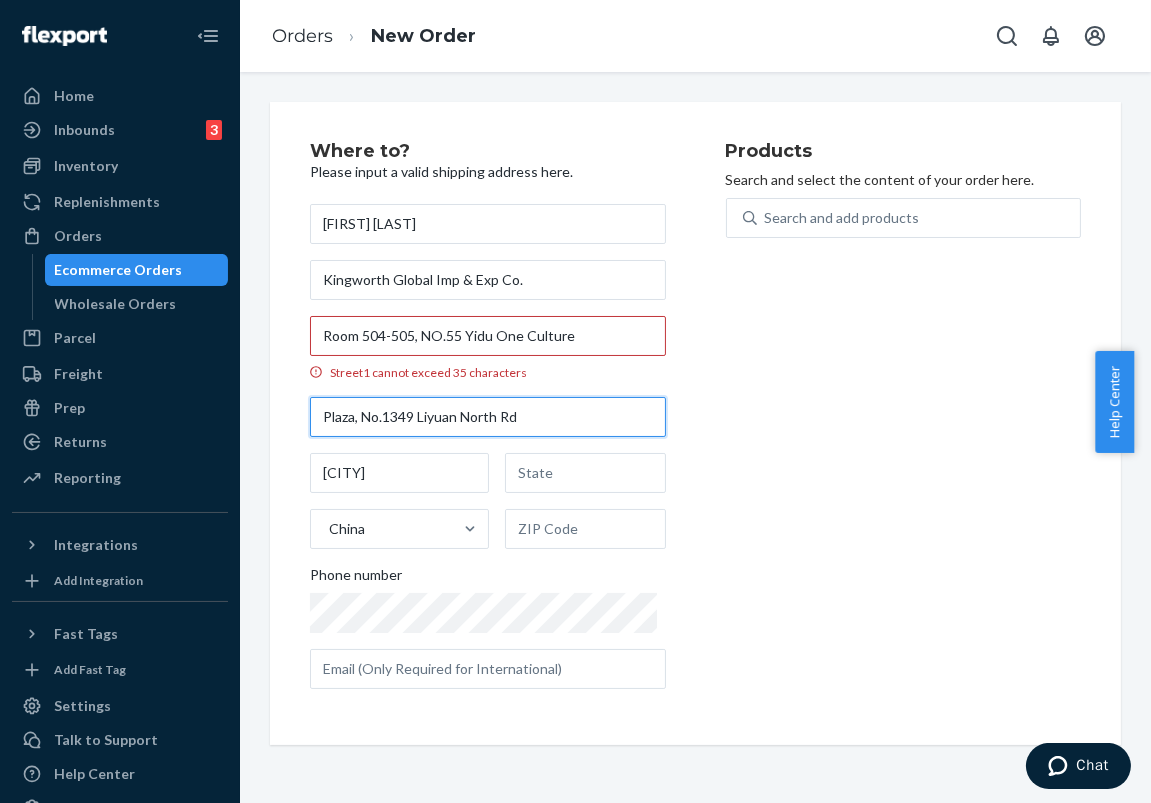 type on "Plaza, No.1349 Liyuan North Rd" 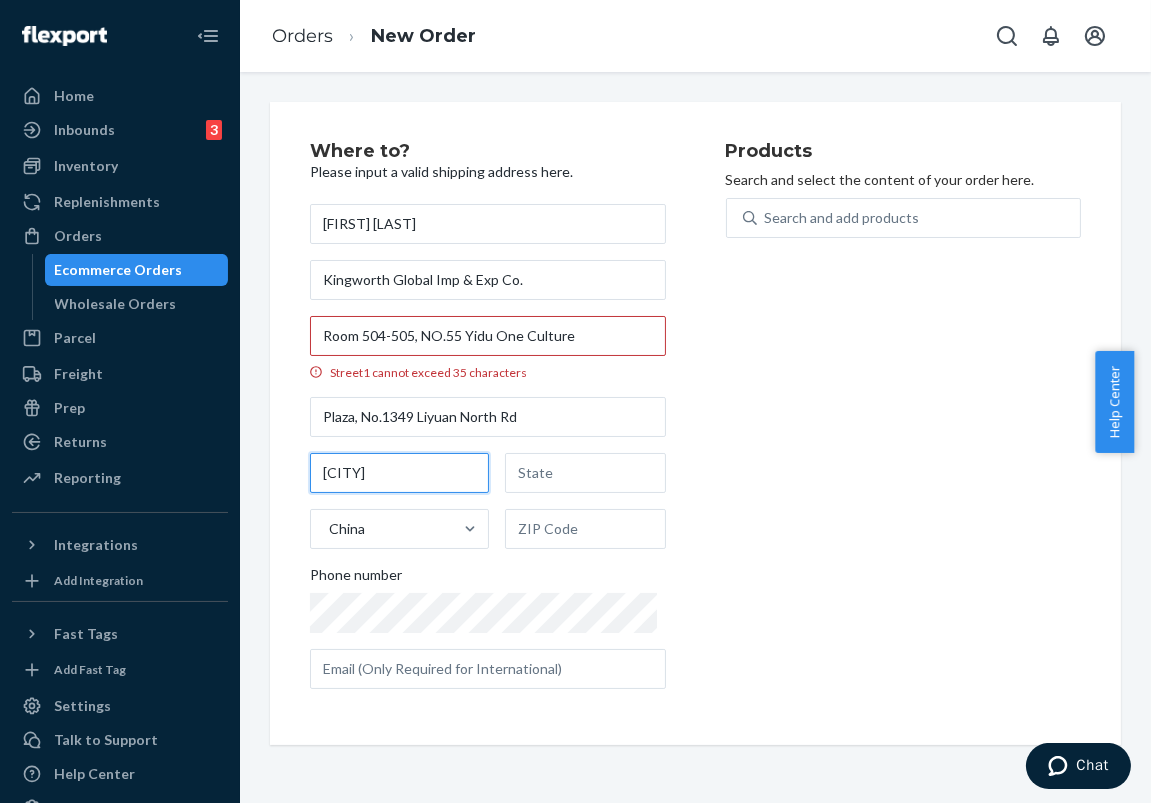 click on "Ningbo" at bounding box center (399, 473) 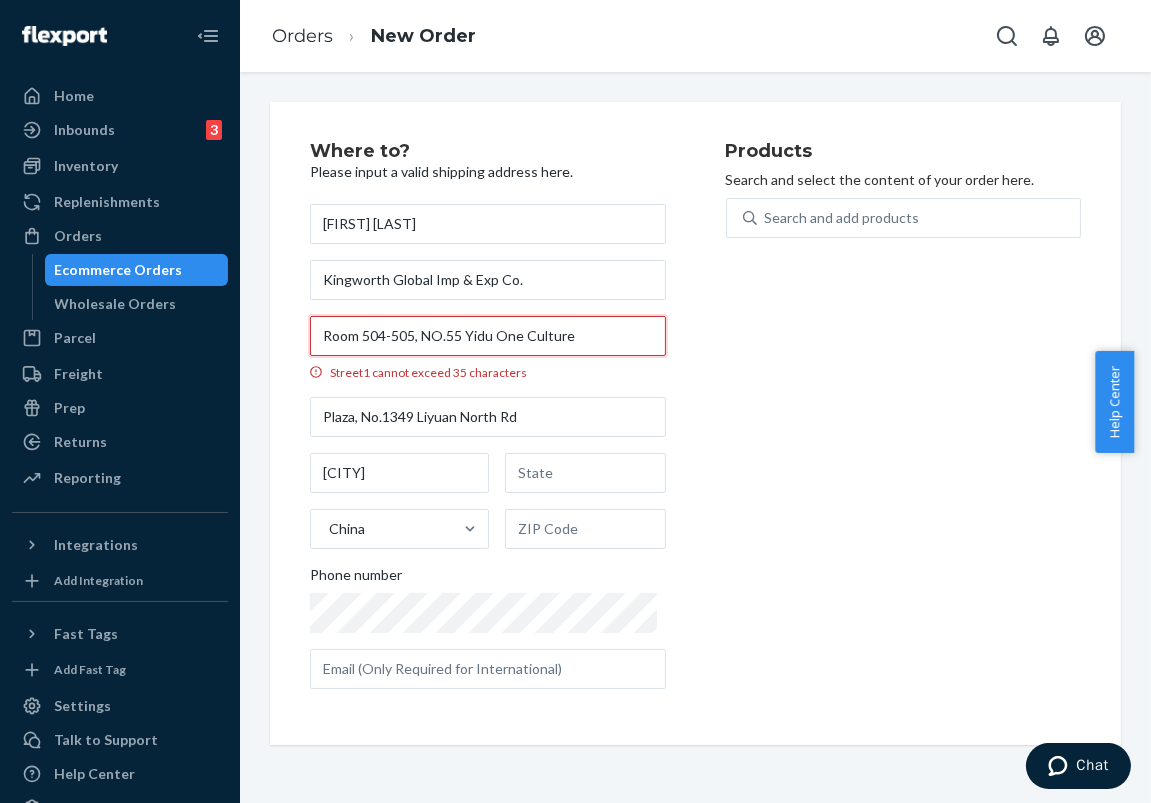 click on "Room 504-505, NO.55 Yidu One Culture" at bounding box center [488, 336] 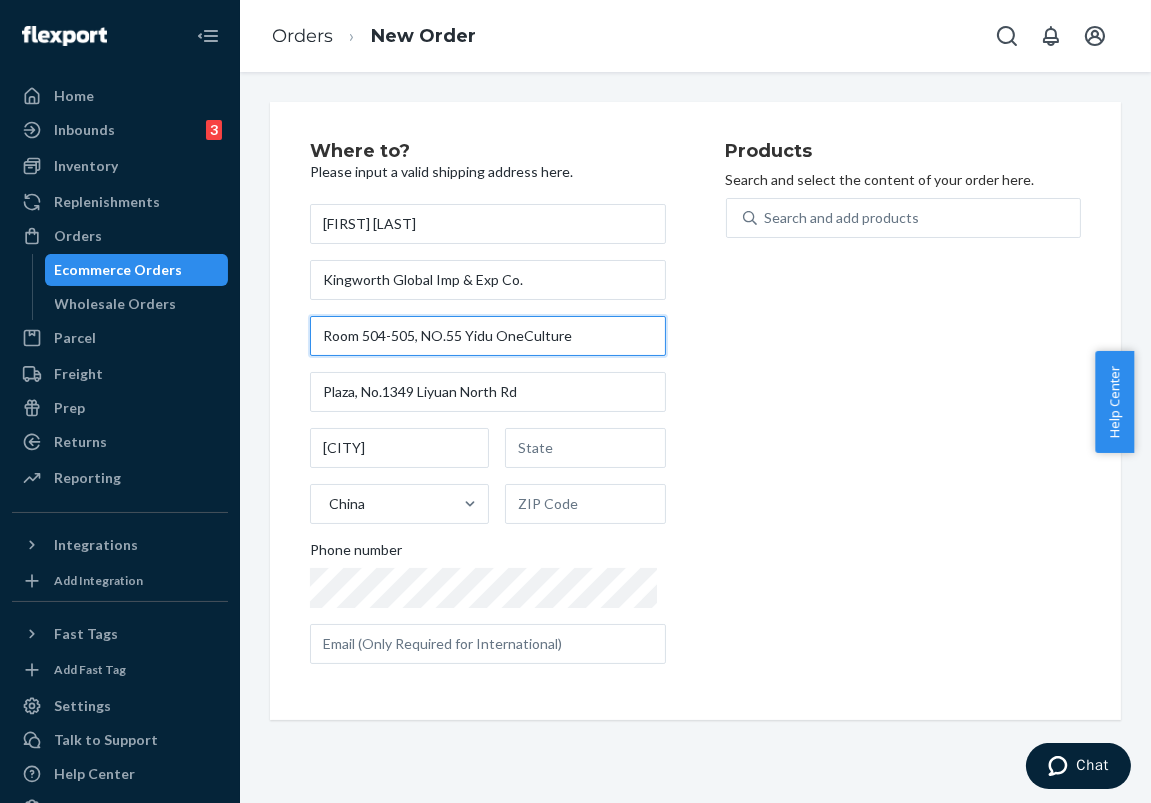 type on "Room 504-505, NO.55 Yidu OneCulture" 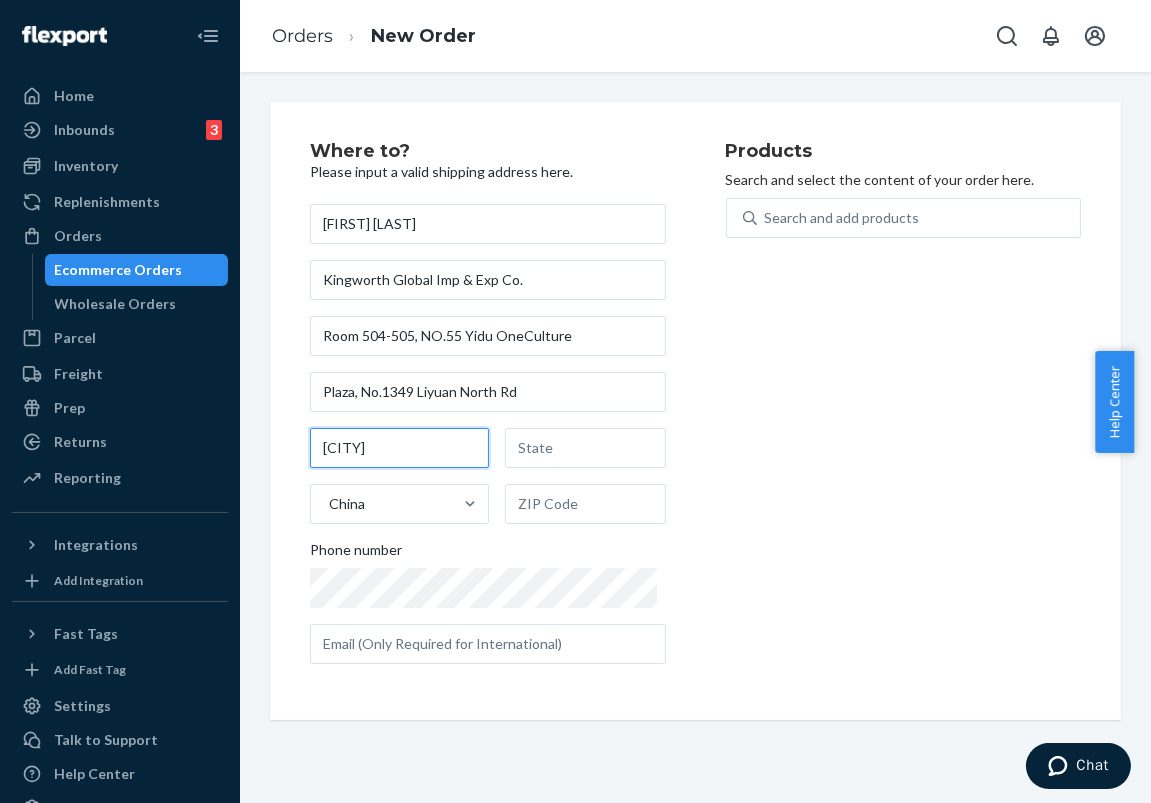 click on "Ningbo" at bounding box center [399, 448] 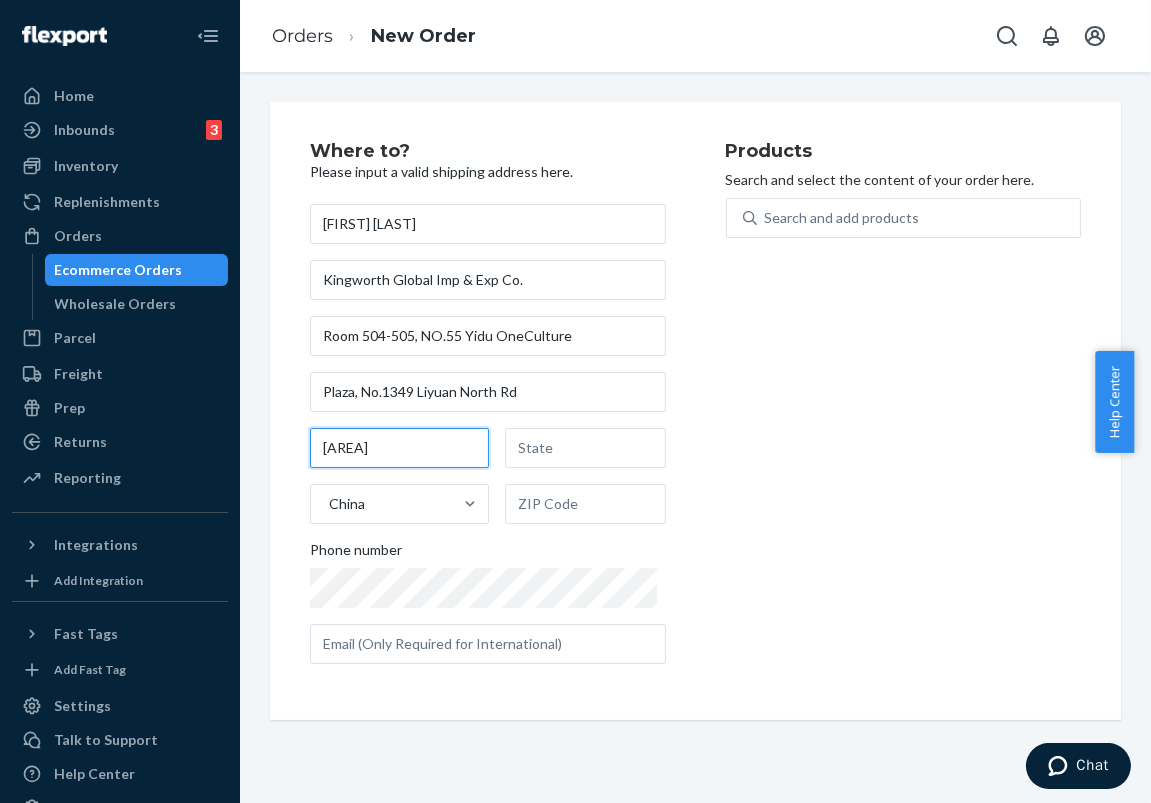 type on "Haishu Area" 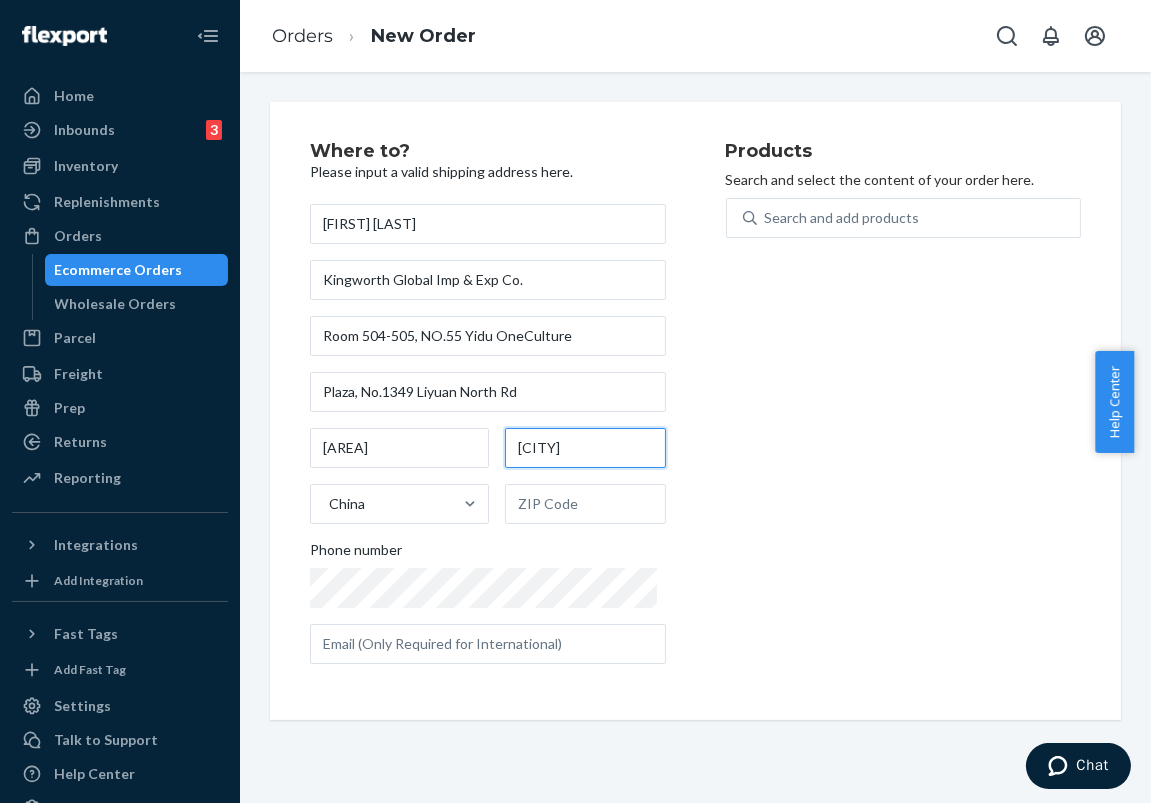 type on "Ningbo" 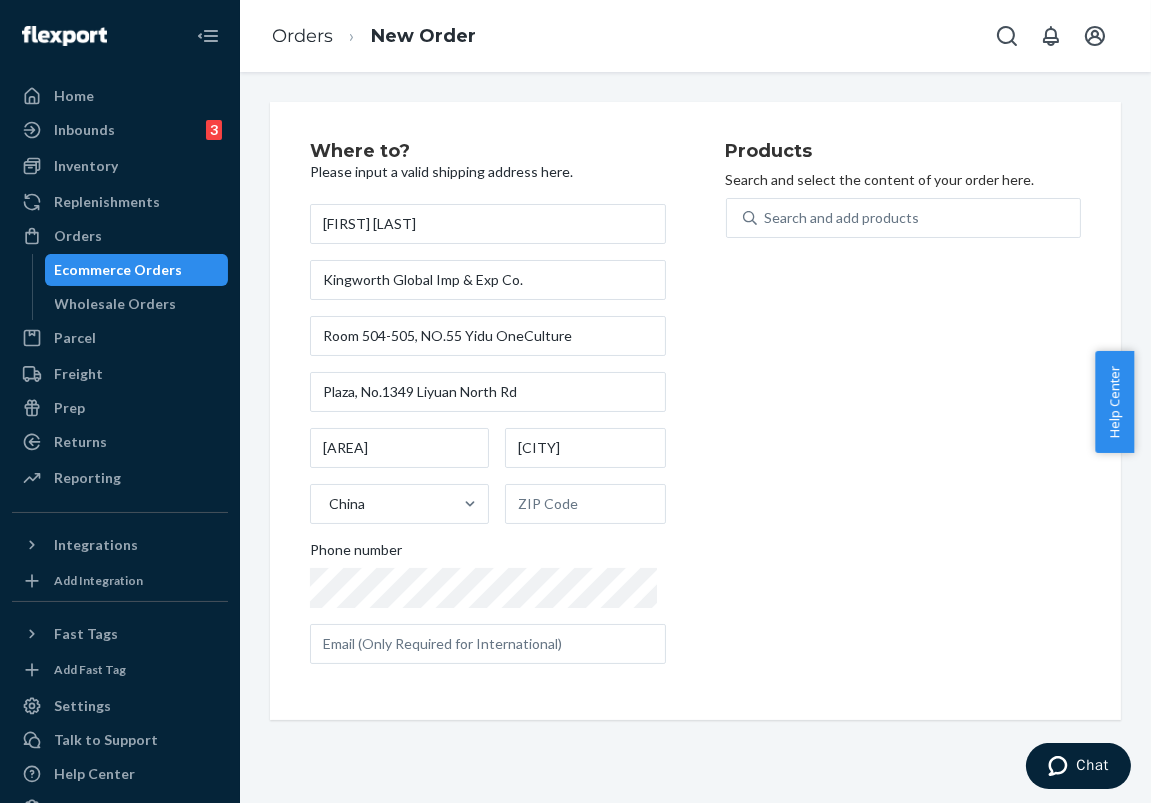 scroll, scrollTop: 0, scrollLeft: 0, axis: both 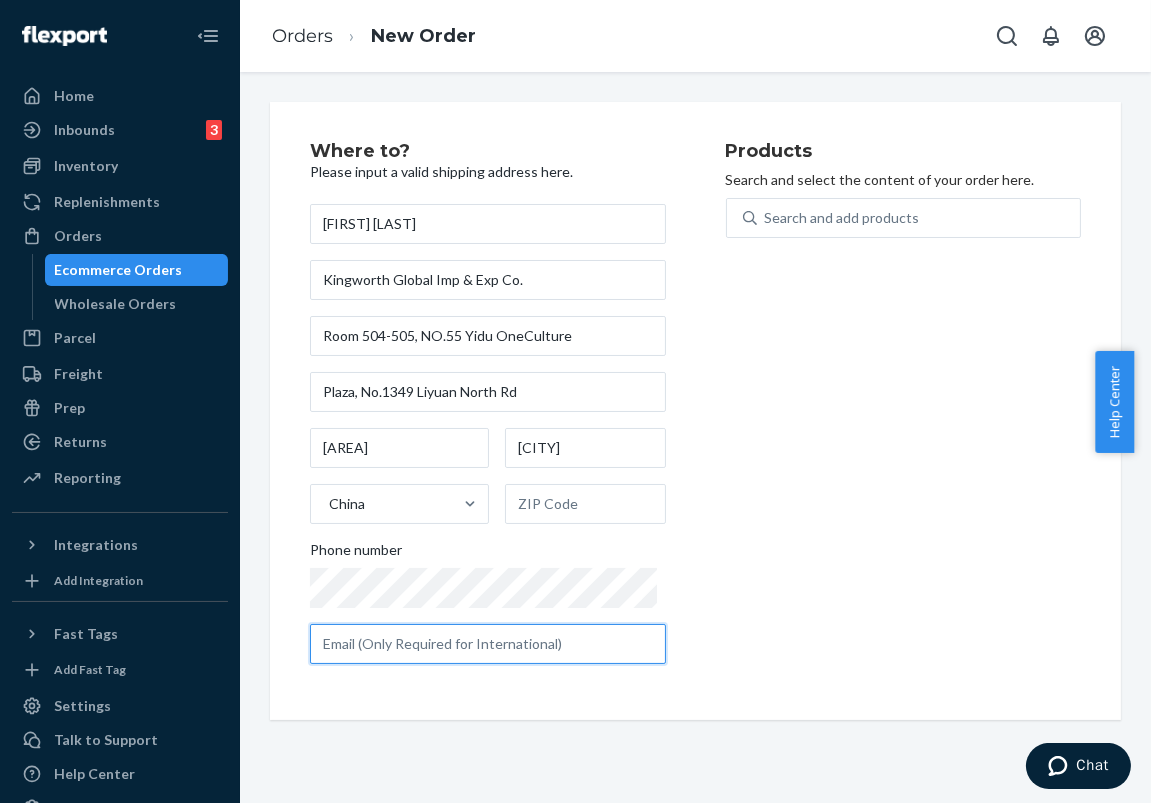 click at bounding box center (488, 644) 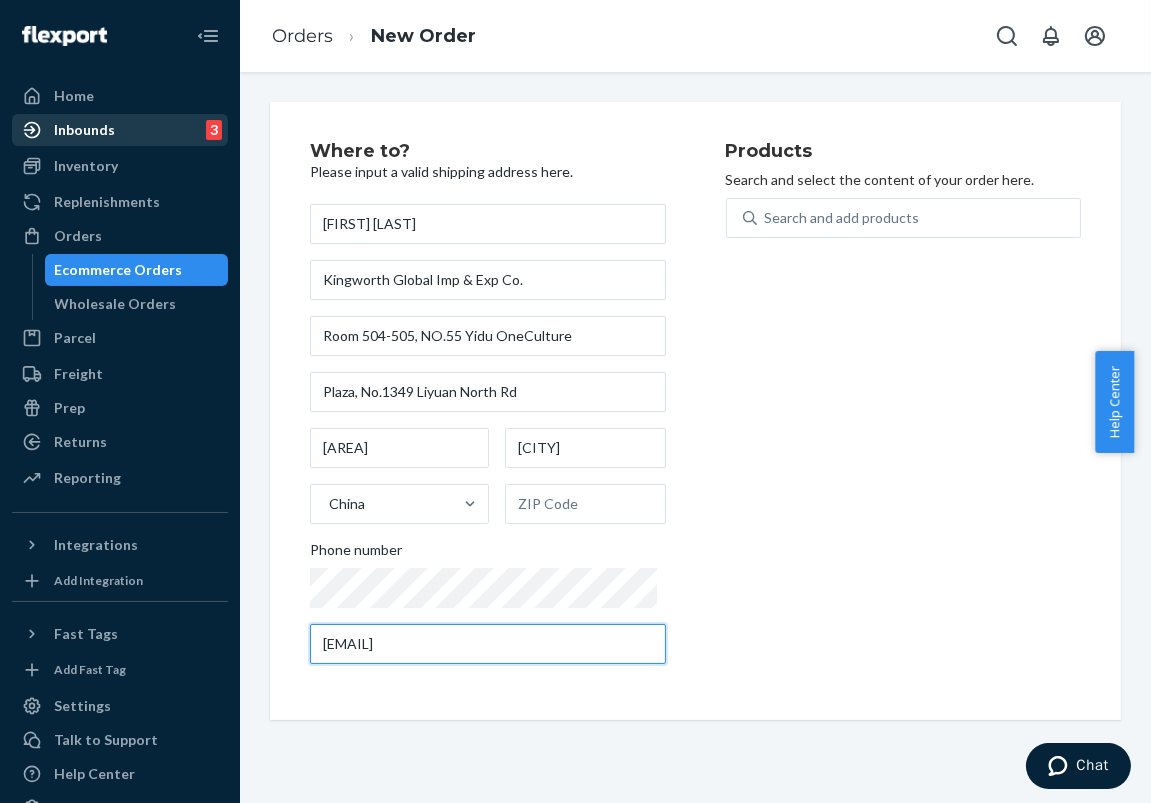 type on "sales2@asia-unite.com" 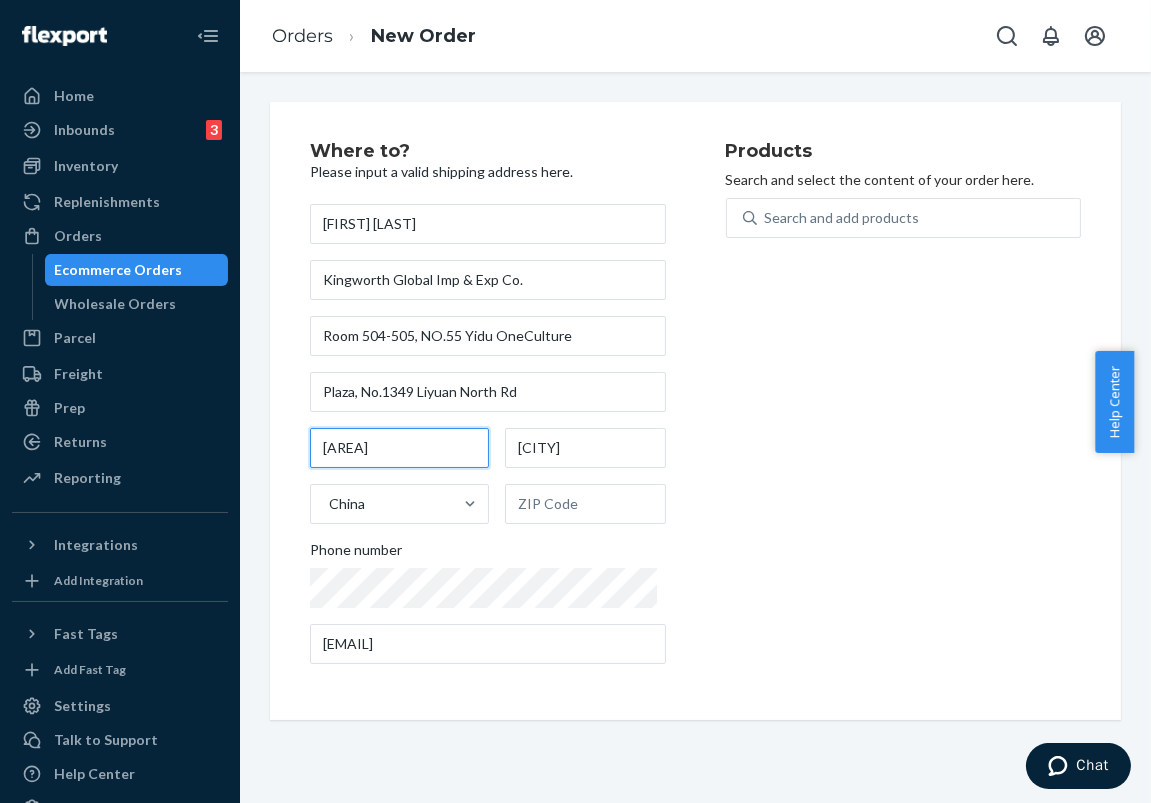 click on "Haishu Area" at bounding box center (399, 448) 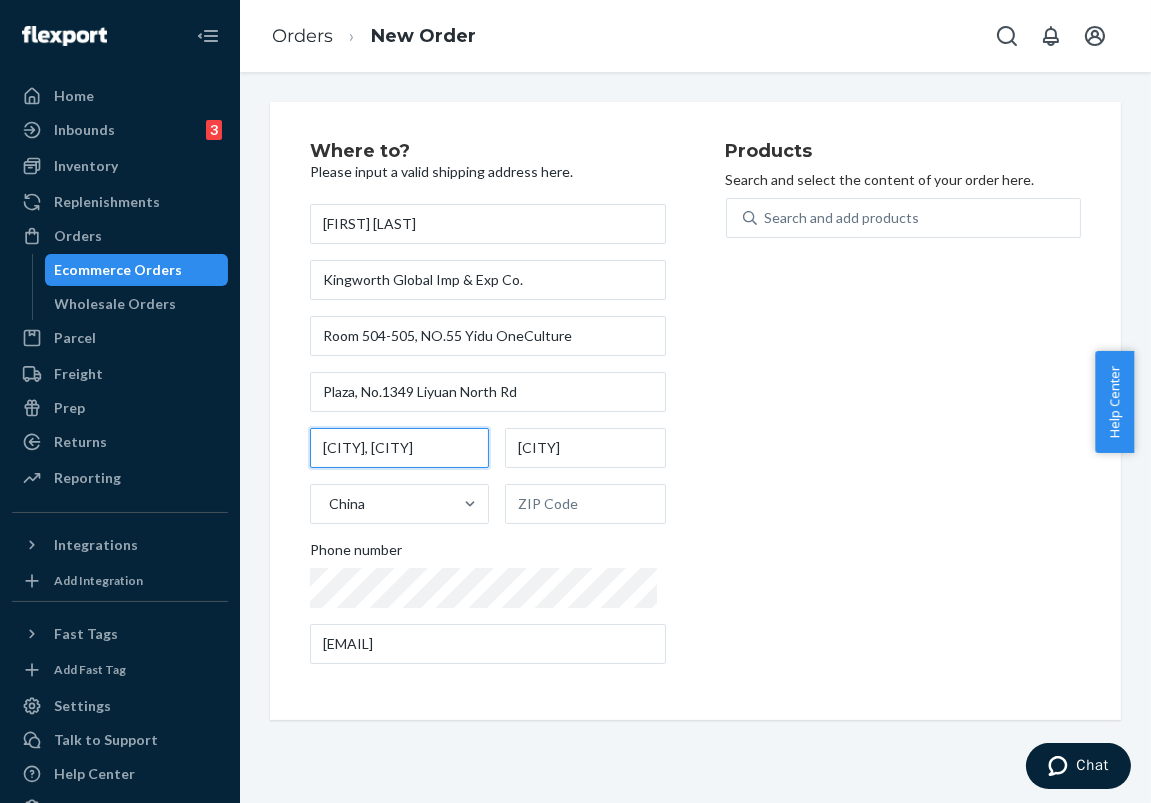 type on "Haishu Area, Nigbo" 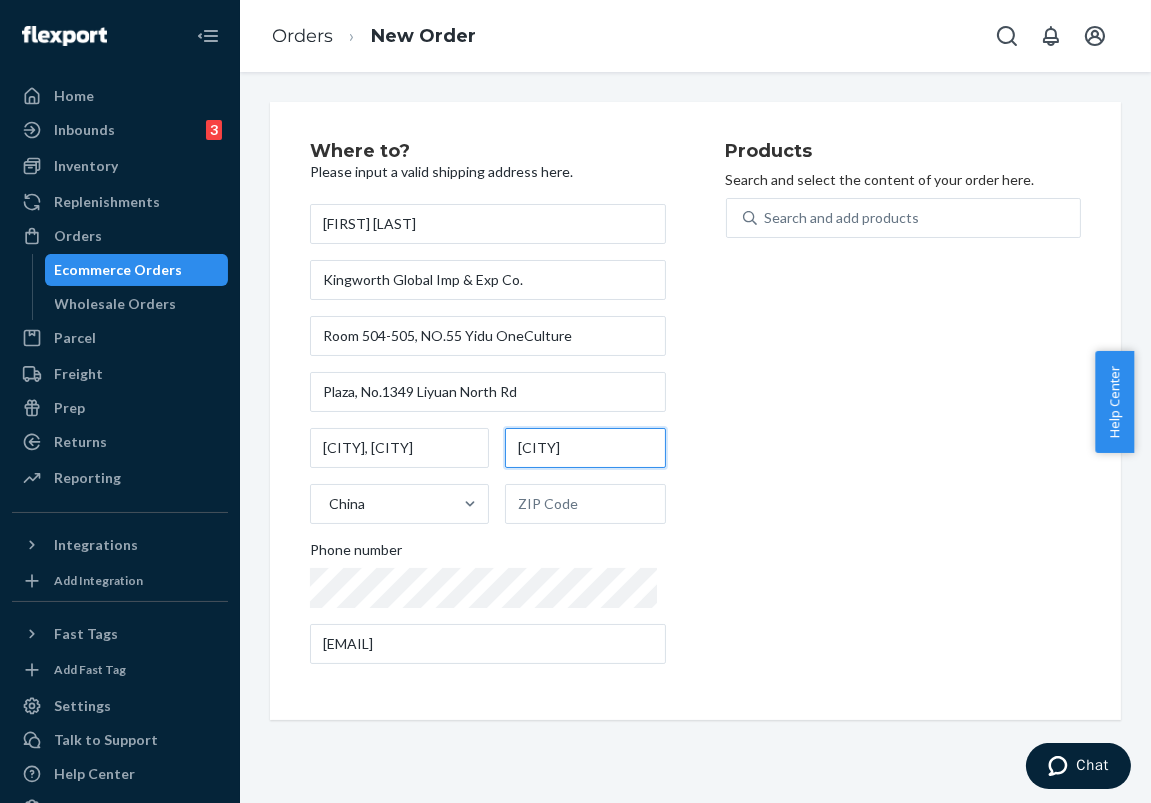 click on "Ningbo" at bounding box center (585, 448) 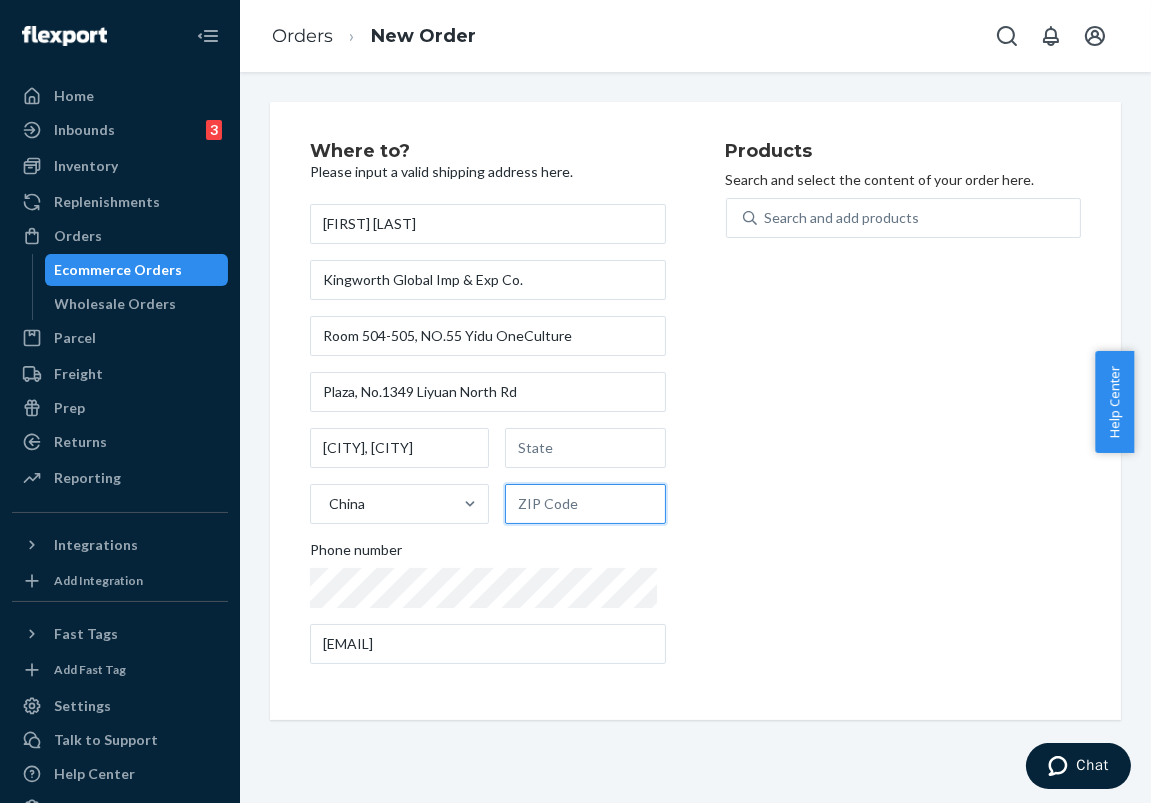 click at bounding box center [585, 504] 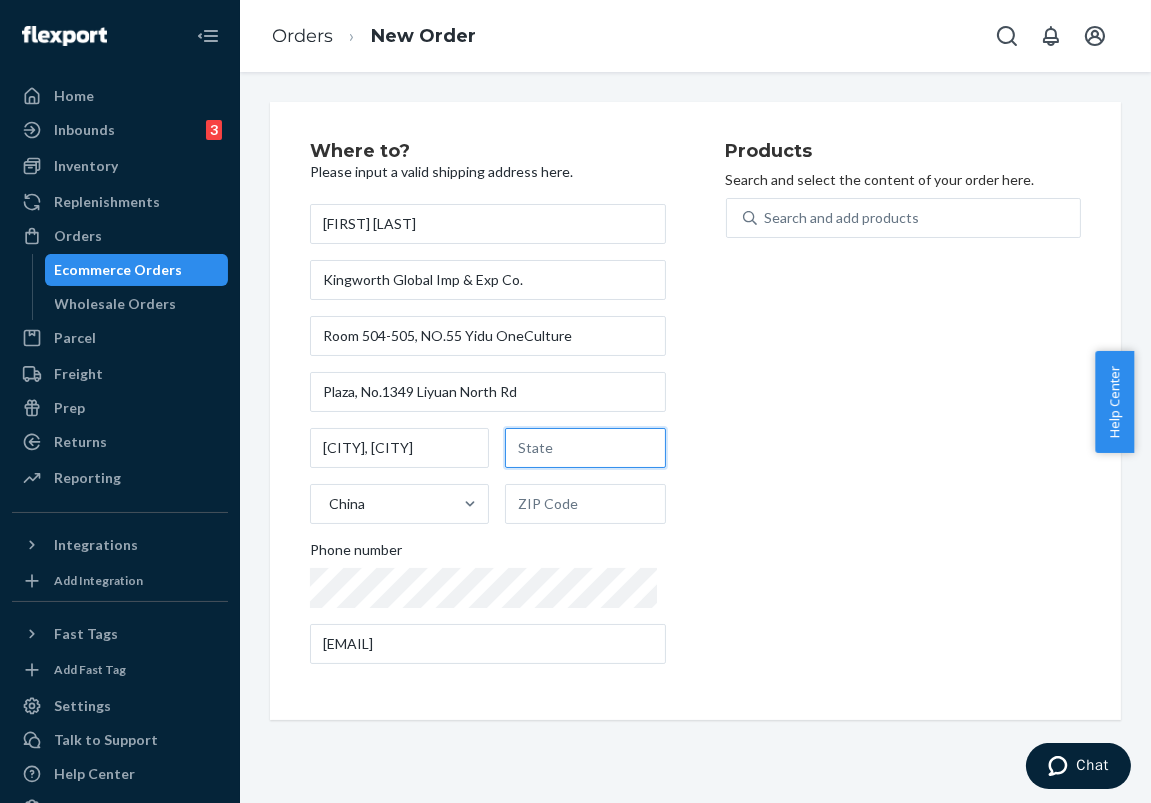 click at bounding box center (585, 448) 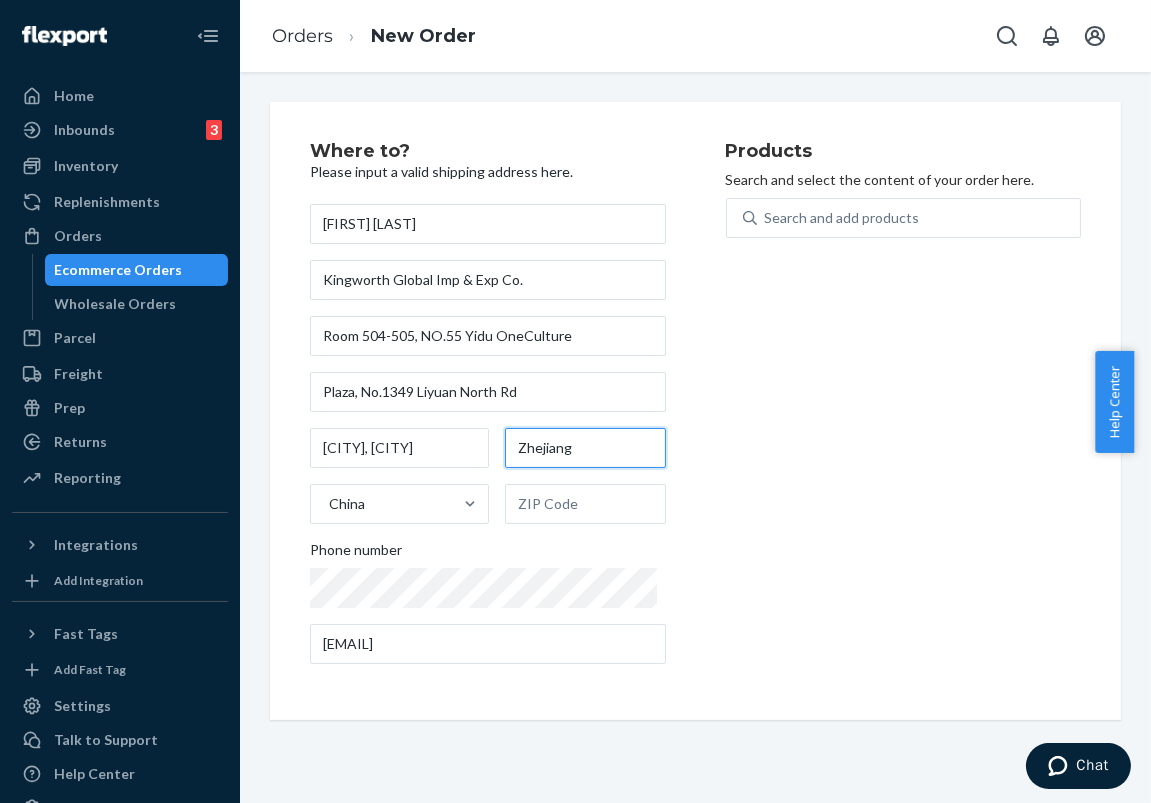 type on "Zhejiang" 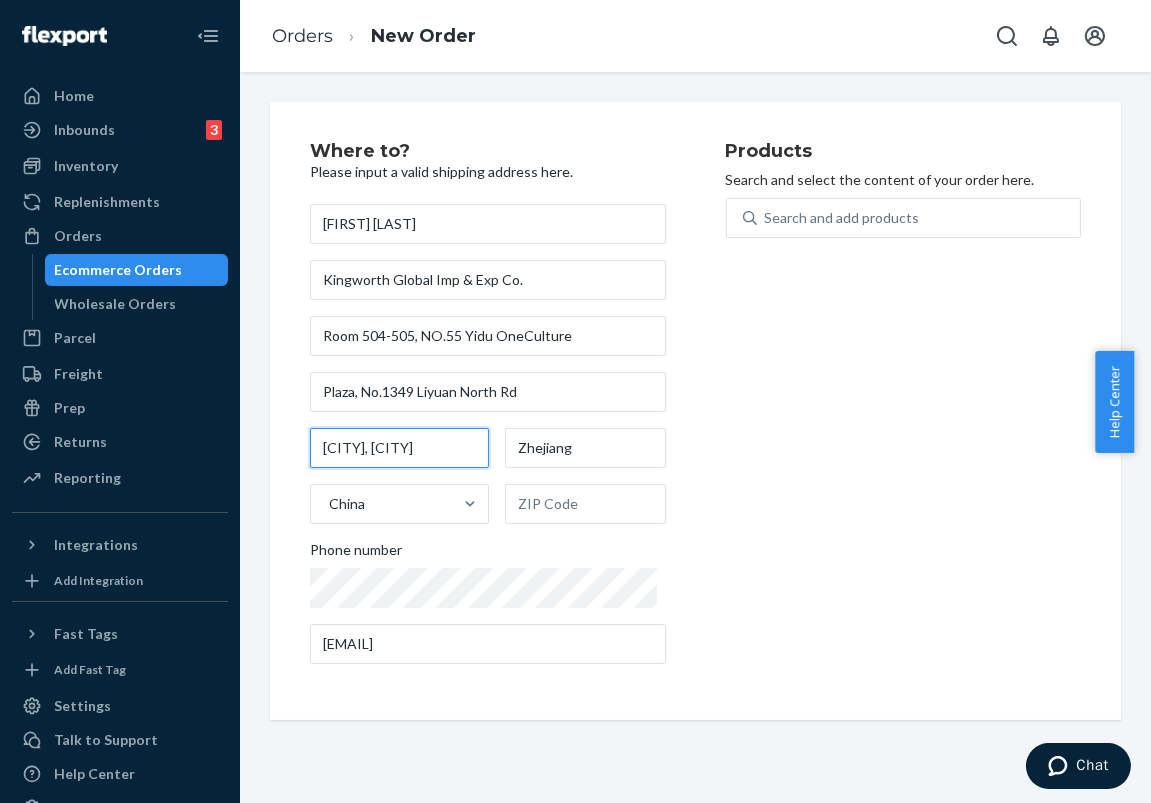 click on "Haishu Area, Nigbo" at bounding box center (399, 448) 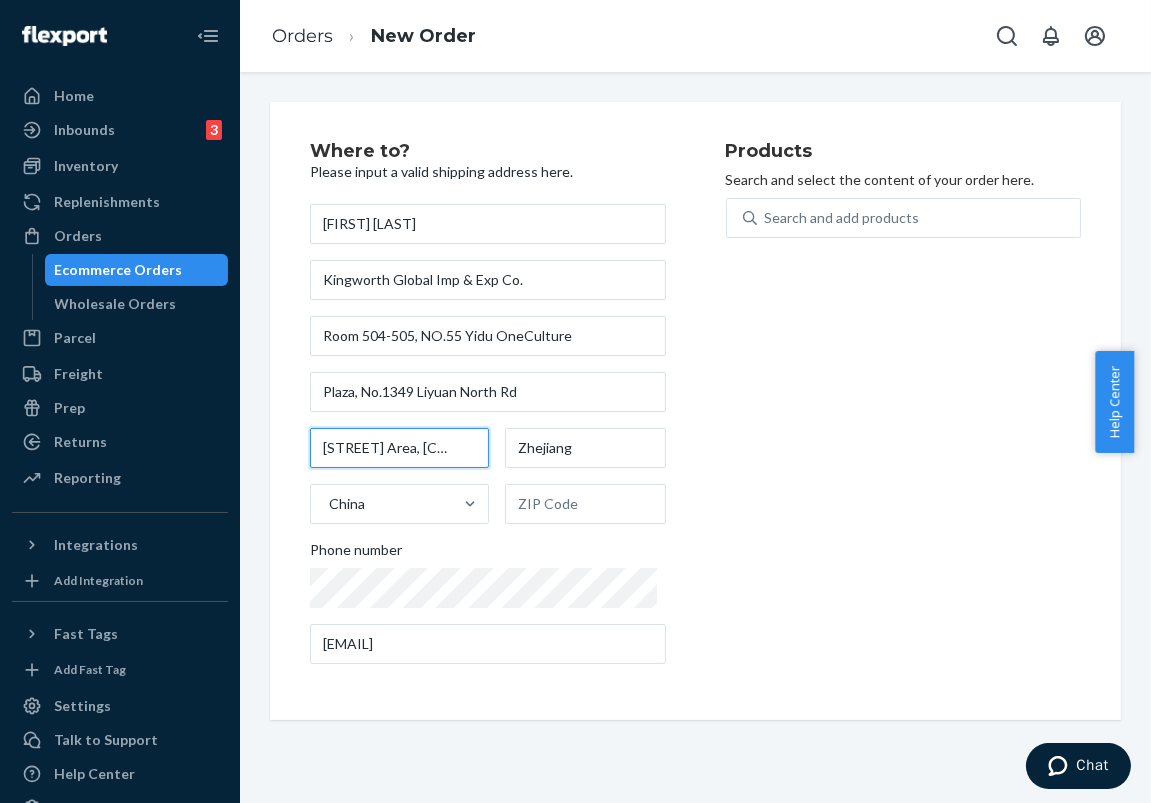 type on "Haishu Area, Nnigbo" 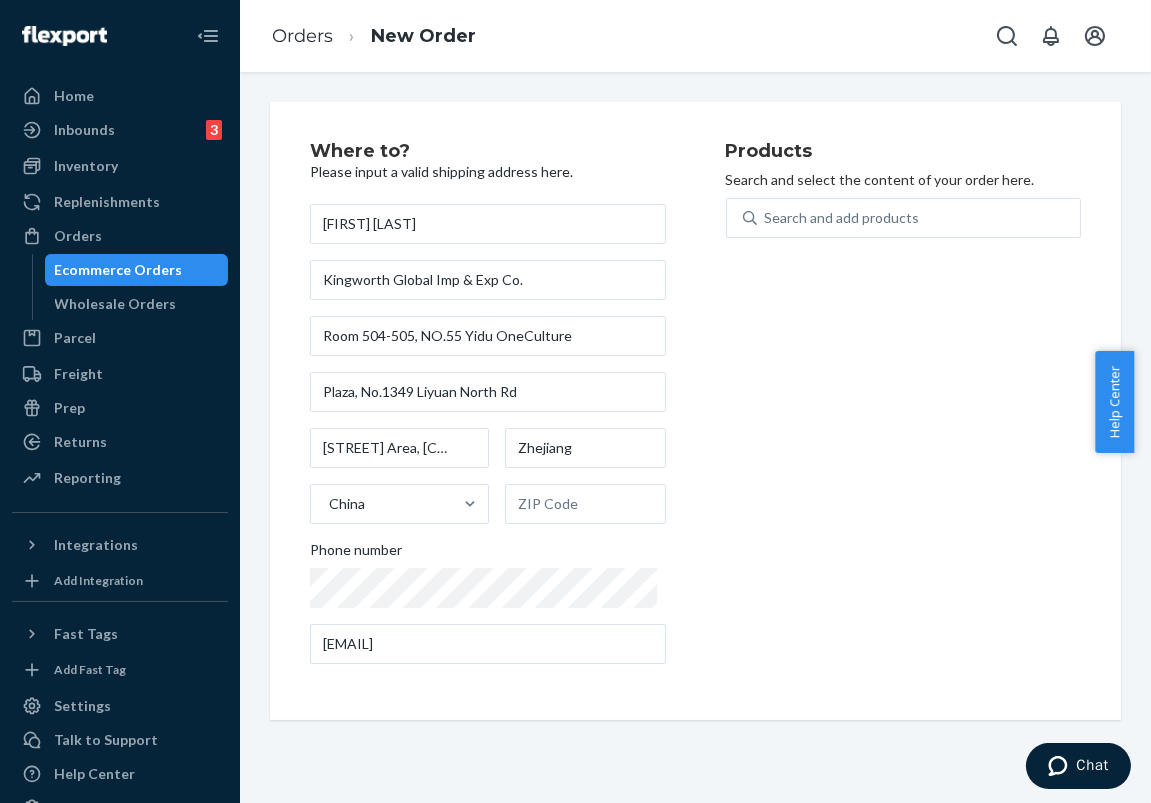 click on "Products Search and select the content of your order here. Search and add products" at bounding box center [904, 411] 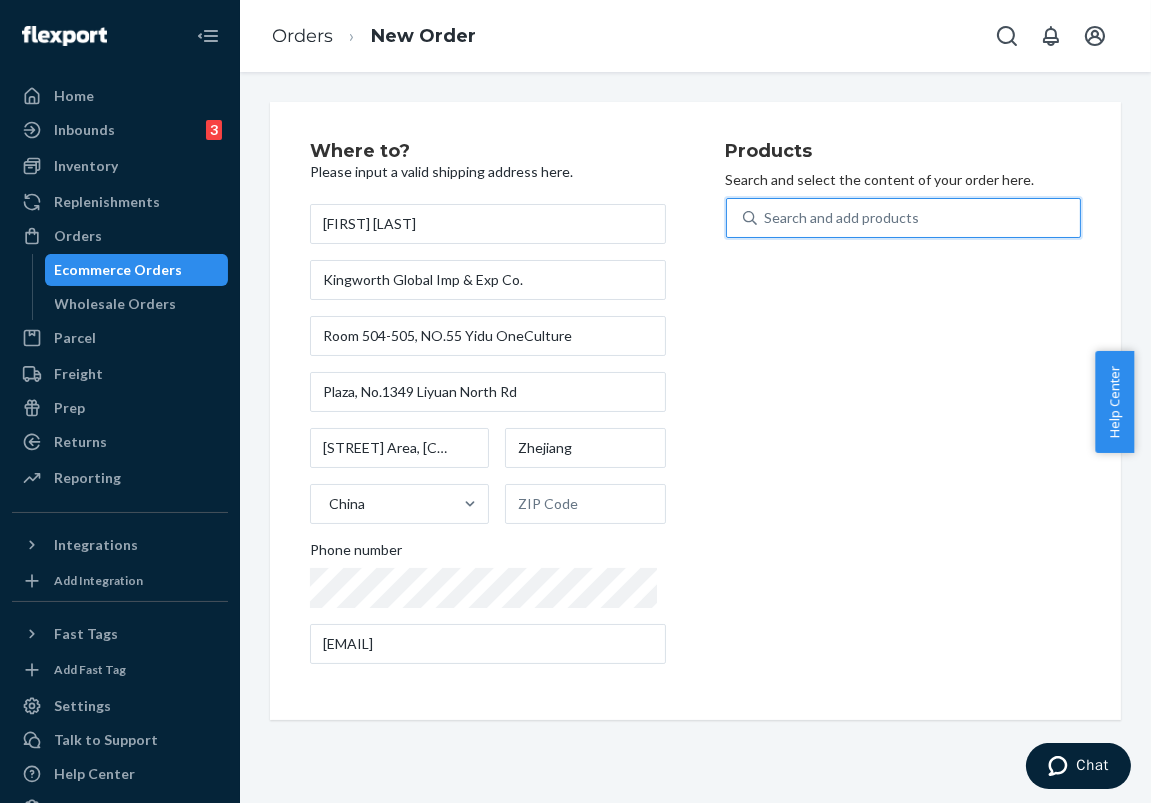click on "Search and add products" at bounding box center (904, 218) 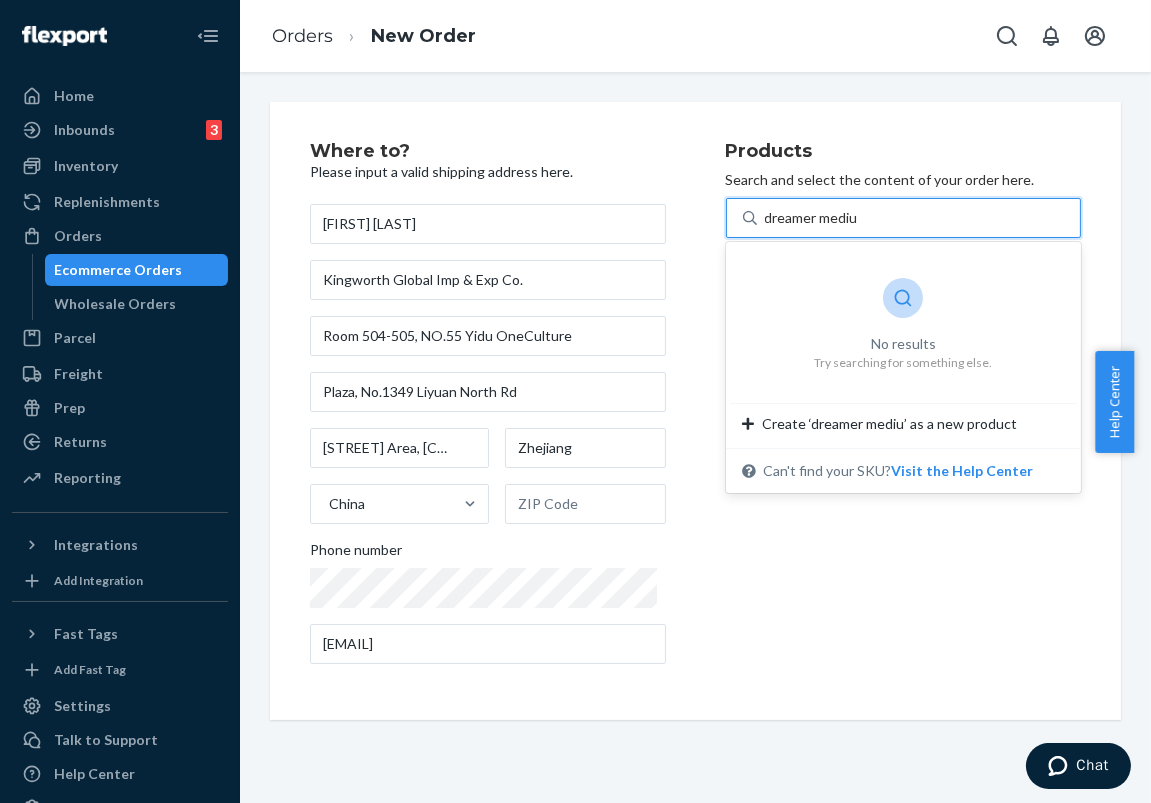 type on "dreamer mediu" 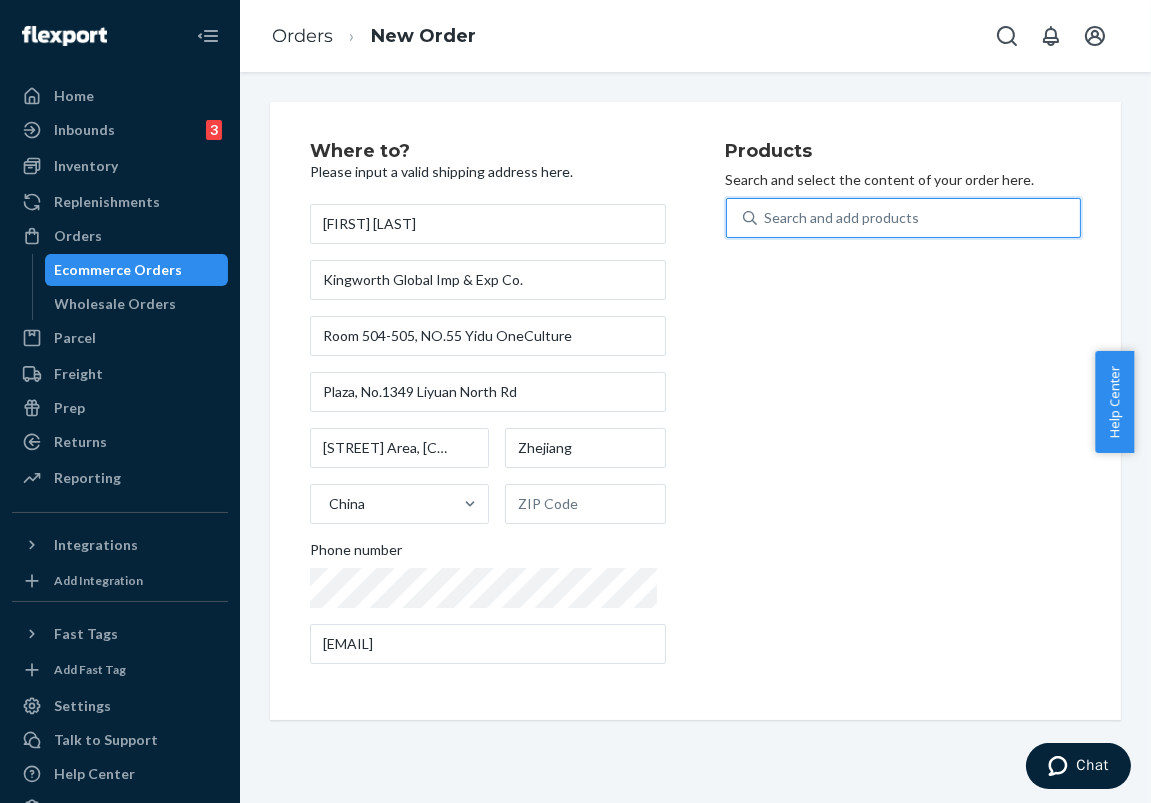 click on "Search and add products" at bounding box center [919, 218] 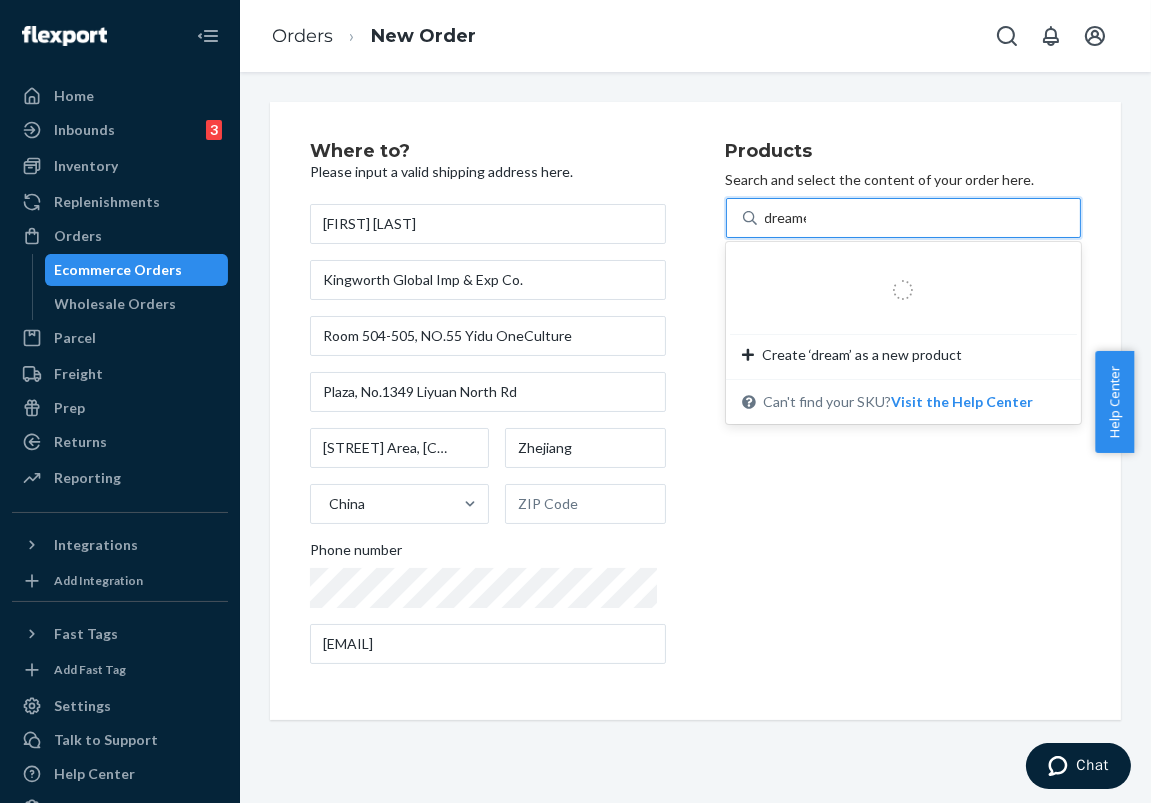 type on "dreamer" 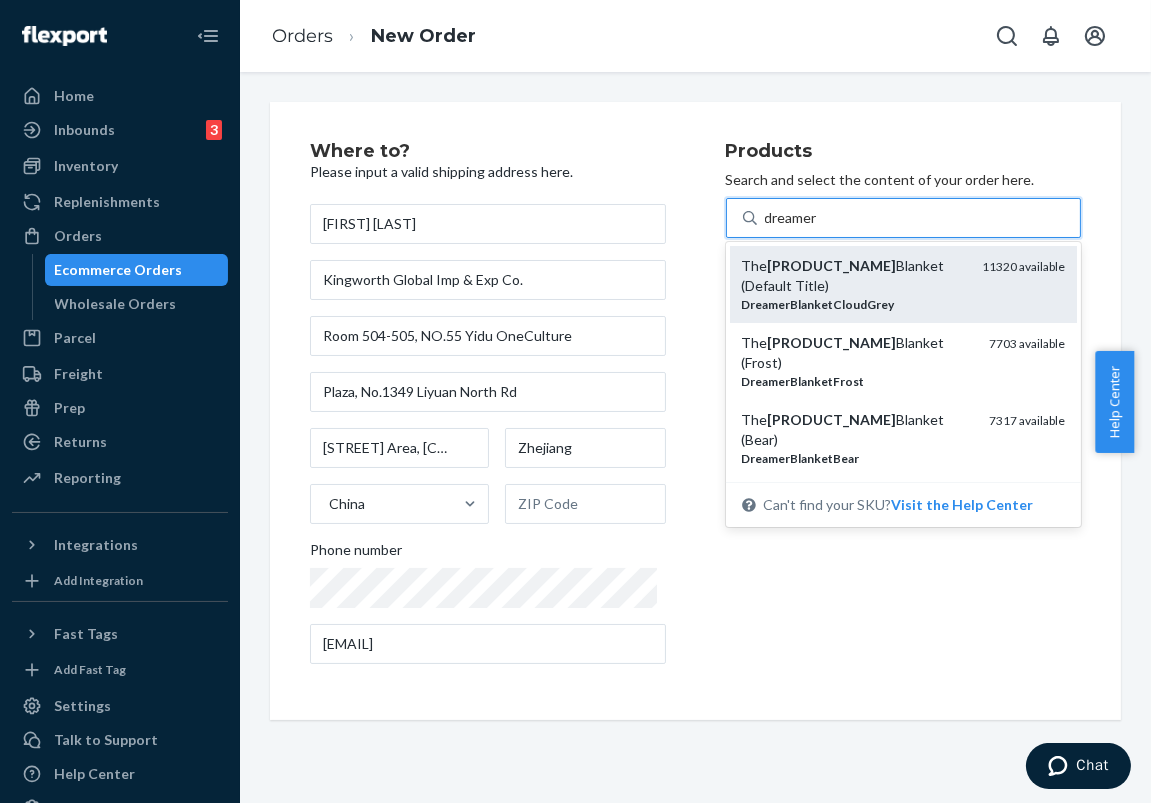 click on "The  Dreamer  Blanket (Default Title)" at bounding box center (854, 276) 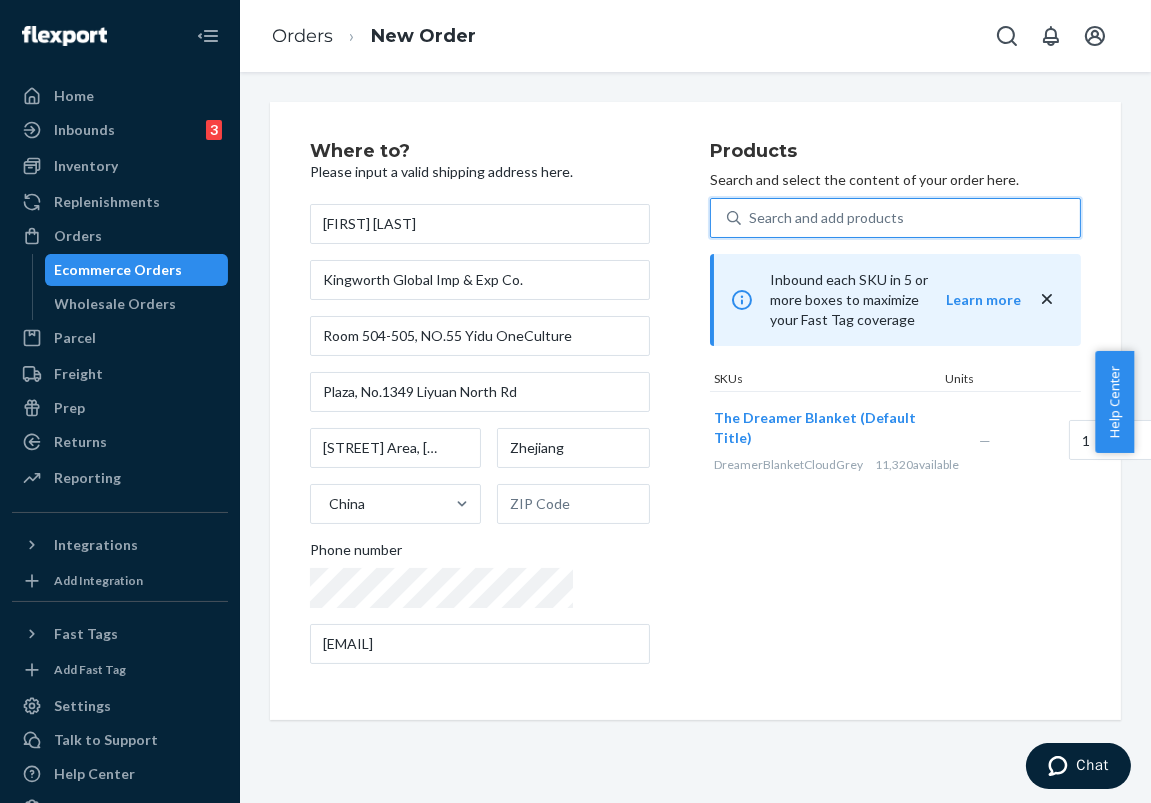 click on "Search and add products" at bounding box center (826, 218) 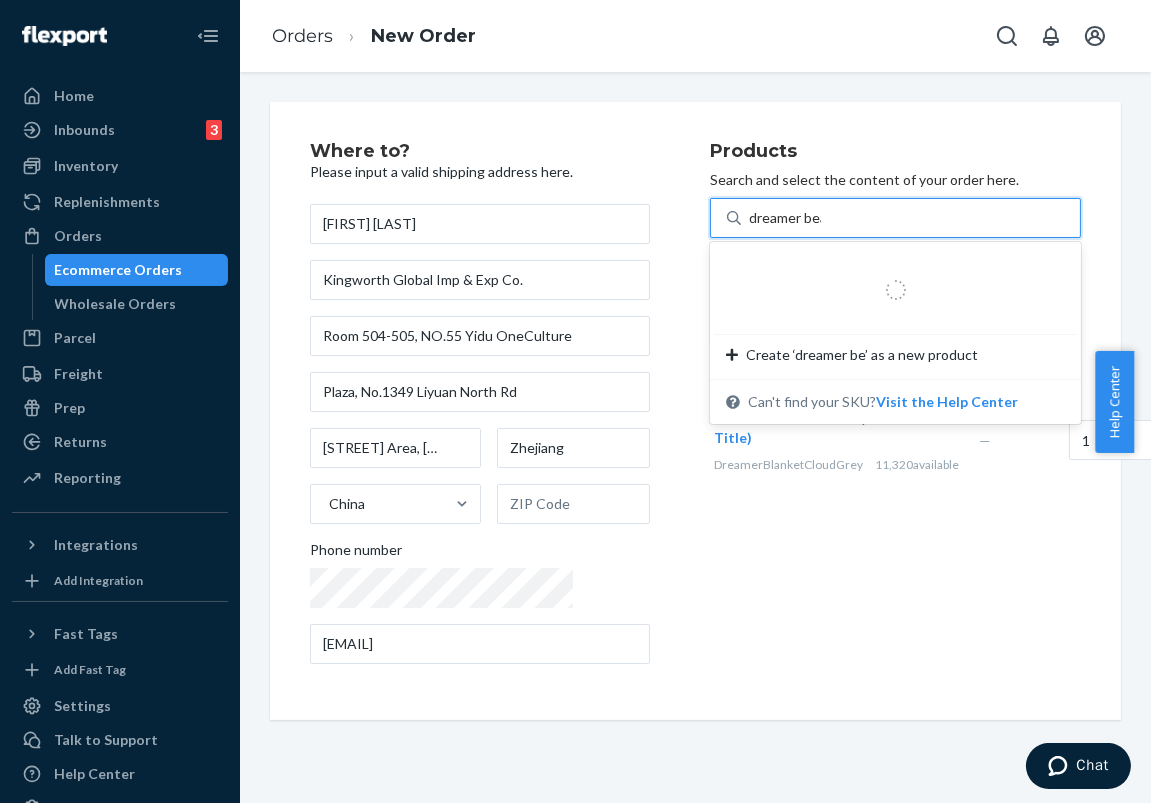 type on "dreamer bear" 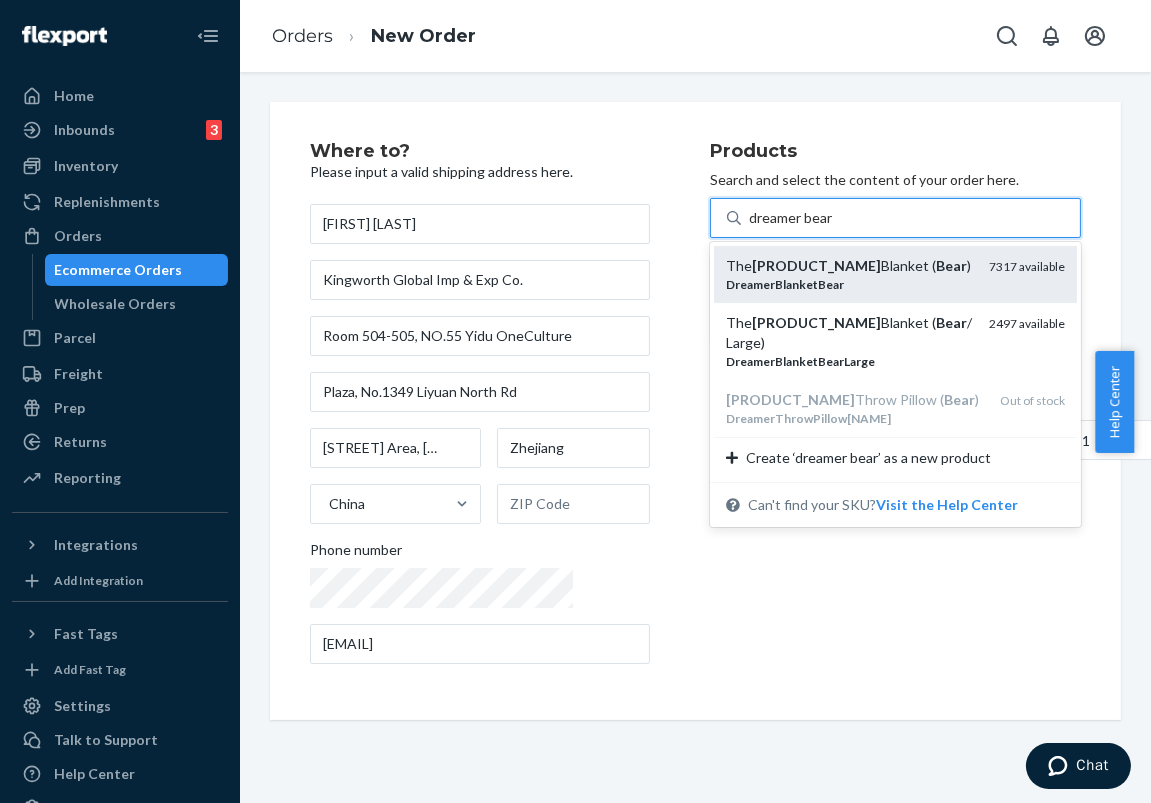 click on "The  Dreamer  Blanket ( Bear )" at bounding box center [849, 266] 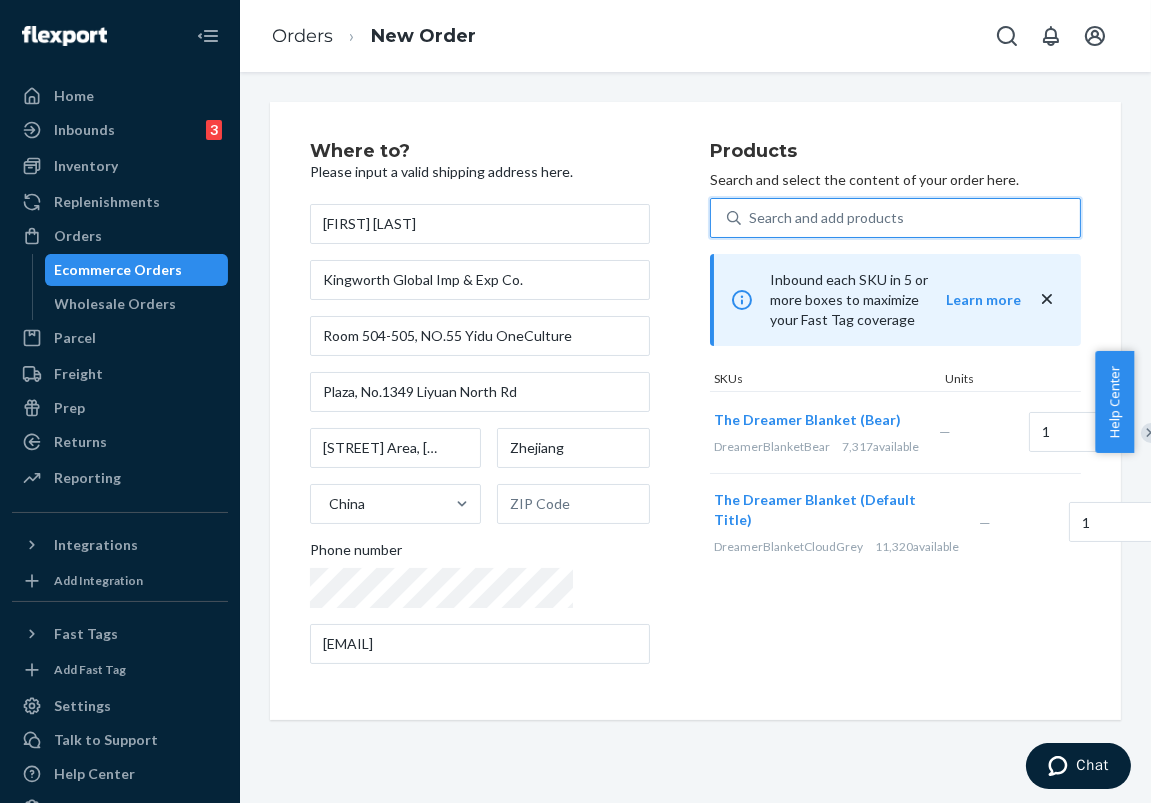 click on "Search and add products" at bounding box center (826, 218) 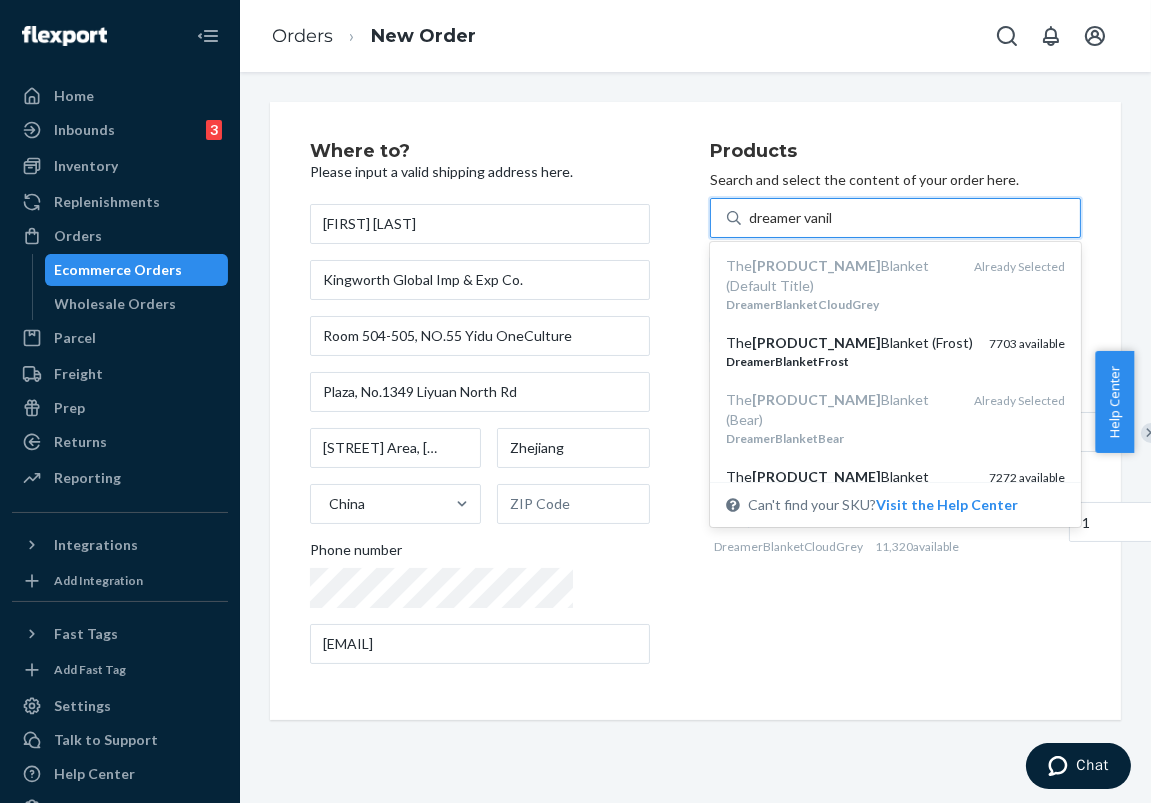 type on "dreamer vanilla" 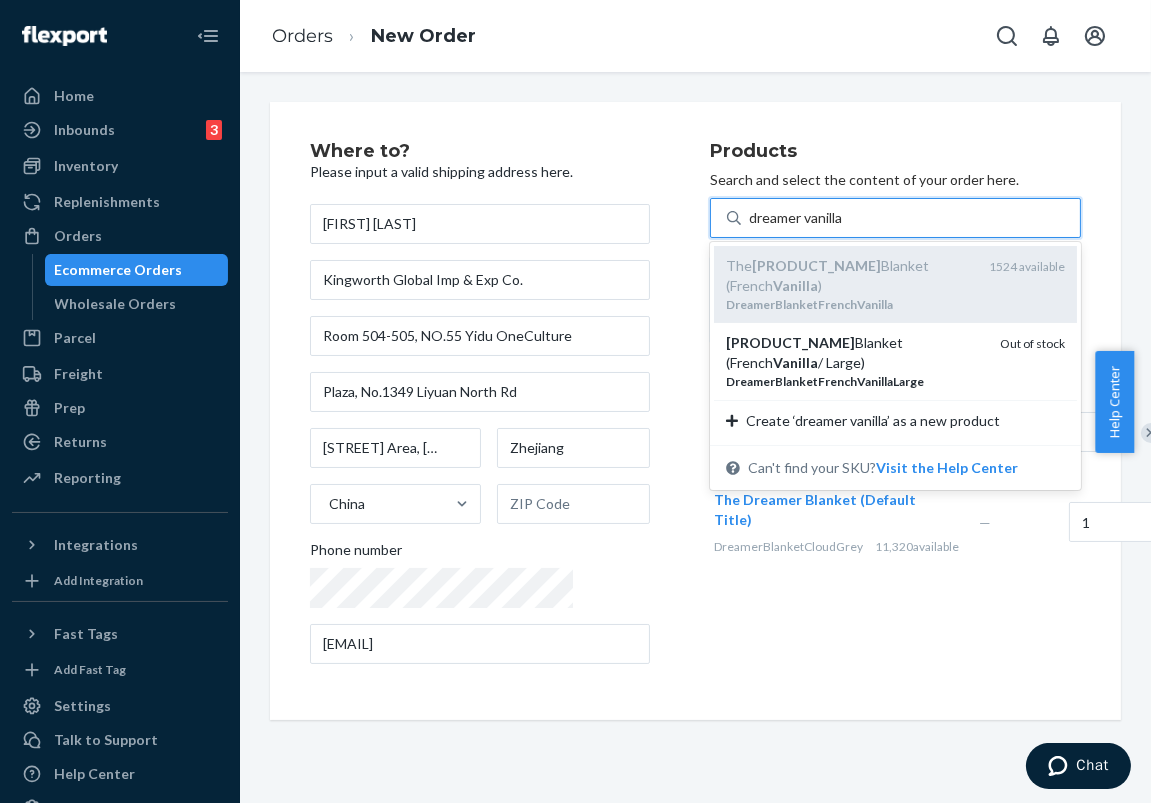 click on "DreamerBlanketFrenchVanilla" at bounding box center [849, 304] 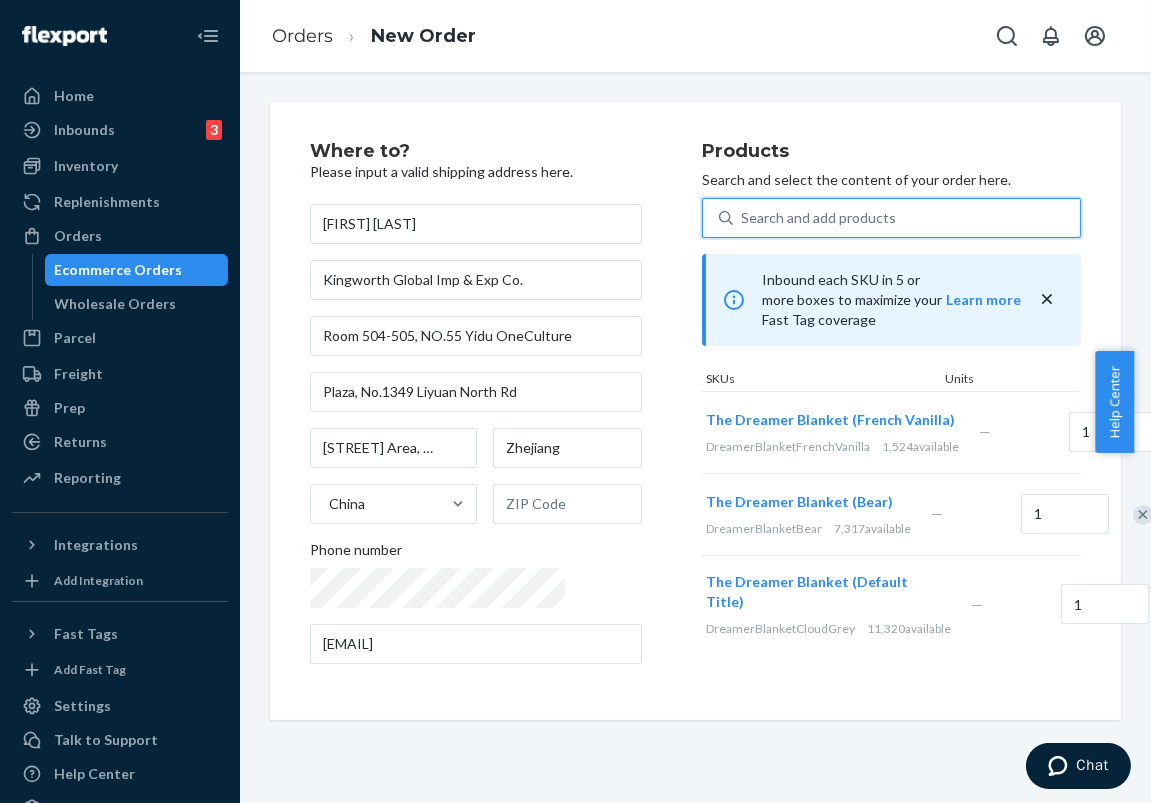 click on "Search and add products" at bounding box center [818, 218] 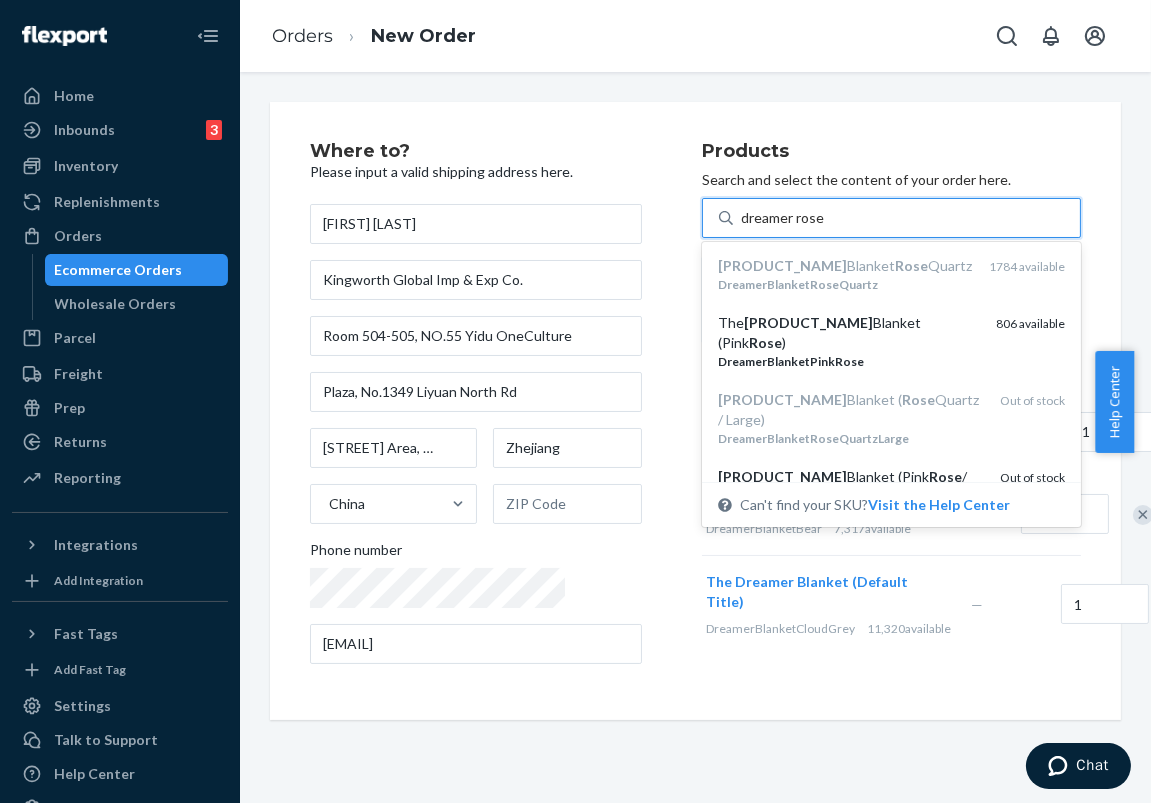 type on "dreamer rose" 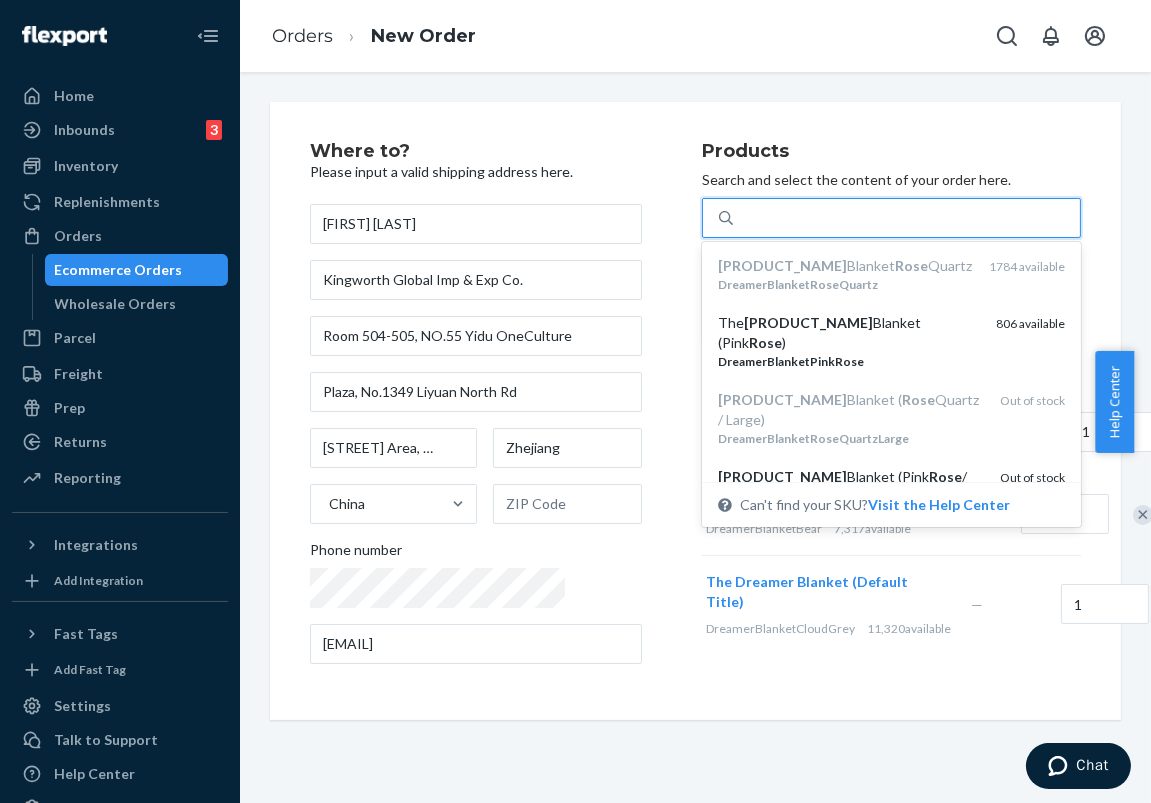 click on "Where to? Please input a valid shipping address here. Vivian Chu Kingworth Global Imp & Exp Co. Room 504-505, NO.55 Yidu OneCulture Plaza, No.1349 Liyuan North Rd Haishu Area, Nnigbo Zhejiang China Phone number sales2@asia-unite.com Products Search and select the content of your order here.      option undefined focused, 1 of 4. 4 results available for search term dreamer rose. Use Up and Down to choose options, press Enter to select the currently focused option, press Escape to exit the menu, press Tab to select the option and exit the menu. dreamer rose Dreamer  Blanket  Rose  Quartz DreamerBlanketRoseQuartz 1784 available The  Dreamer  Blanket (Pink  Rose ) DreamerBlanketPinkRose 806 available Dreamer  Blanket ( Rose  Quartz / Large) DreamerBlanketRoseQuartzLarge Out of stock Dreamer  Blanket (Pink  Rose  / Large) DreamerBlanketPinkRoseLarge Out of stock Create ‘dreamer rose’ as a new product Can't find your SKU?  Visit the Help Center Learn more SKUs Units The Dreamer Blanket (French Vanilla) 1,524" at bounding box center (695, 411) 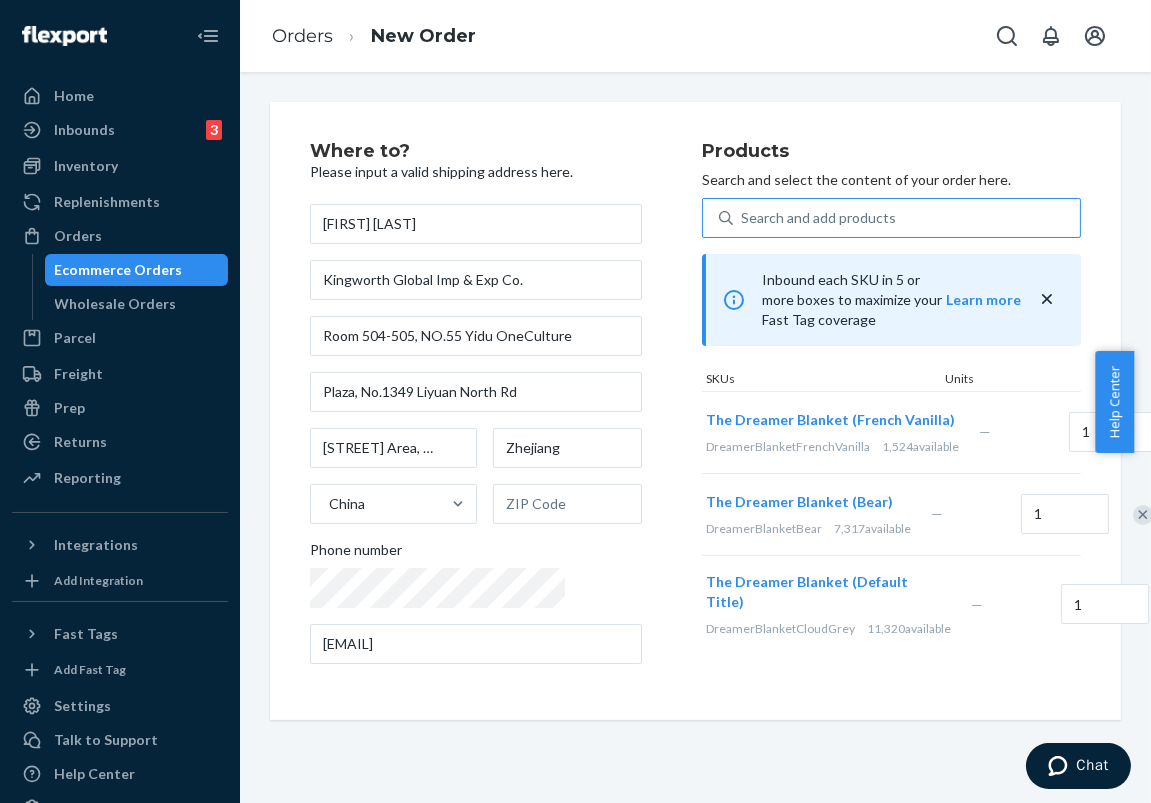 click at bounding box center [1191, 433] 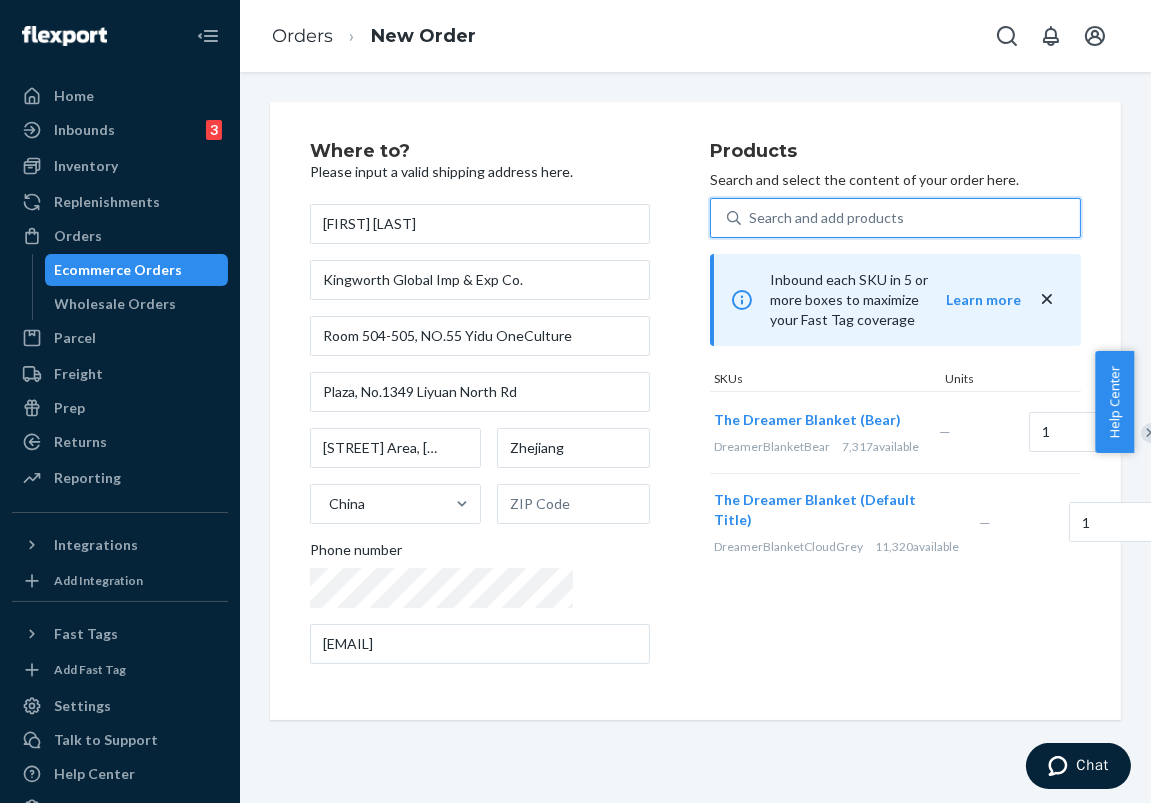 click on "Search and add products" at bounding box center (910, 218) 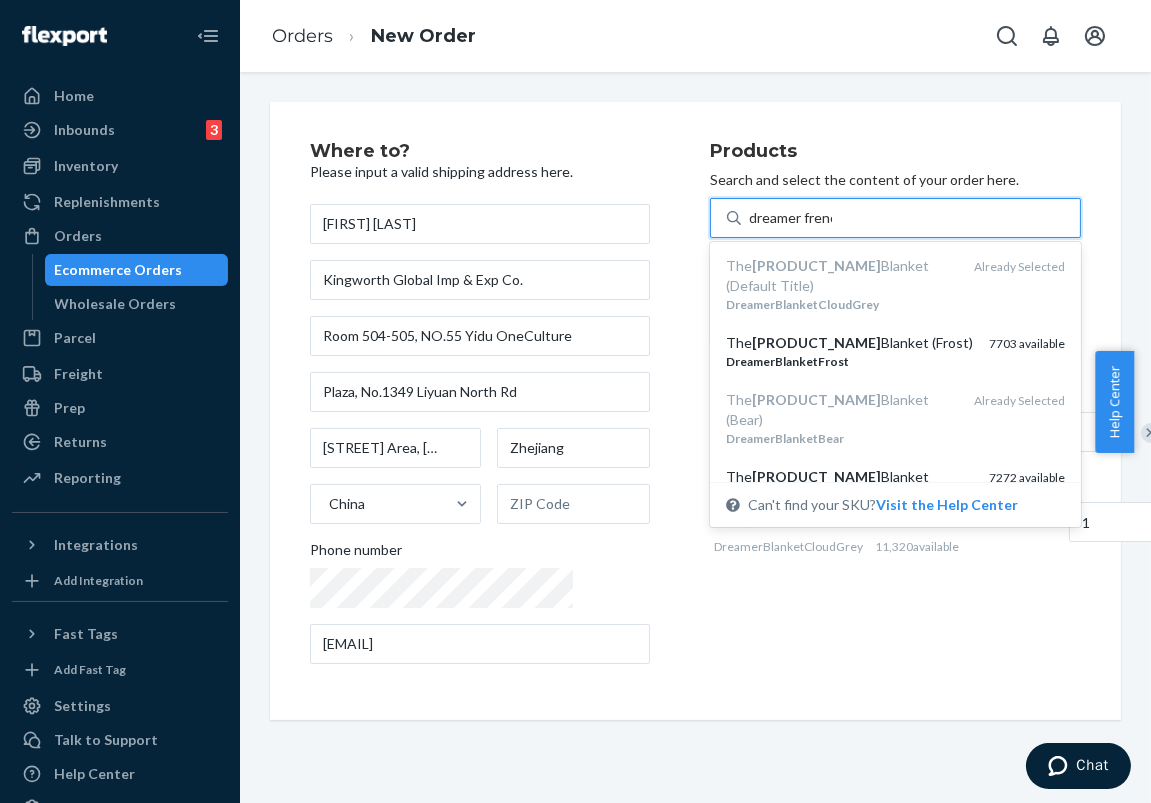 type on "dreamer french" 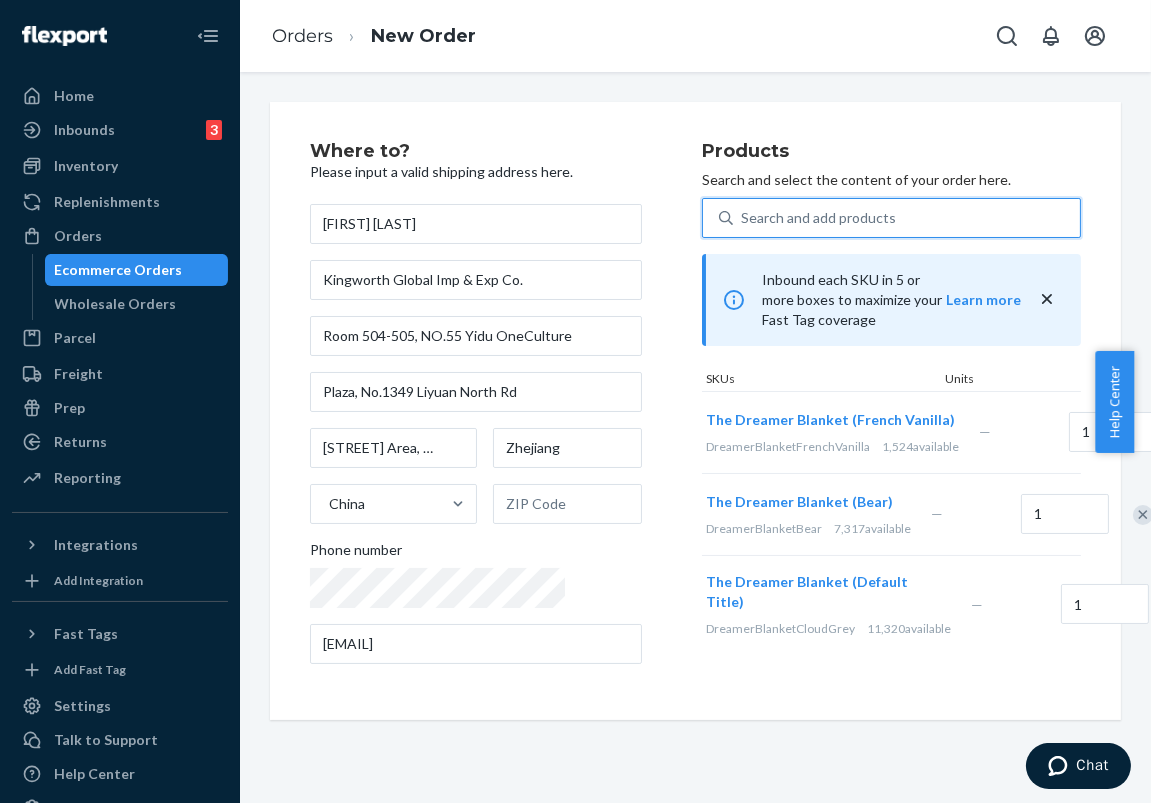 click at bounding box center (1191, 433) 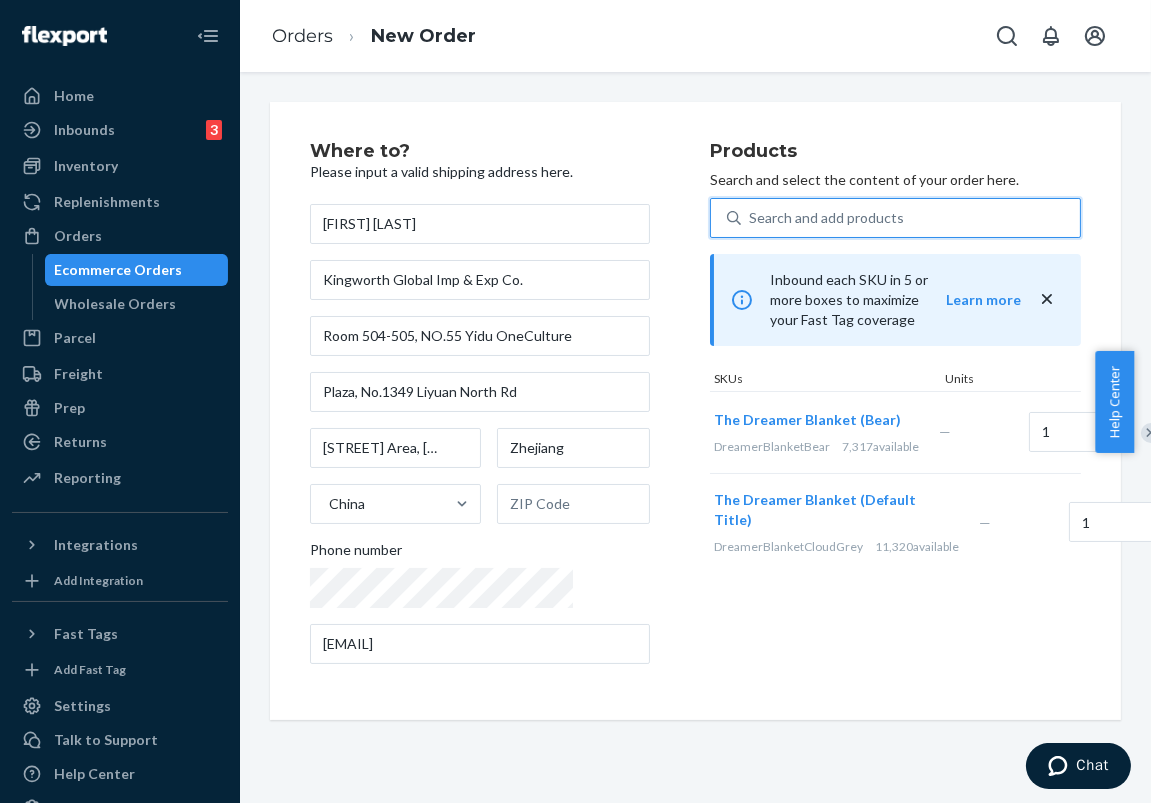 click on "Search and add products" at bounding box center [910, 218] 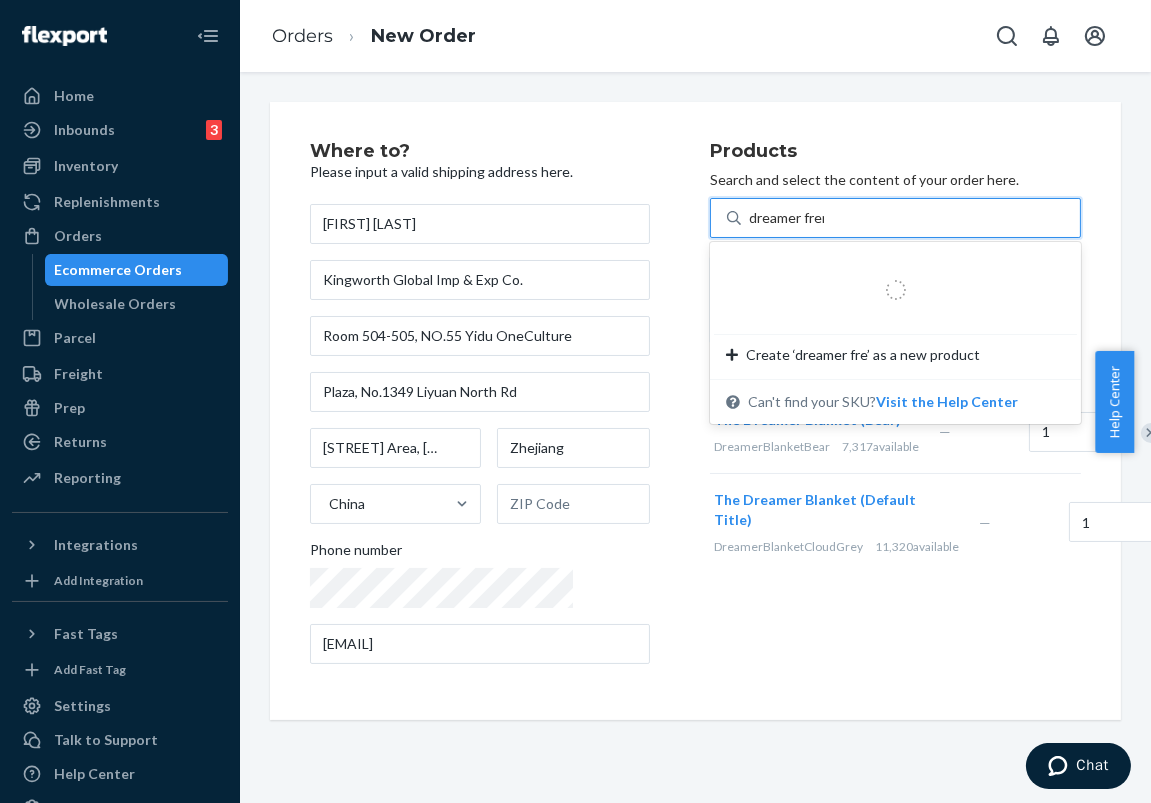 type on "dreamer french" 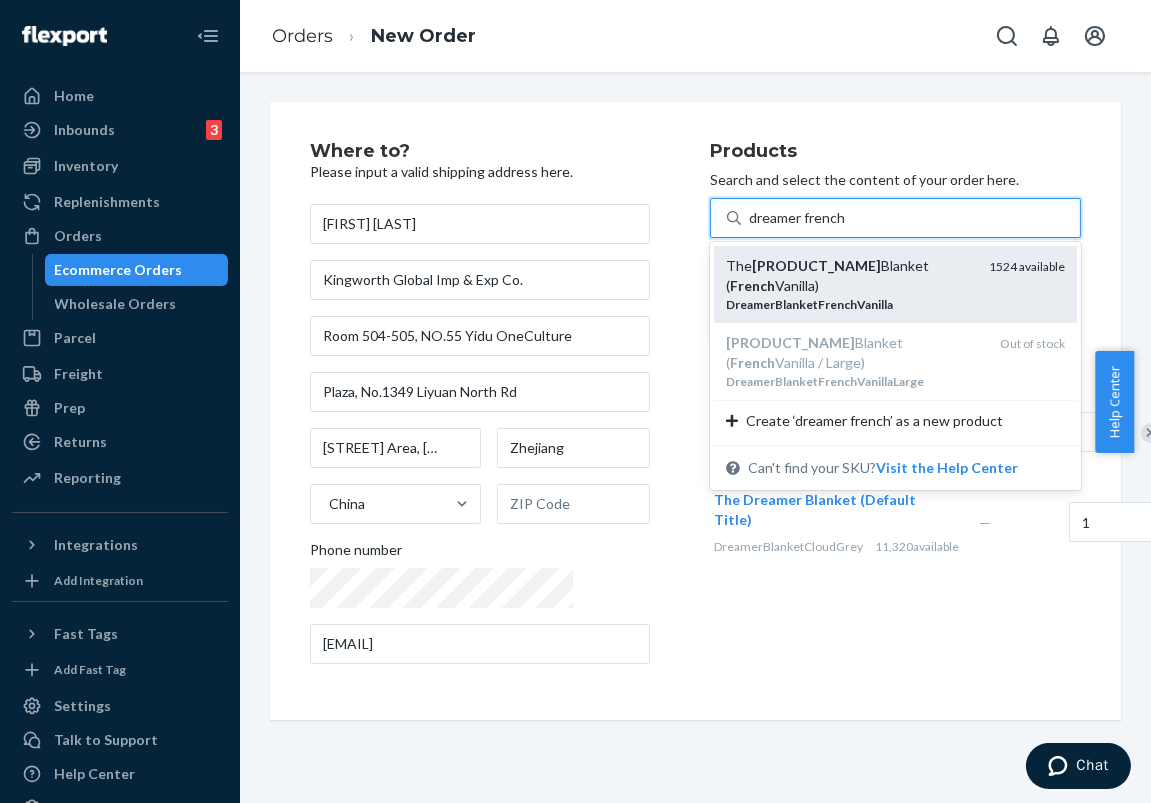 click on "The  Dreamer  Blanket ( French  Vanilla)" at bounding box center (849, 276) 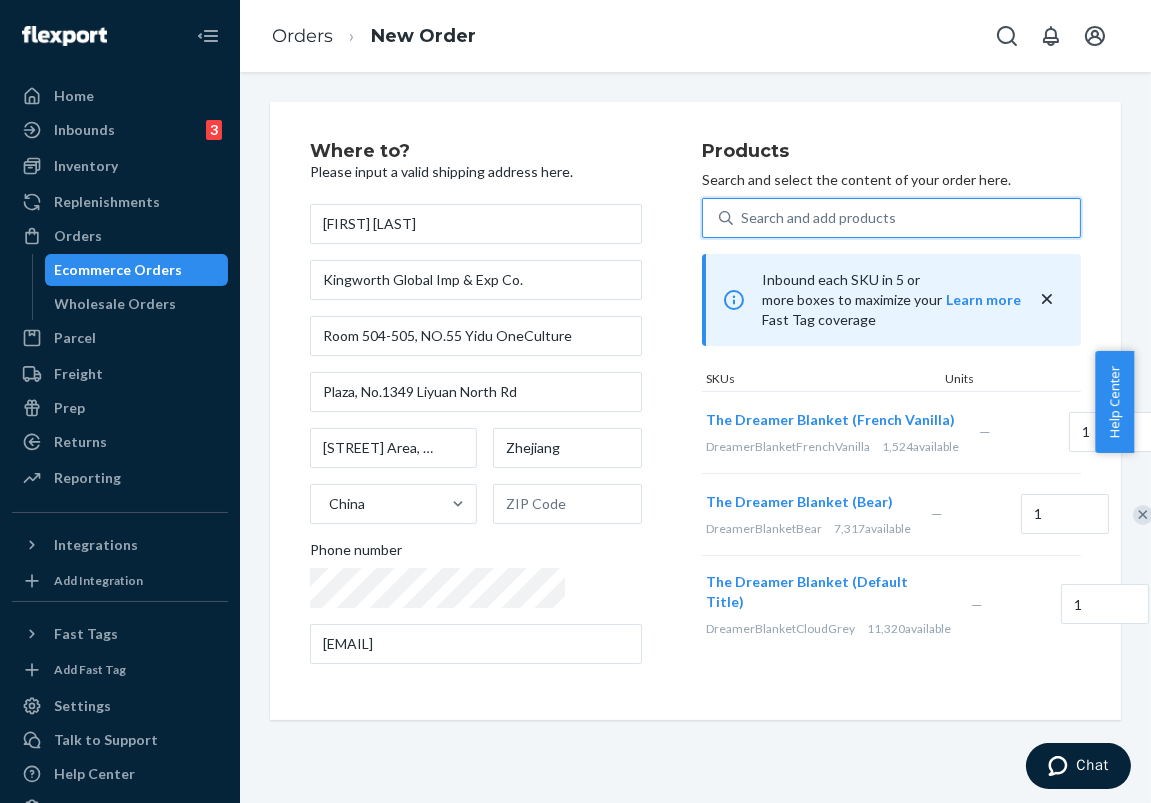 click on "Search and add products" at bounding box center (906, 218) 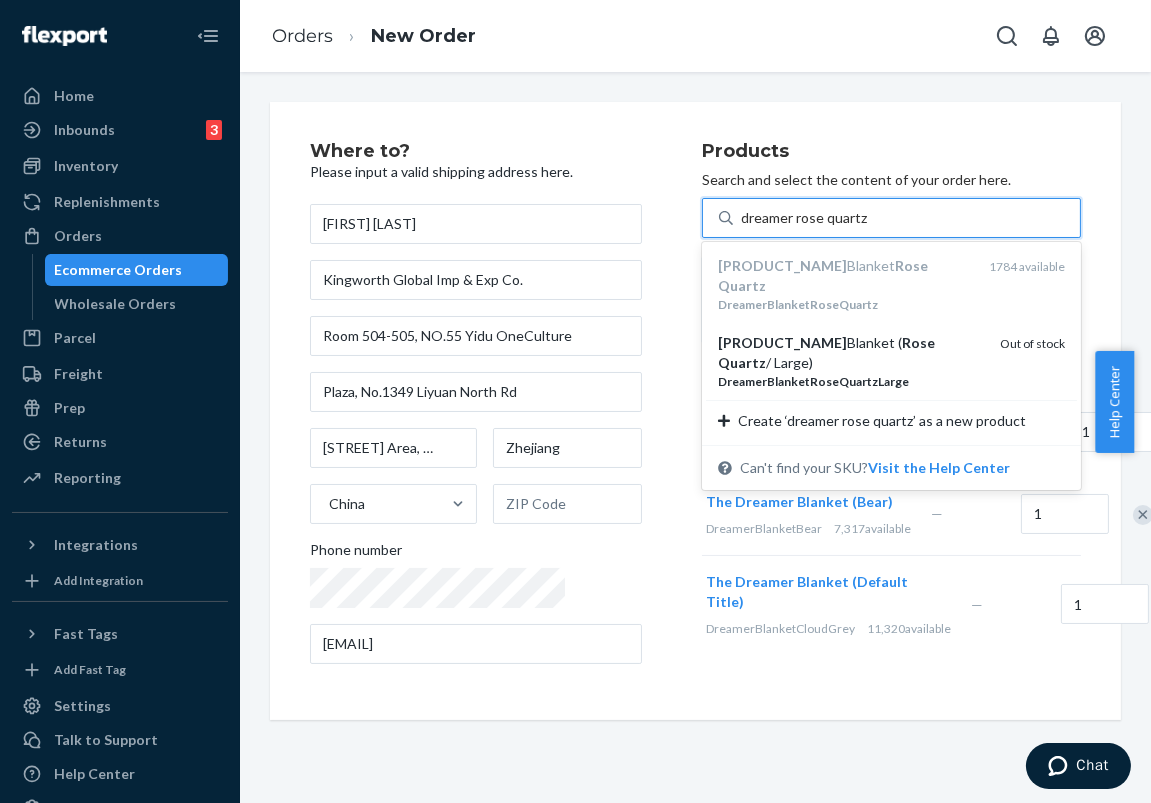 click on "dreamer rose quartz" at bounding box center (804, 218) 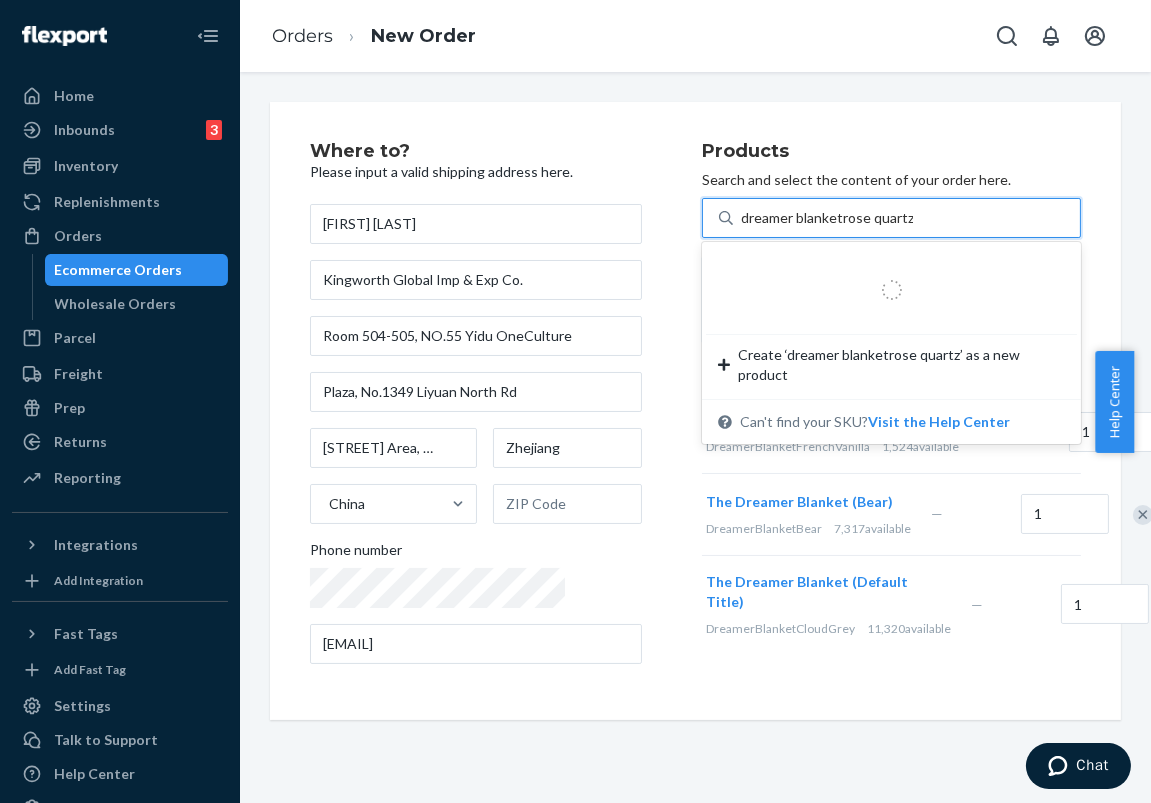 type on "dreamer blanket rose quartz" 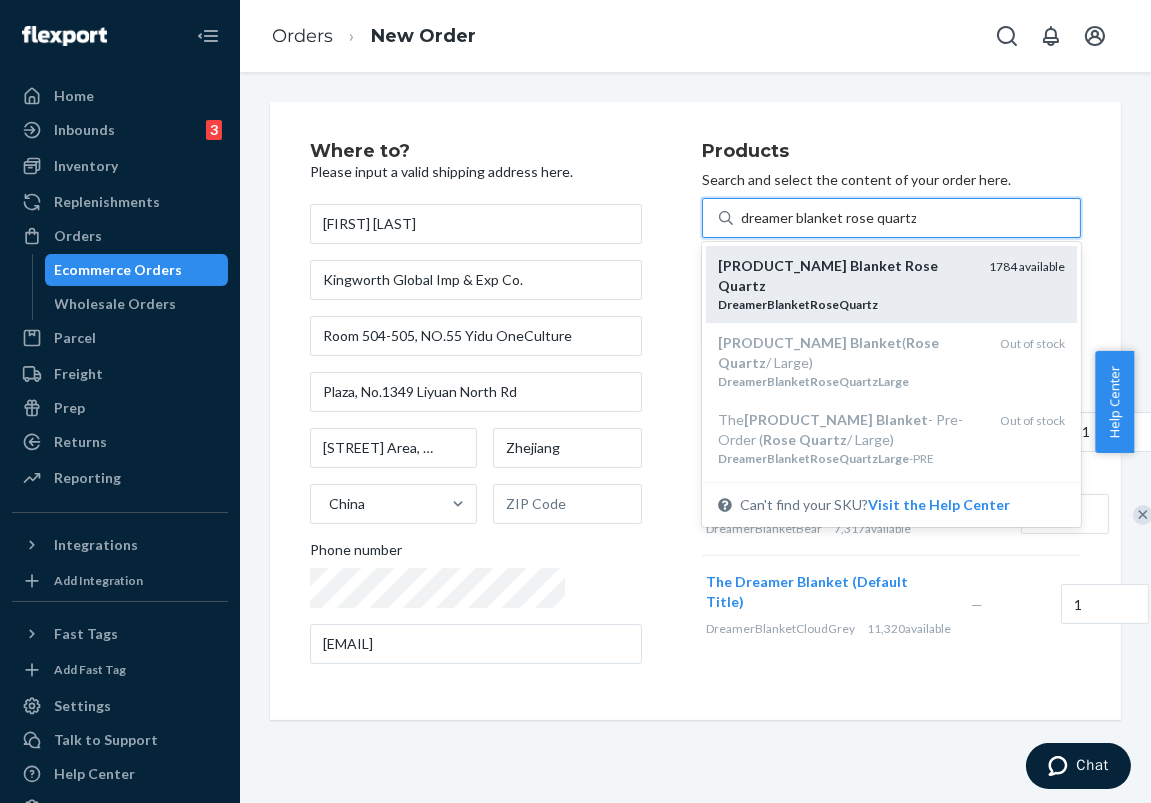 click on "Blanket" at bounding box center (876, 265) 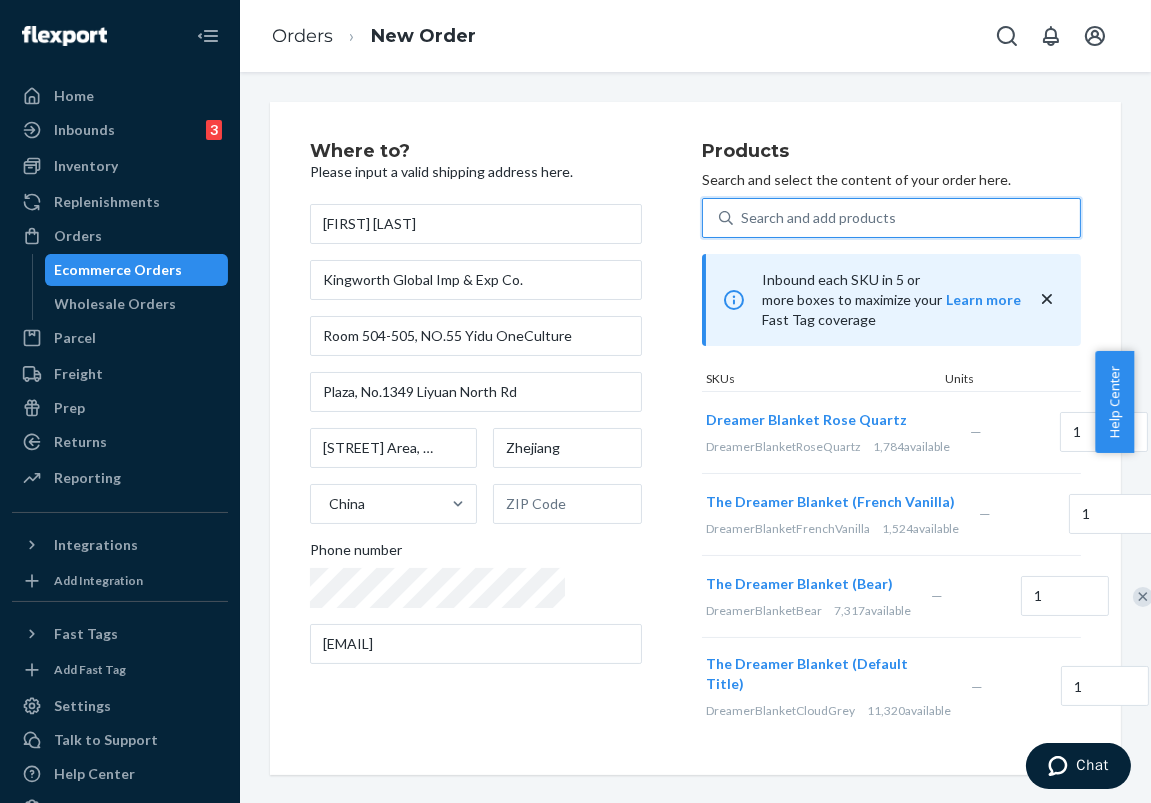 click on "Search and add products" at bounding box center [906, 218] 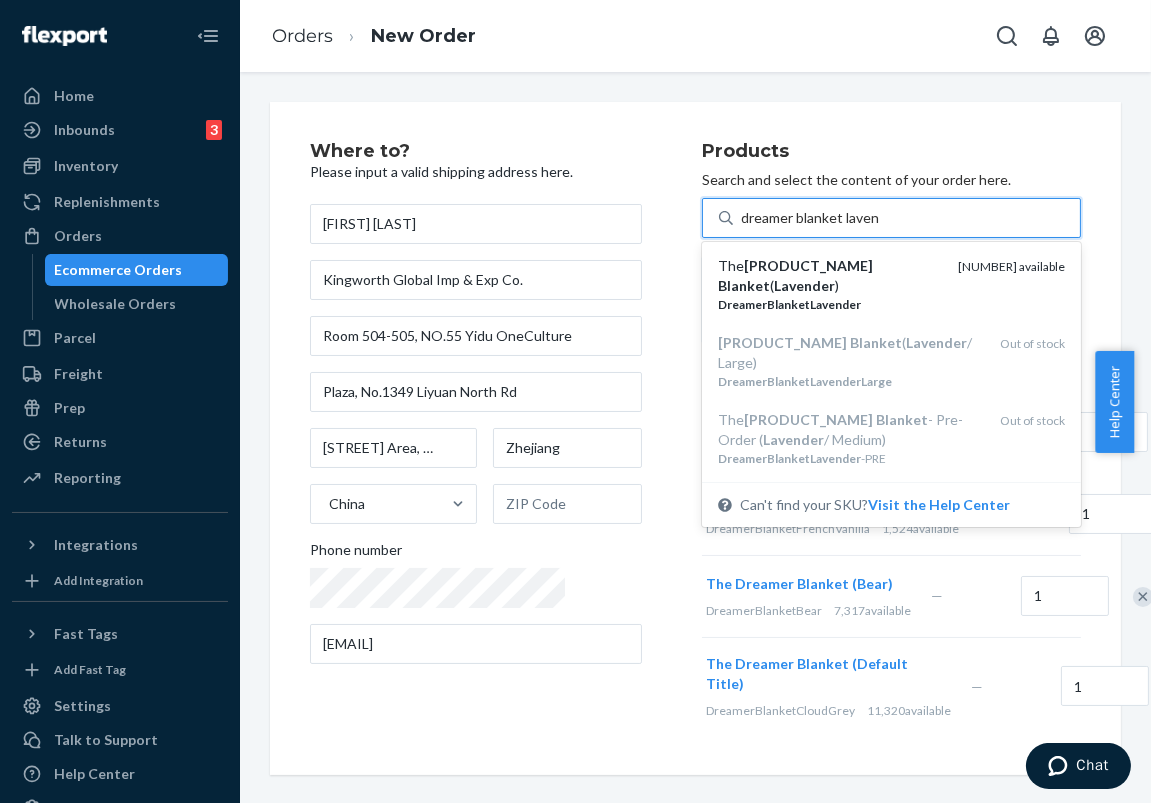 type on "dreamer blanket lavender" 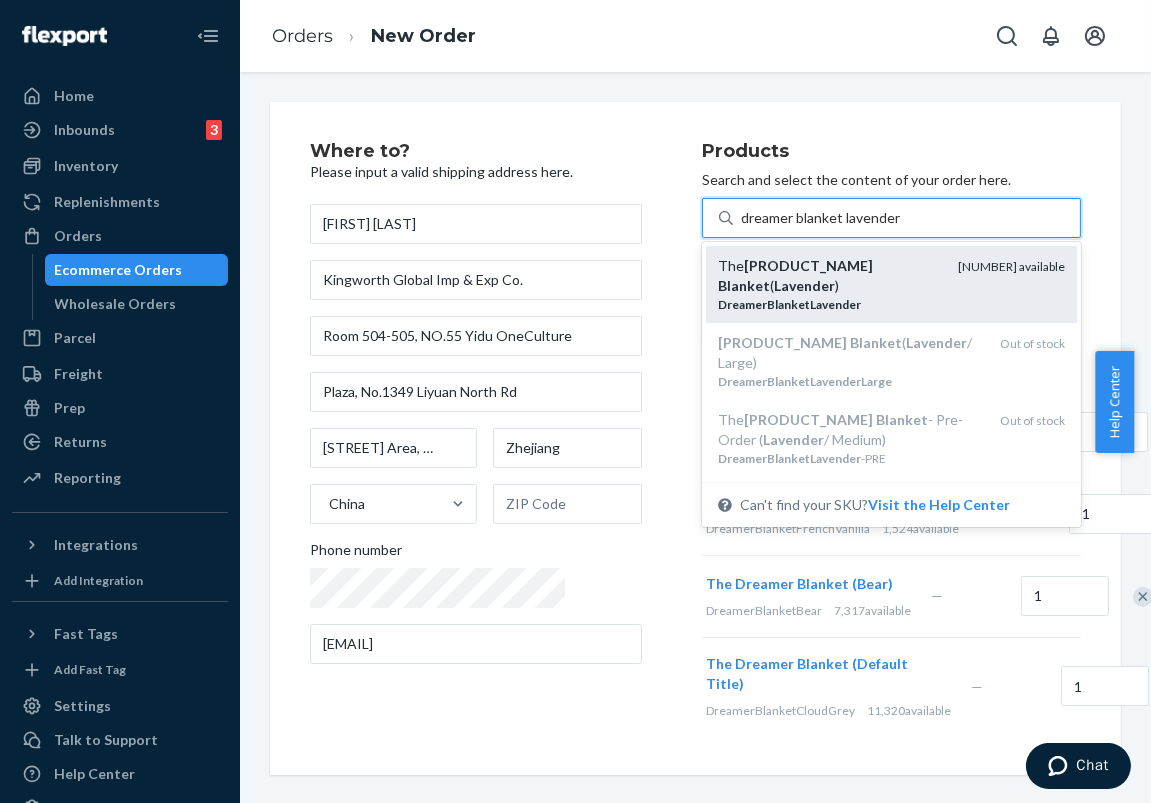 click on "DreamerBlanketLavender" at bounding box center (830, 304) 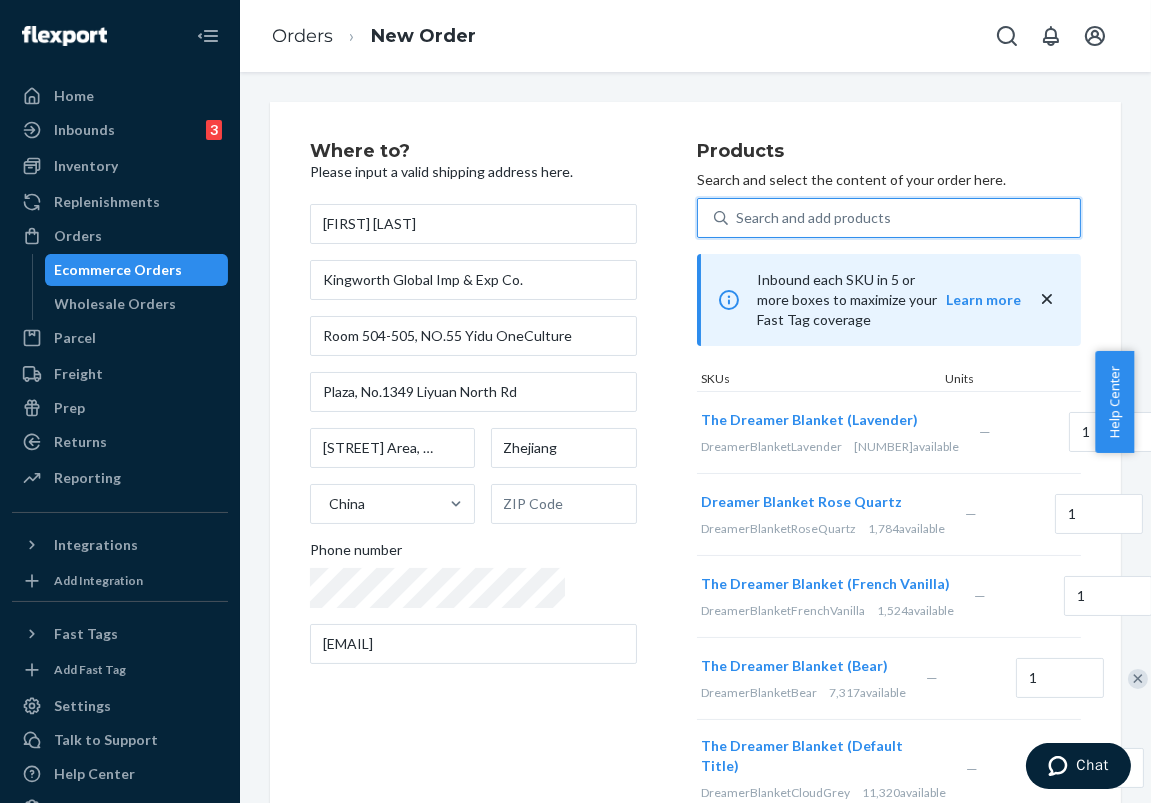 click on "Search and add products" at bounding box center [904, 218] 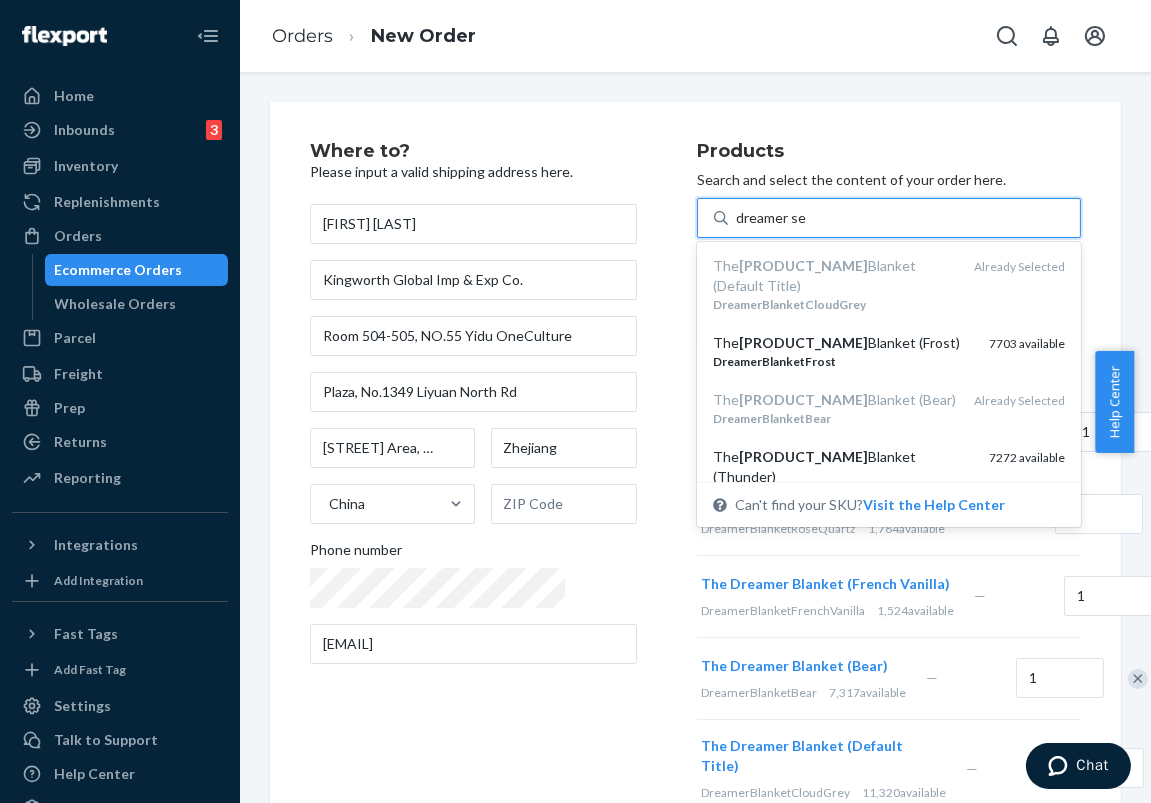type on "dreamer sea" 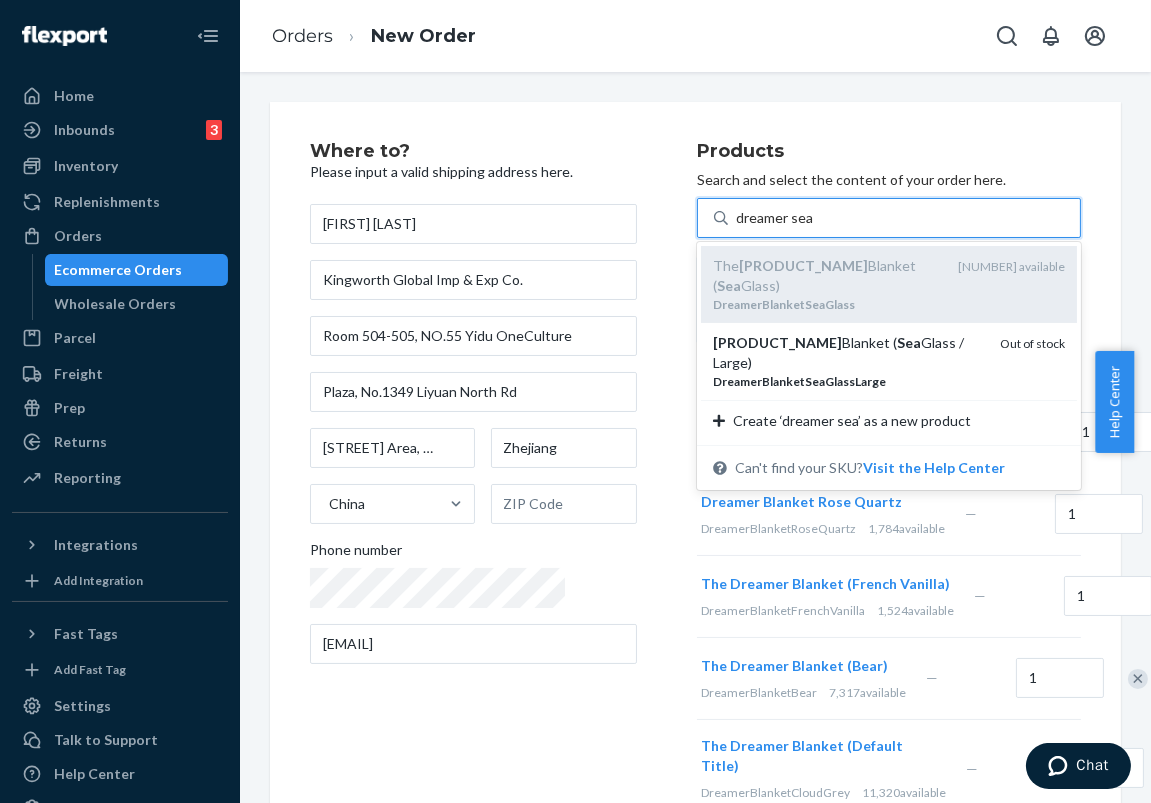 click on "The  Dreamer  Blanket ( Sea  Glass)" at bounding box center [827, 276] 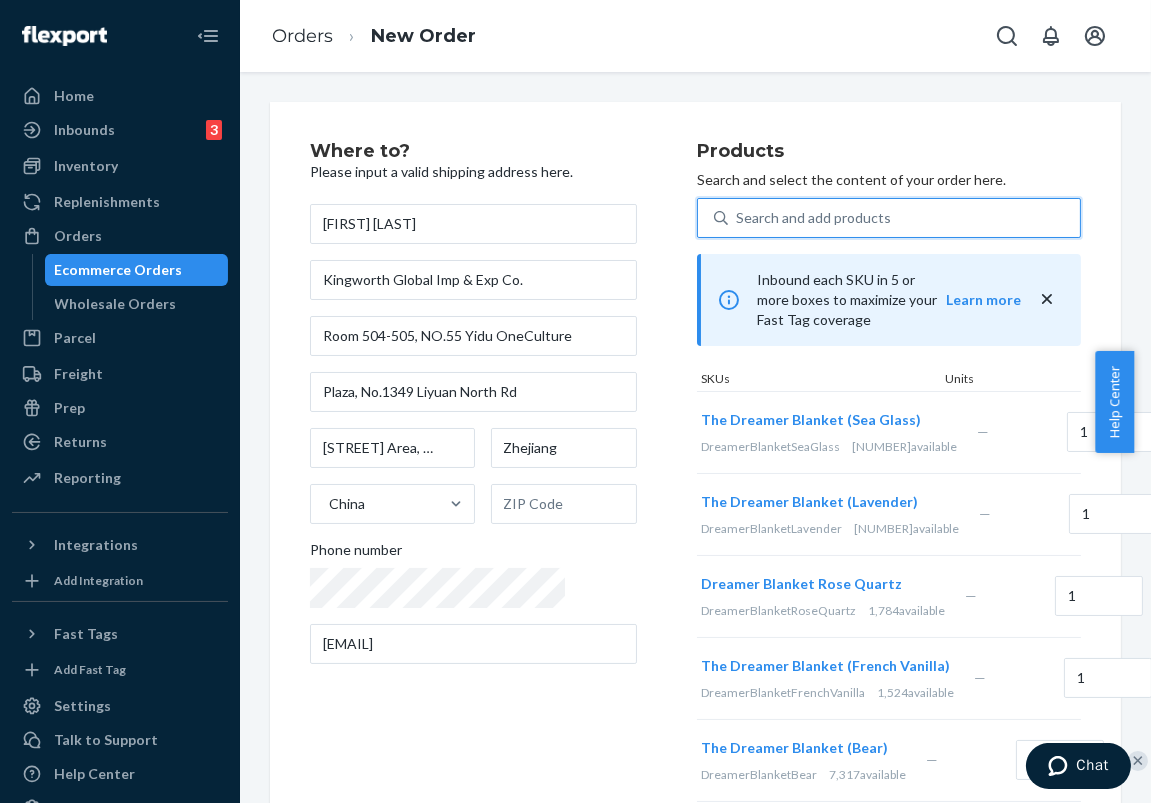 click on "Search and add products" at bounding box center [813, 218] 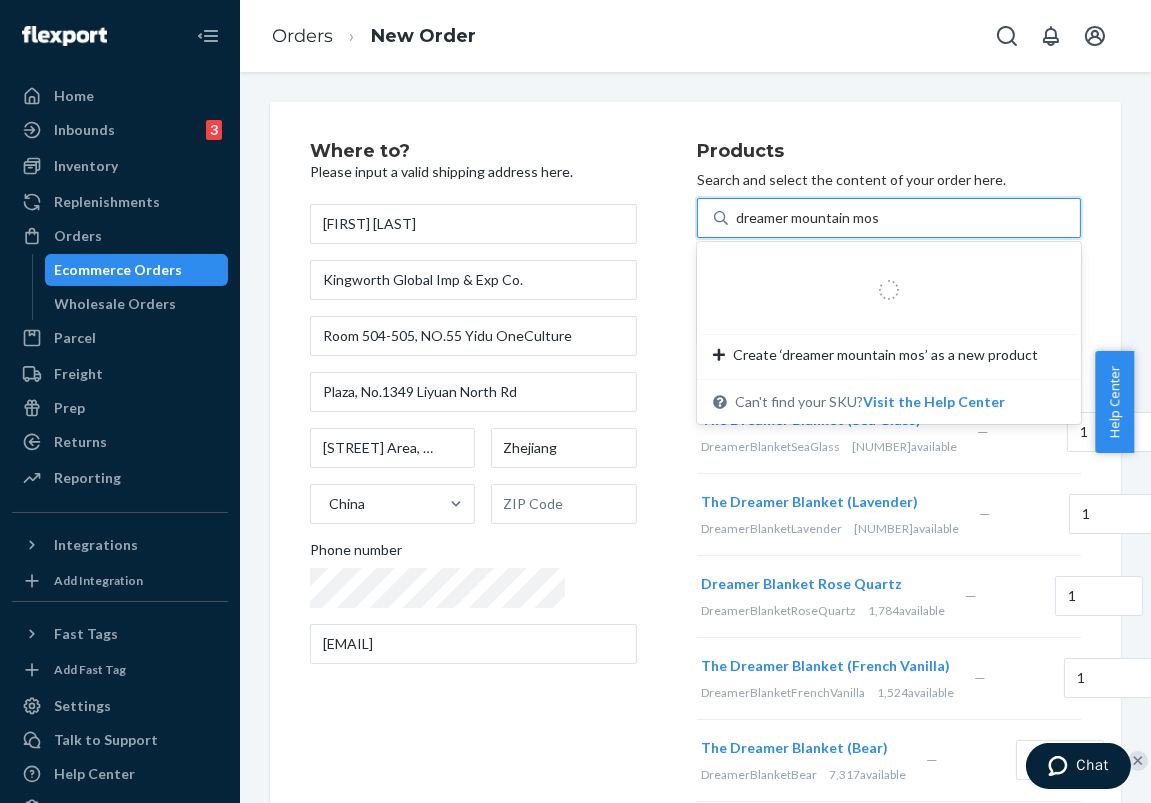 type on "dreamer mountain moss" 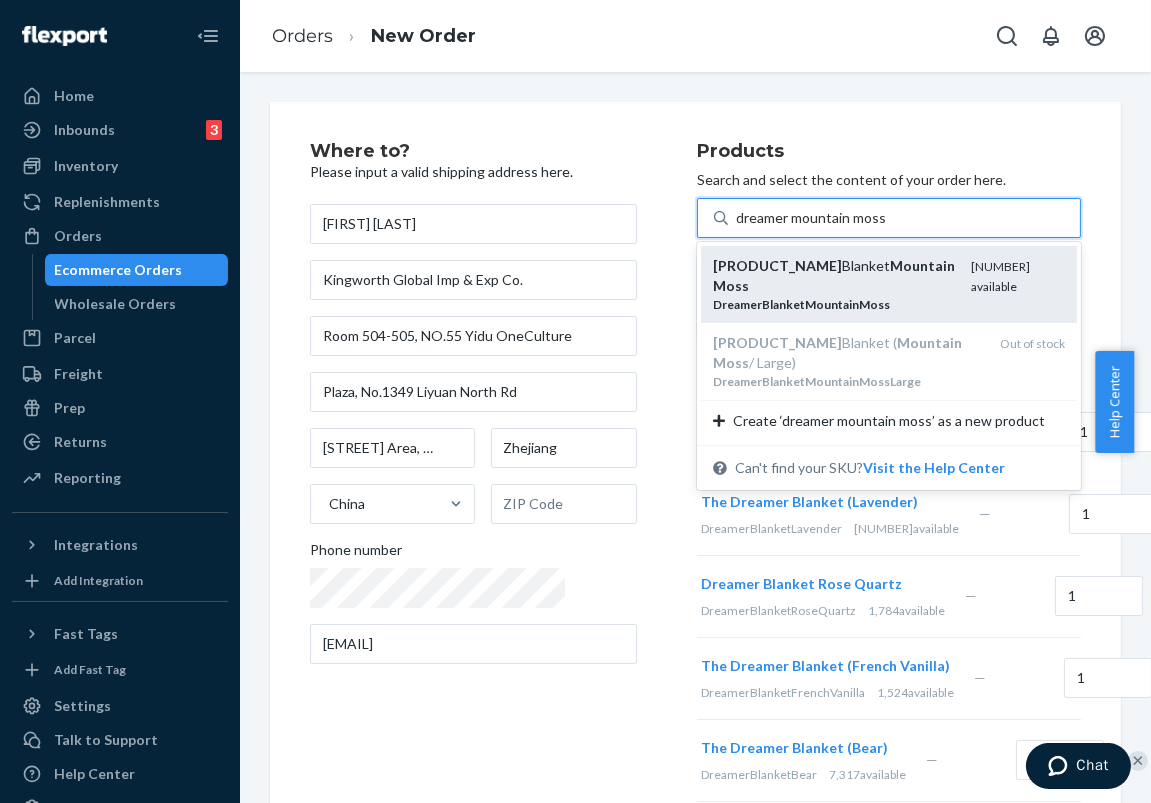 click on "Dreamer  Blanket  Mountain   Moss" at bounding box center (834, 276) 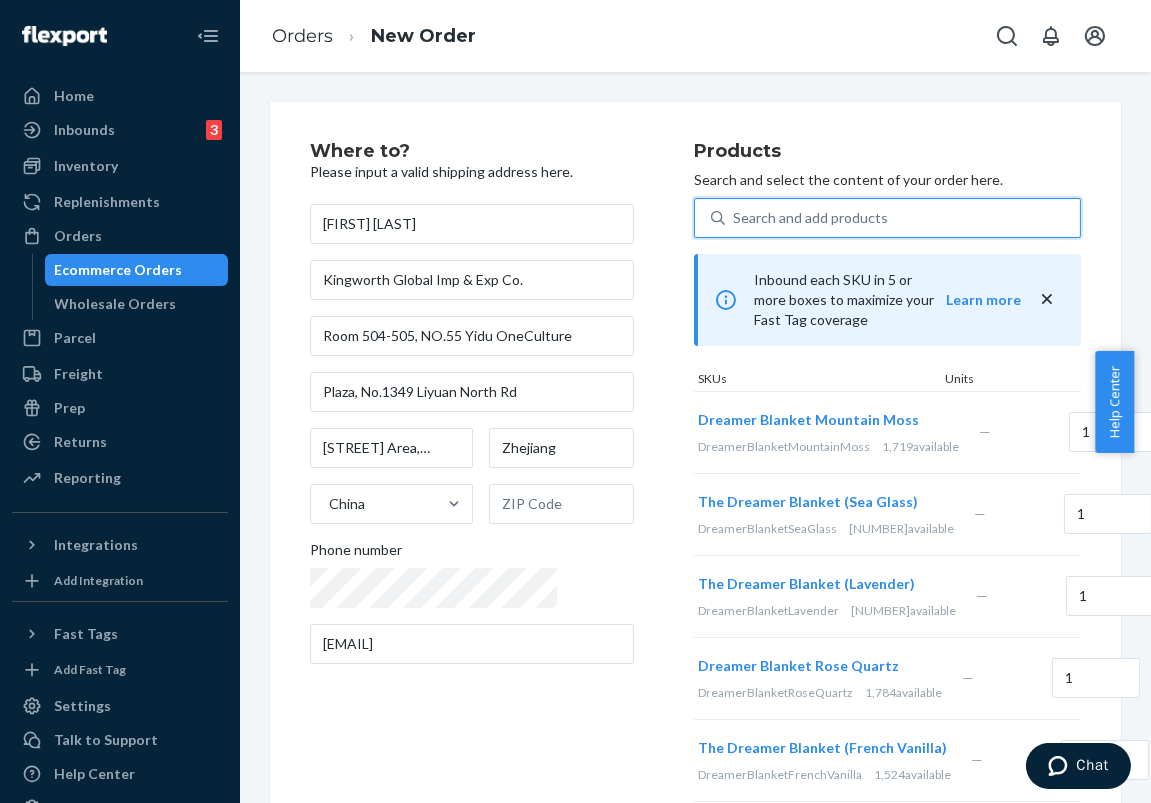 click on "Search and add products" at bounding box center [810, 218] 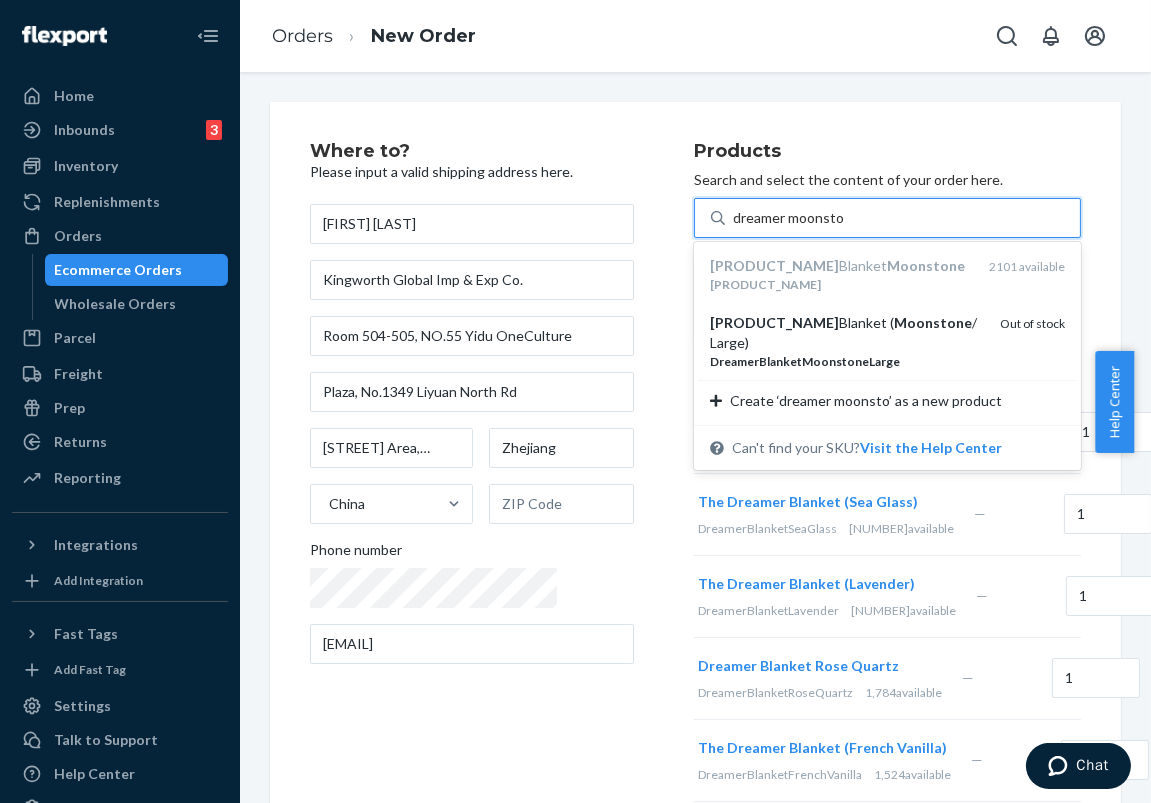 type on "dreamer moonstone" 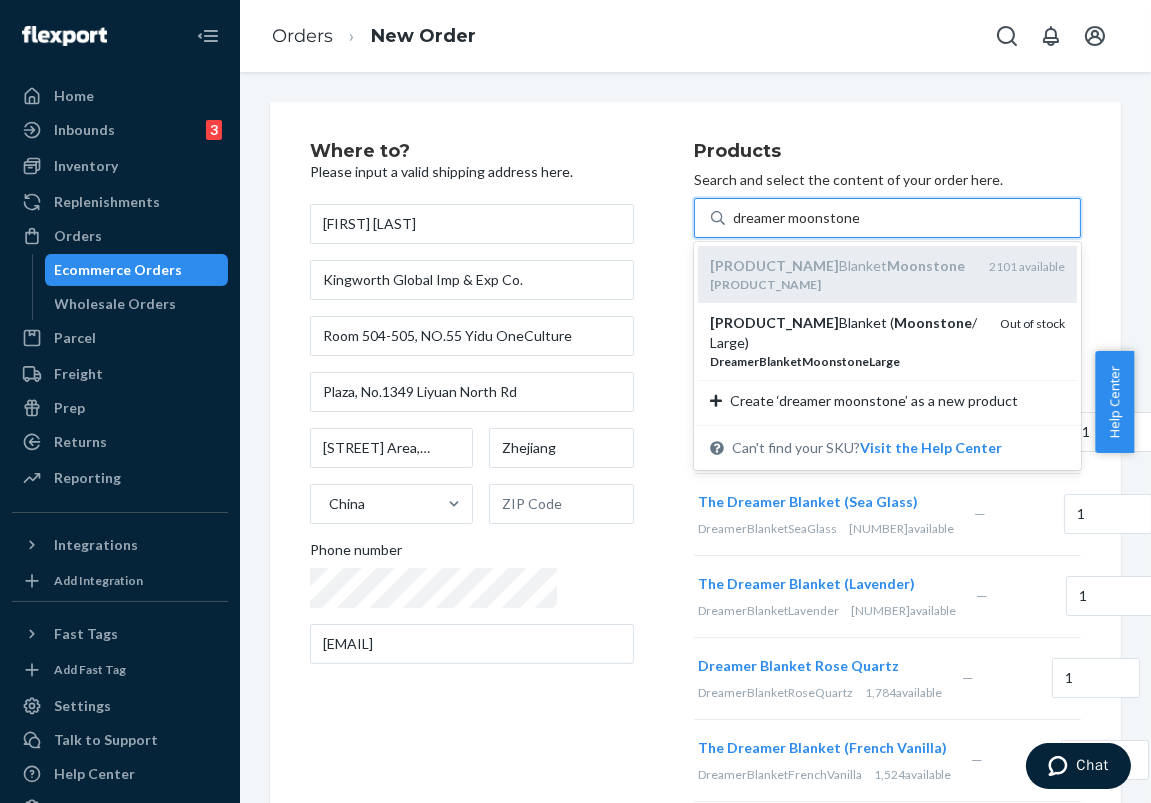 click on "Dreamer  Blanket  Moonstone DreamerBlanketMoonstone 2101 available" at bounding box center (887, 274) 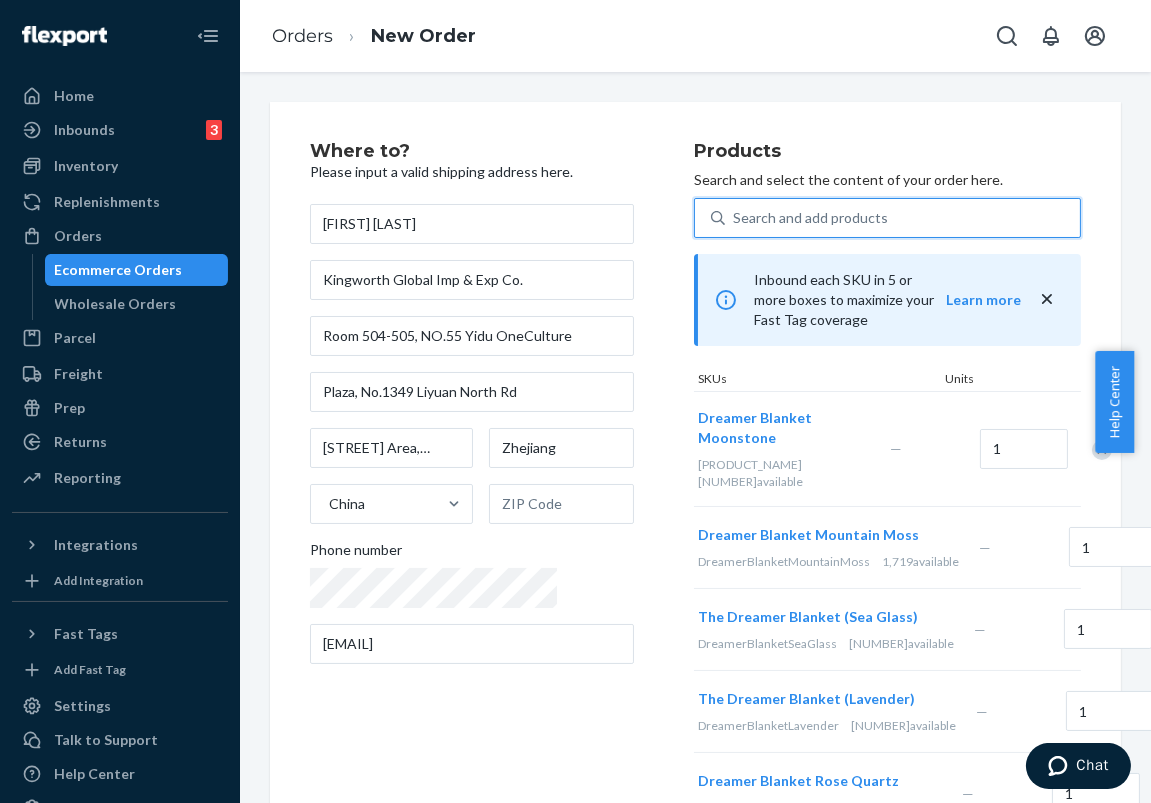 click on "Search and add products" at bounding box center (810, 218) 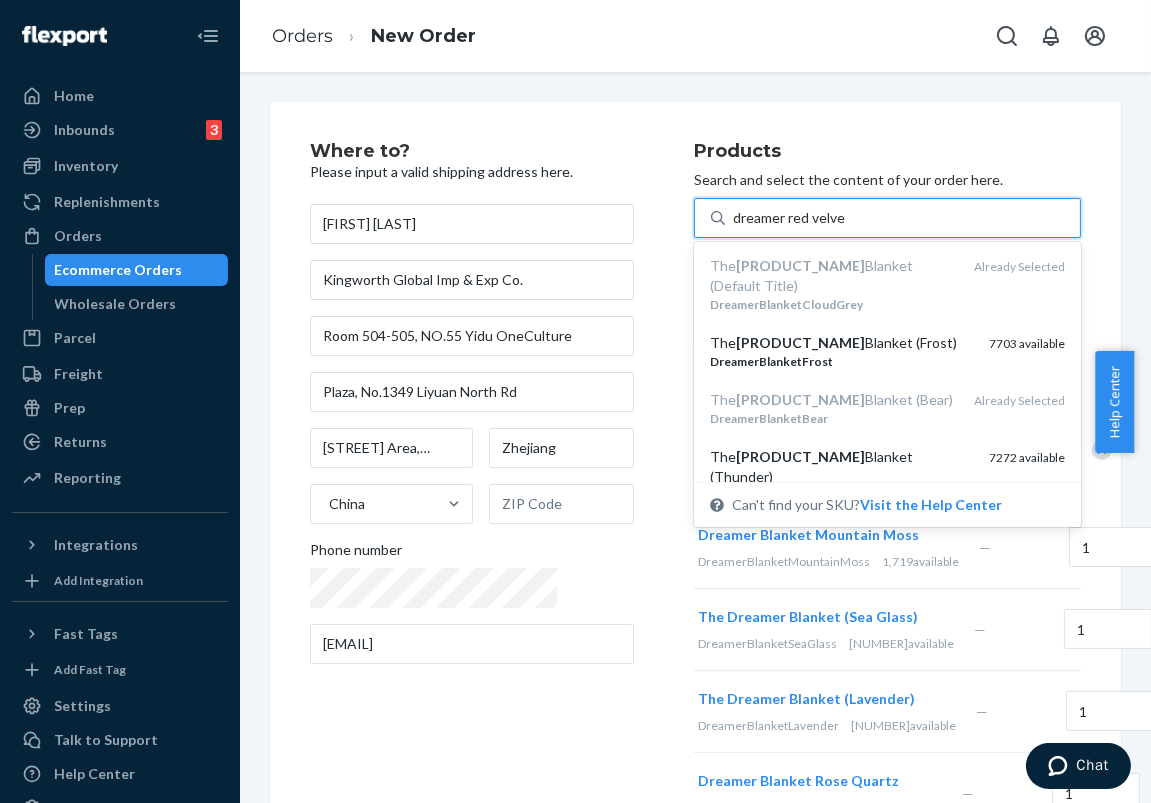 type on "dreamer red velvet" 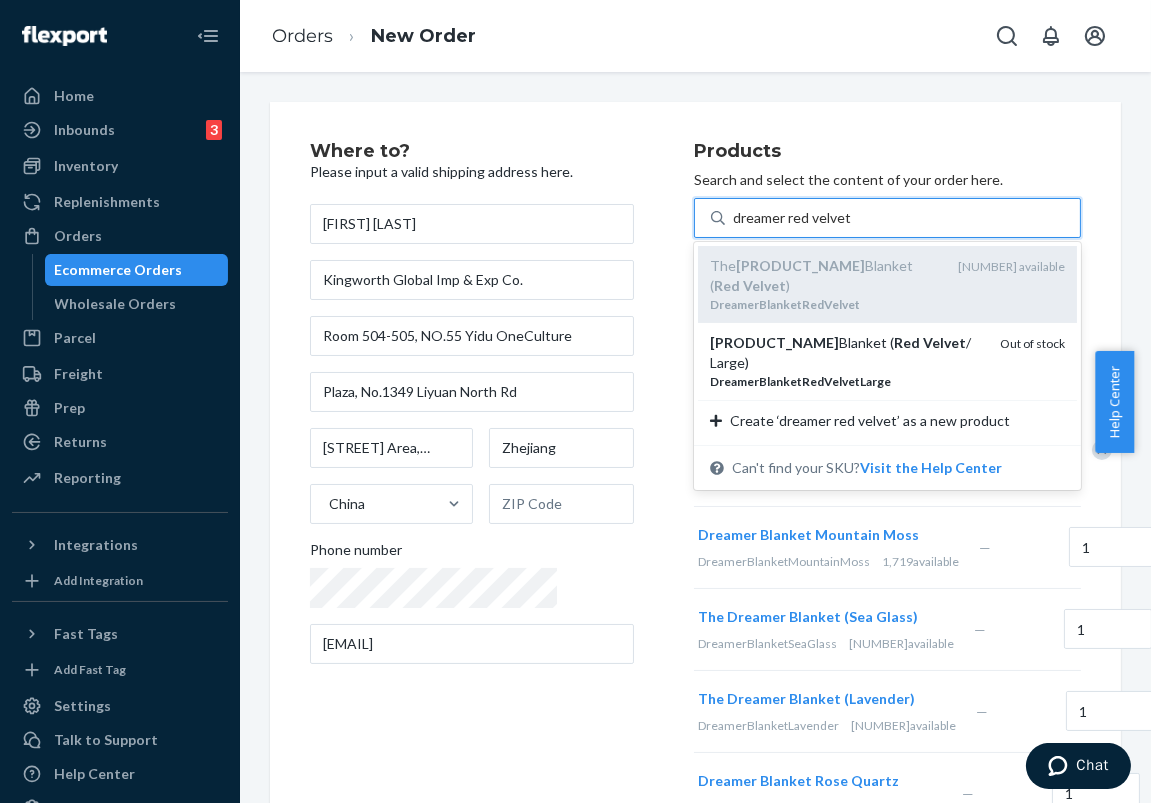 click on "The  Dreamer  Blanket ( Red   Velvet )" at bounding box center (826, 276) 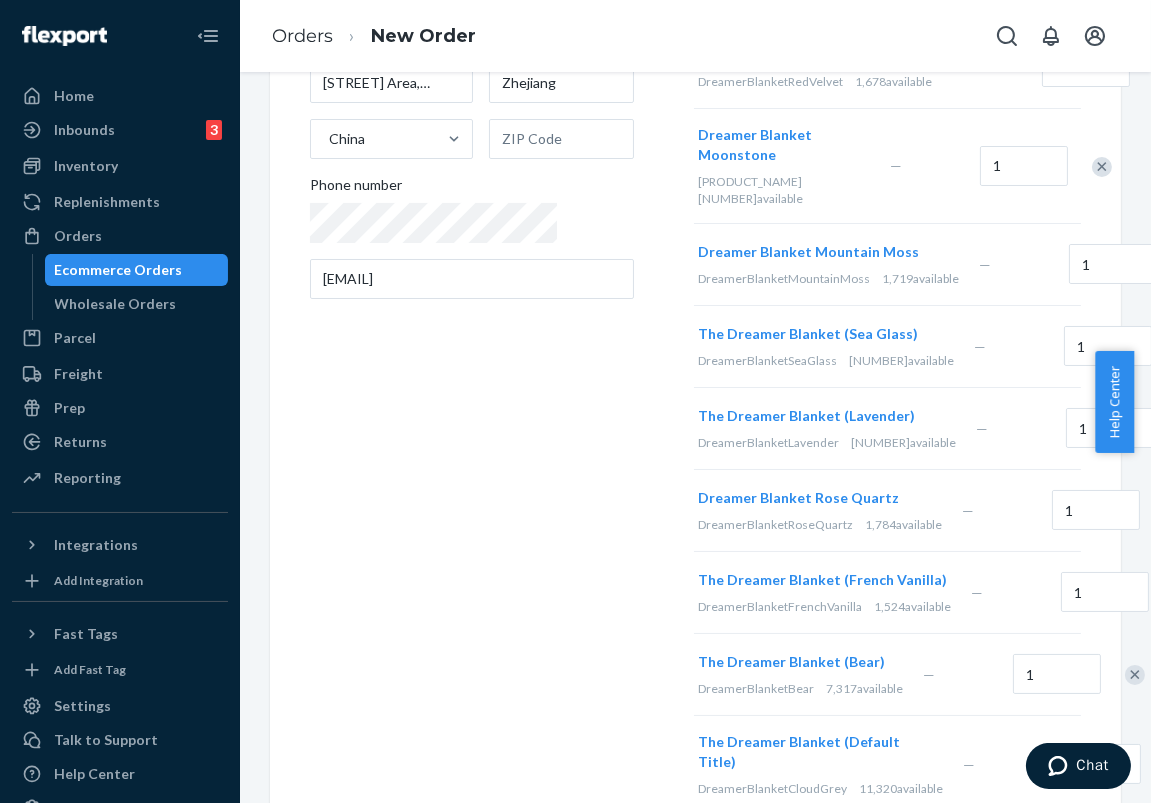 scroll, scrollTop: 363, scrollLeft: 0, axis: vertical 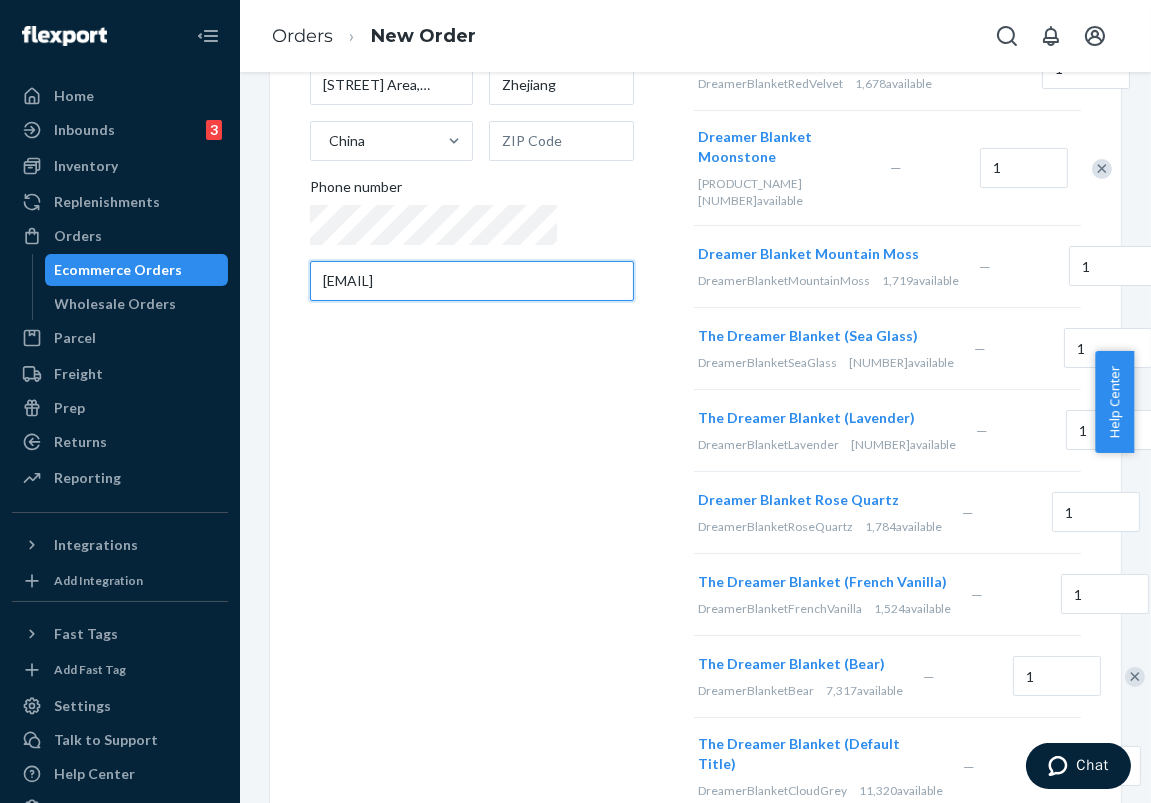 click on "[EMAIL]" at bounding box center (472, 281) 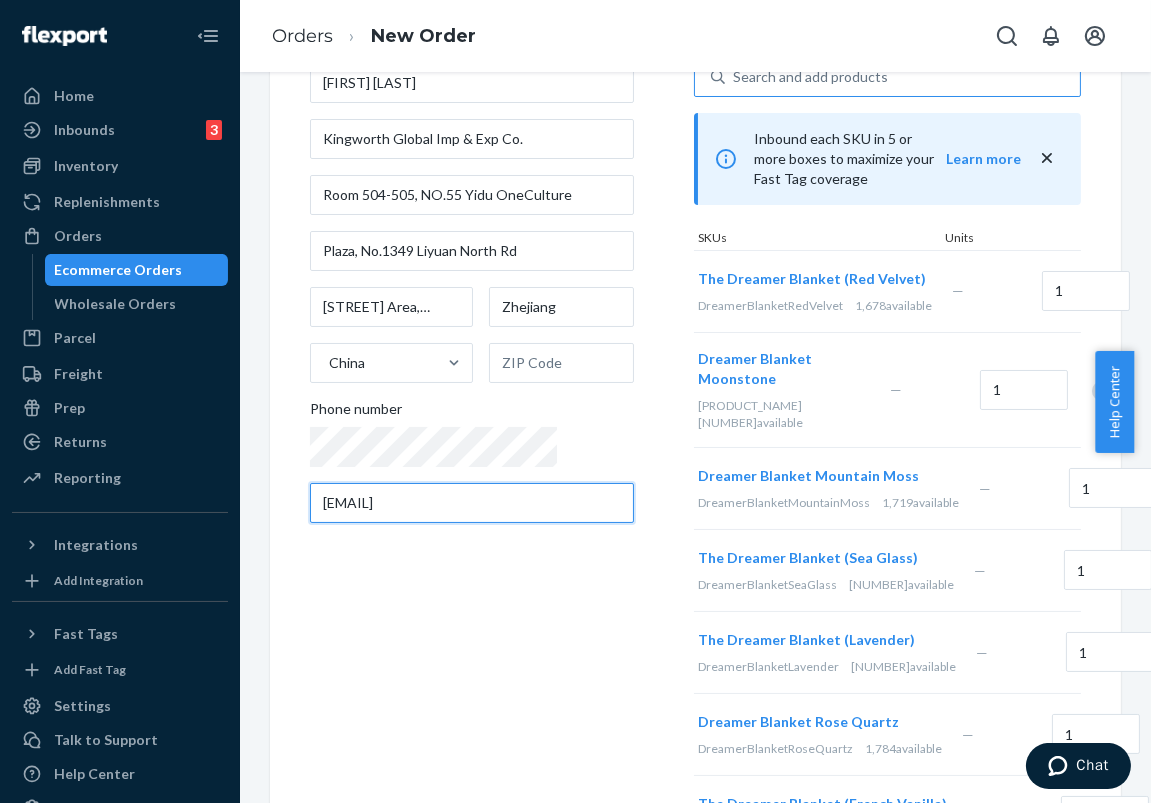 scroll, scrollTop: 30, scrollLeft: 0, axis: vertical 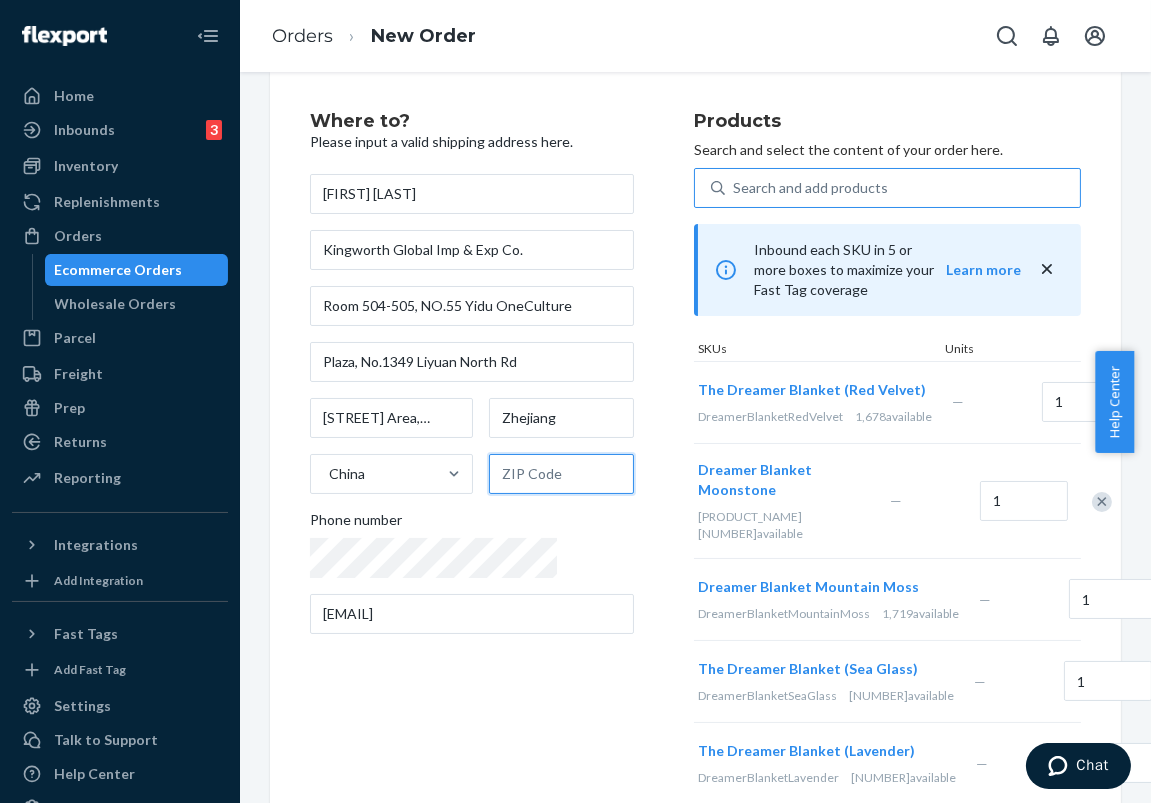 click at bounding box center (561, 474) 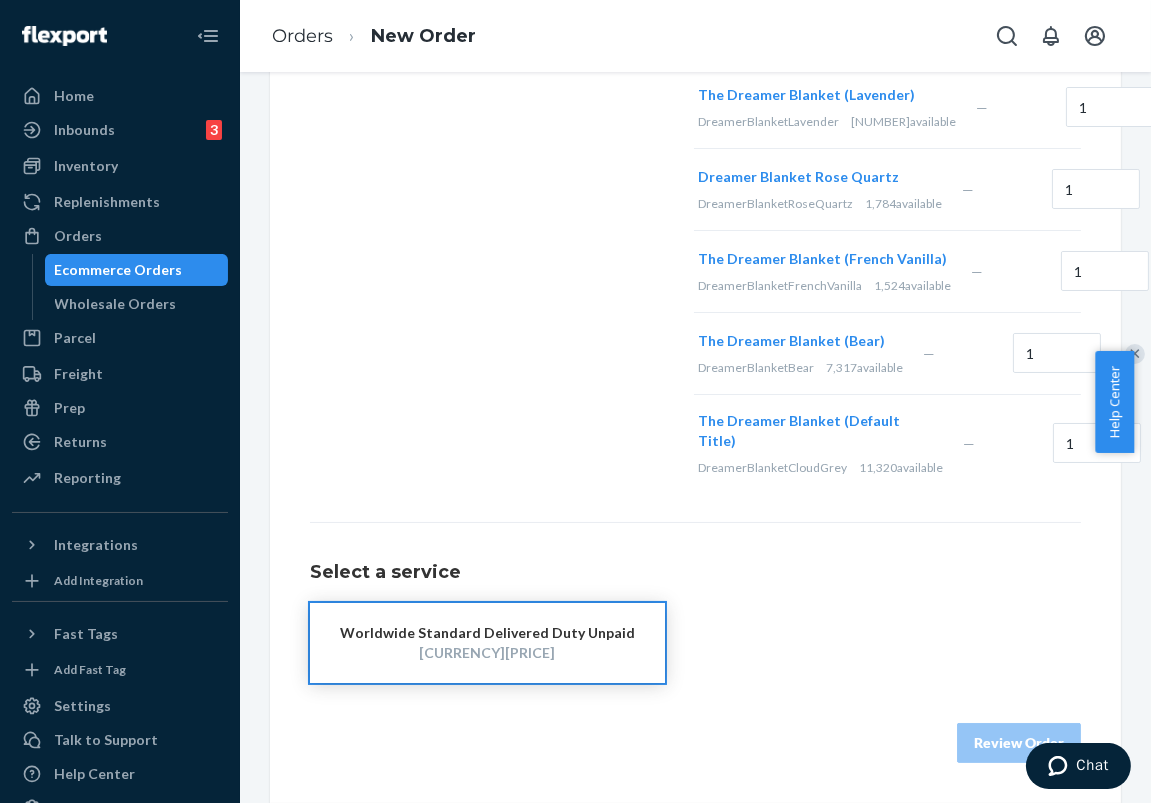 scroll, scrollTop: 856, scrollLeft: 0, axis: vertical 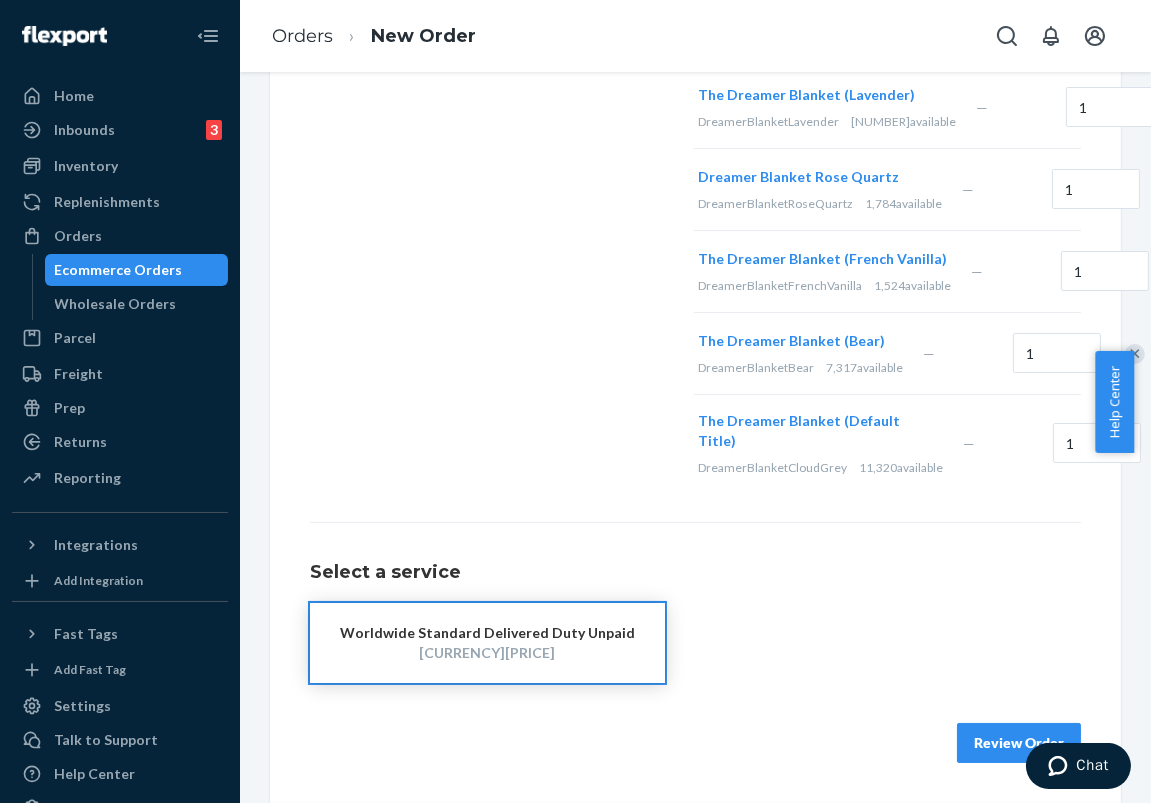 click on "Review Order" at bounding box center (1019, 743) 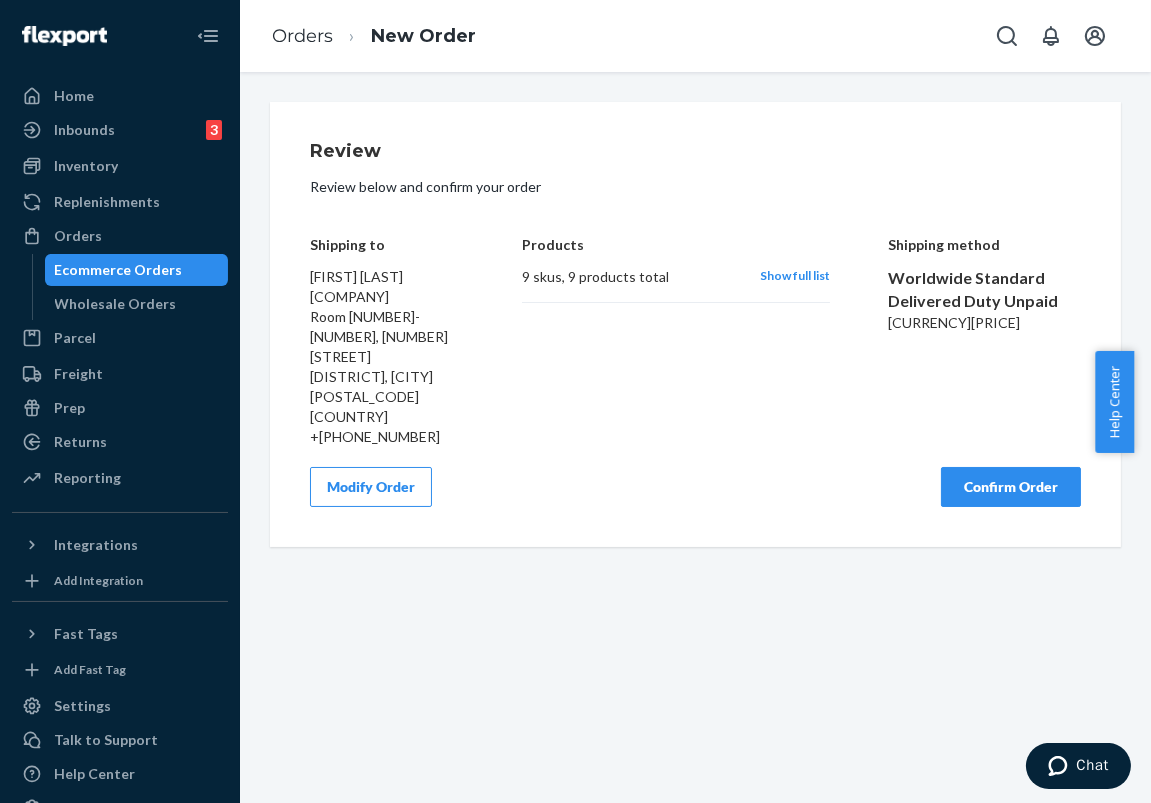 scroll, scrollTop: 0, scrollLeft: 0, axis: both 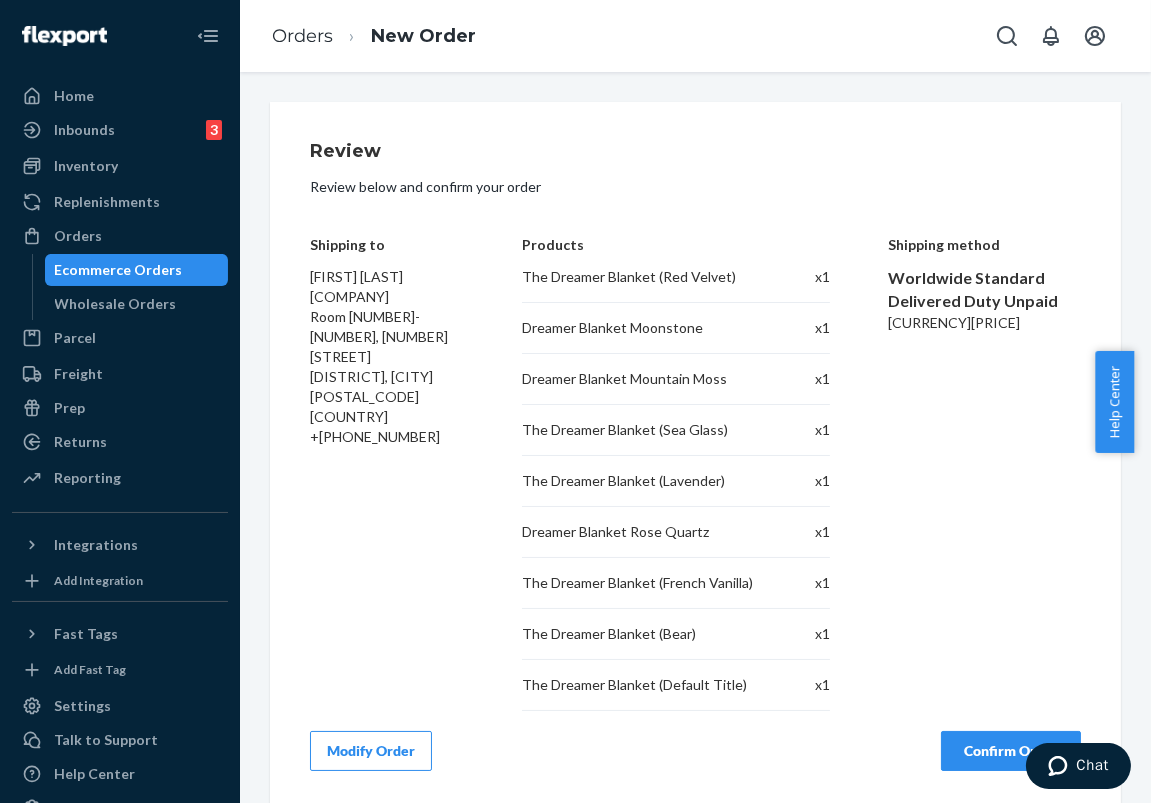 click on "Modify Order" at bounding box center [371, 751] 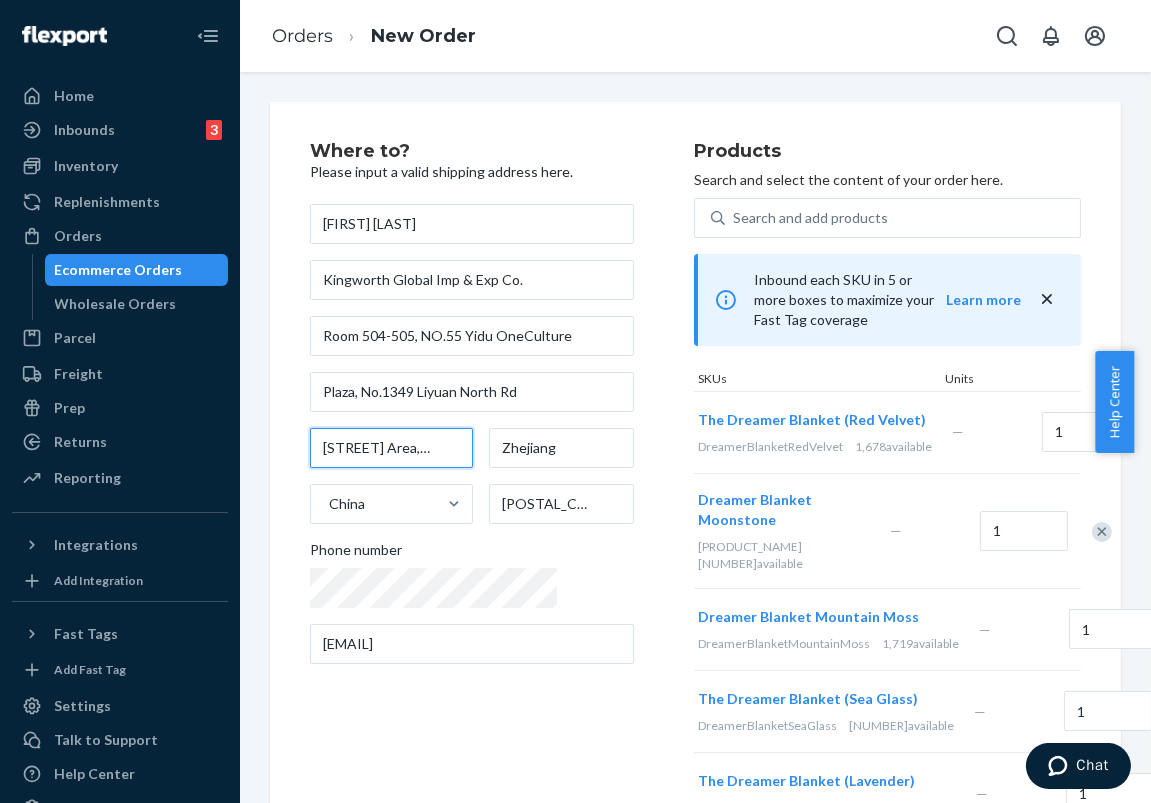 click on "Haishu Area, Nnigbo" at bounding box center (391, 448) 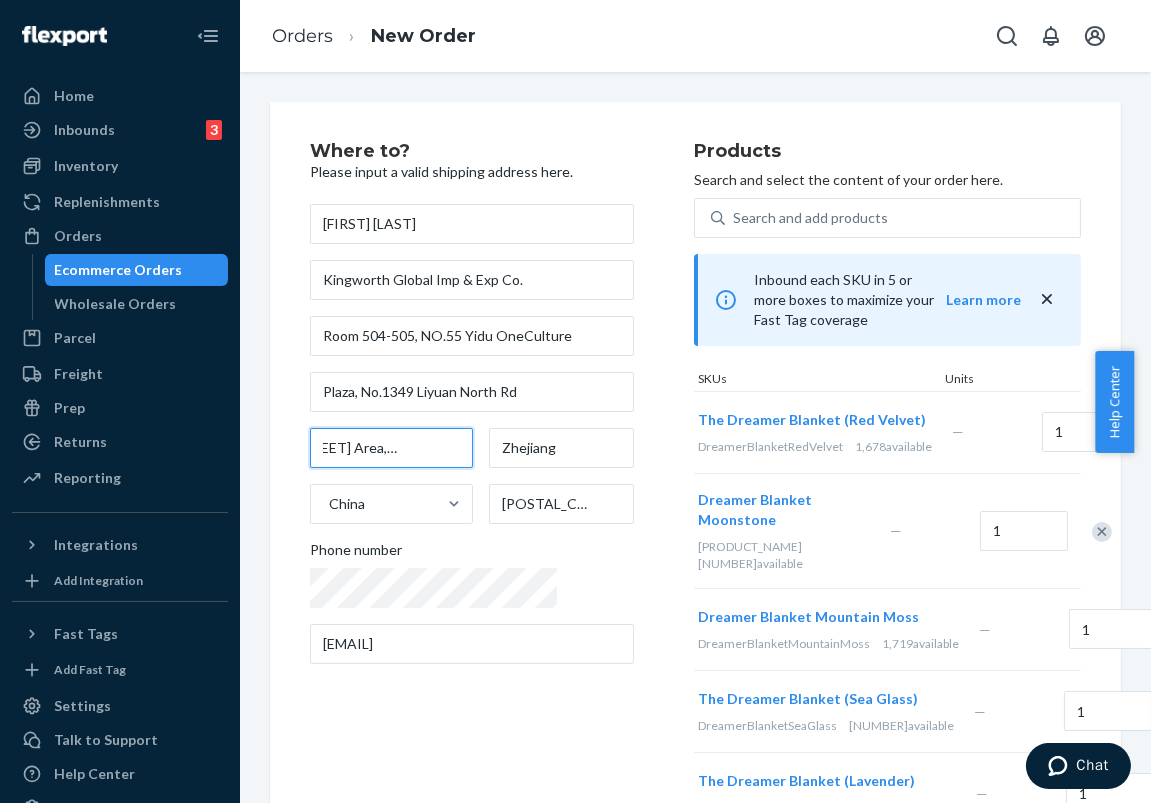 drag, startPoint x: 394, startPoint y: 470, endPoint x: 423, endPoint y: 467, distance: 29.15476 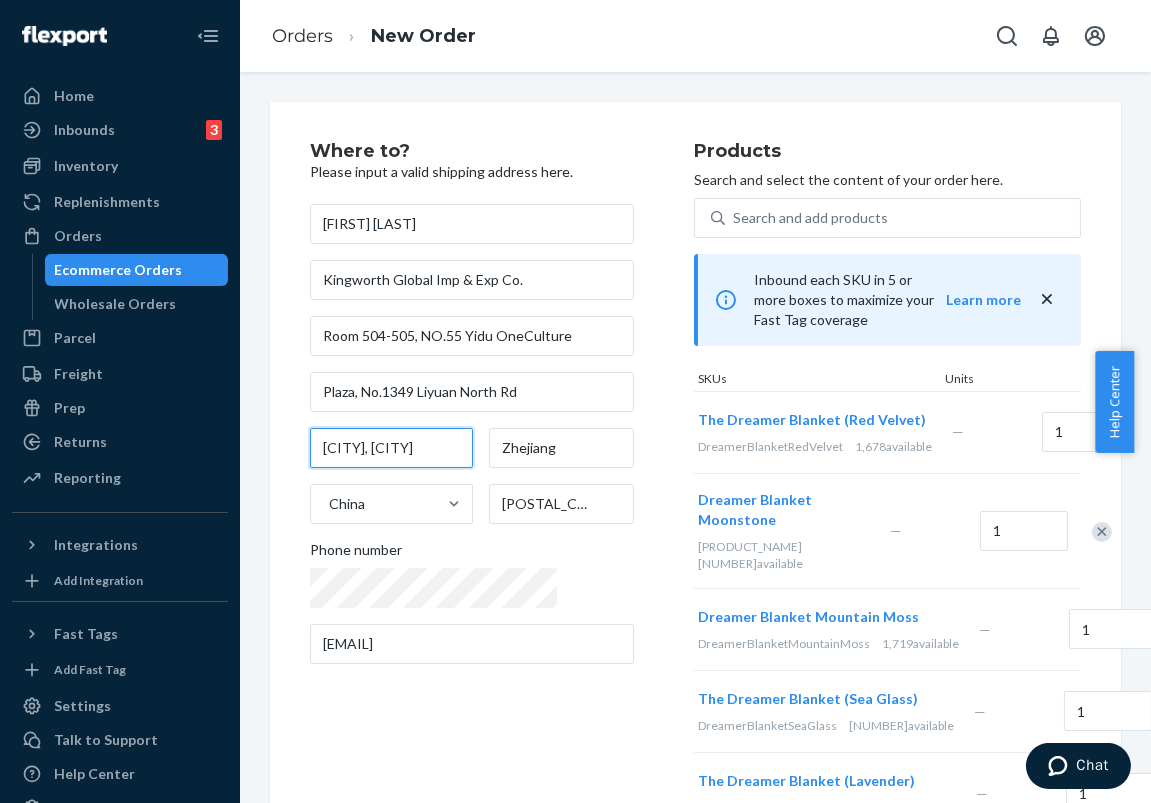 scroll, scrollTop: 0, scrollLeft: 47, axis: horizontal 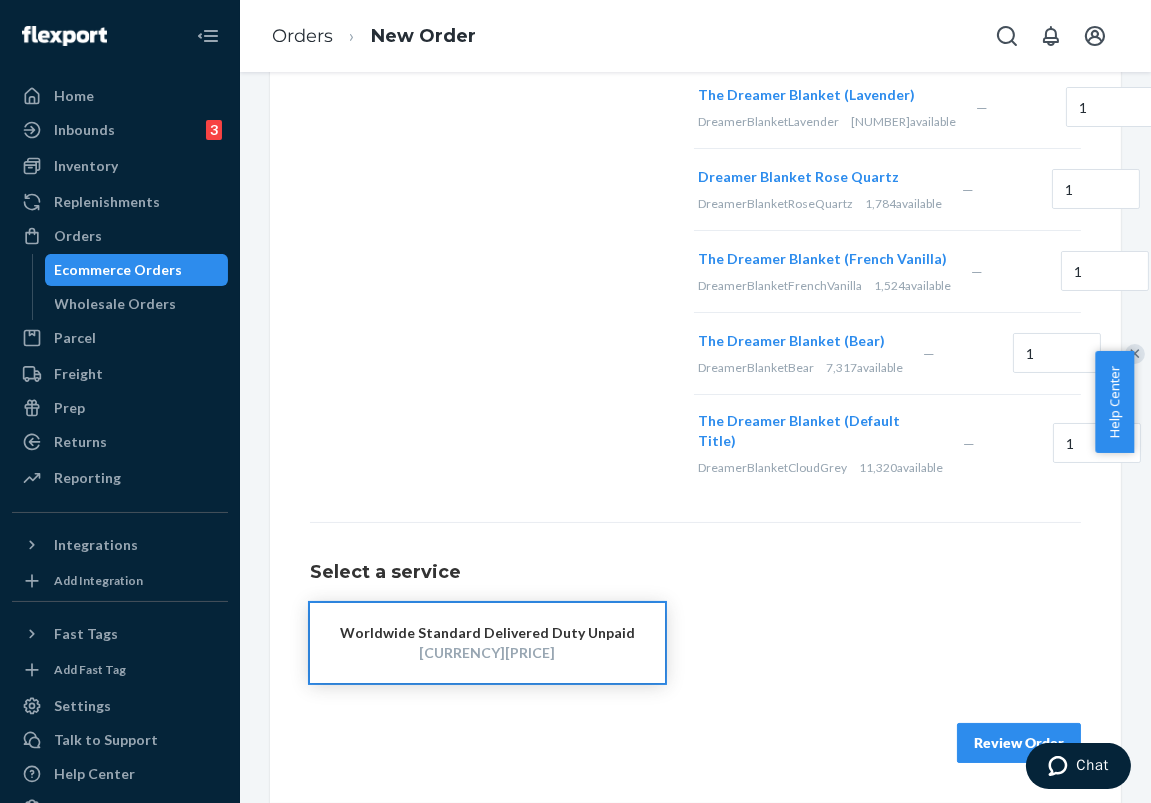 type on "[AREA], [CITY]" 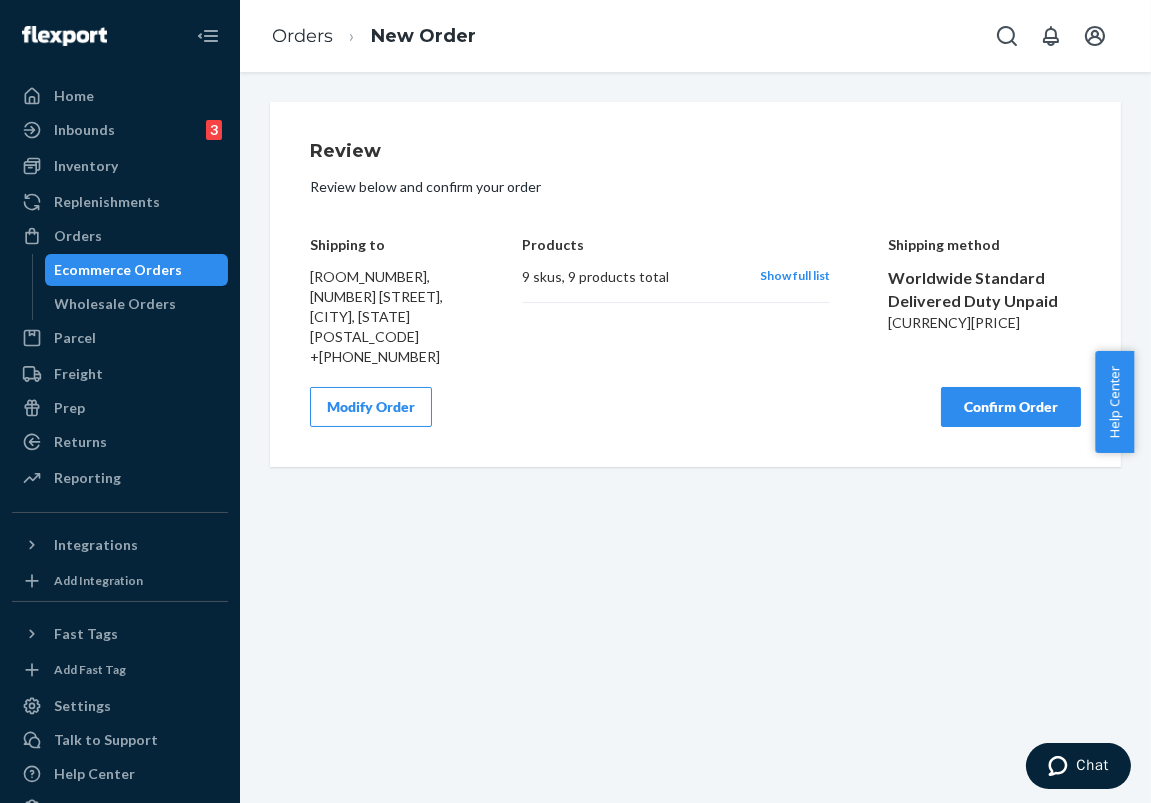 scroll, scrollTop: 0, scrollLeft: 0, axis: both 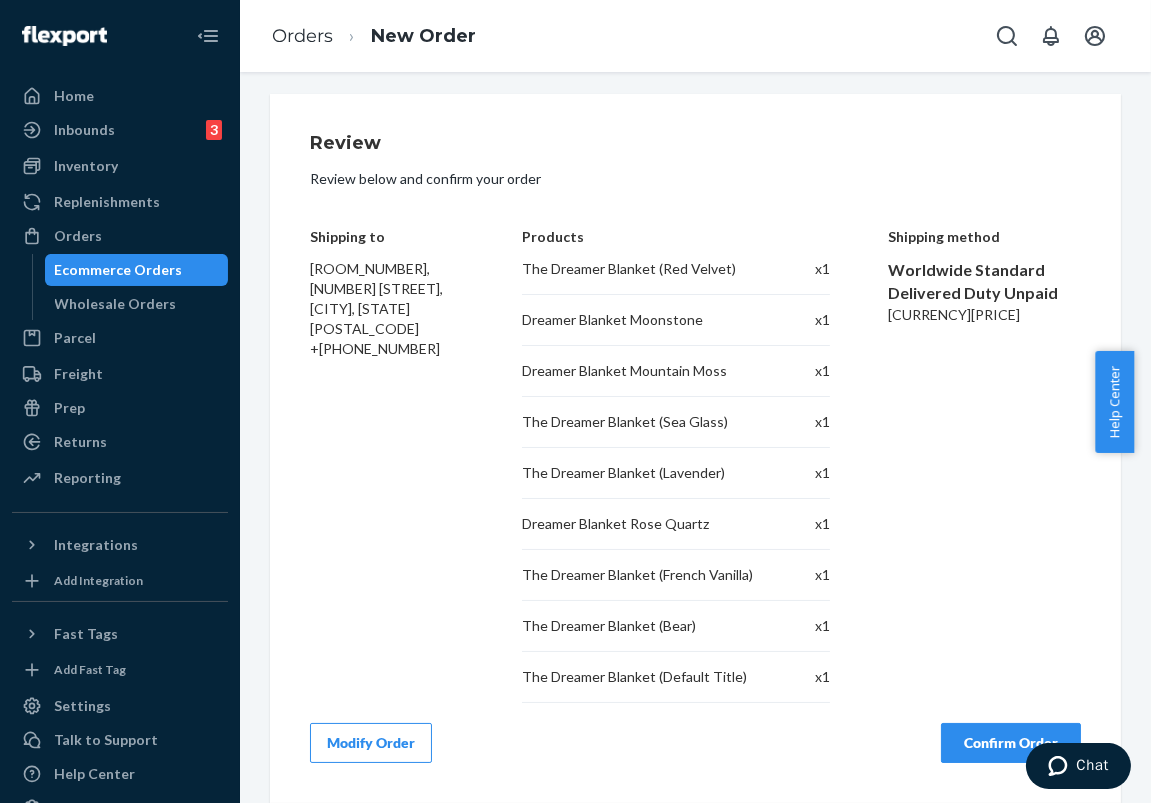 click on "Confirm Order" at bounding box center [1011, 743] 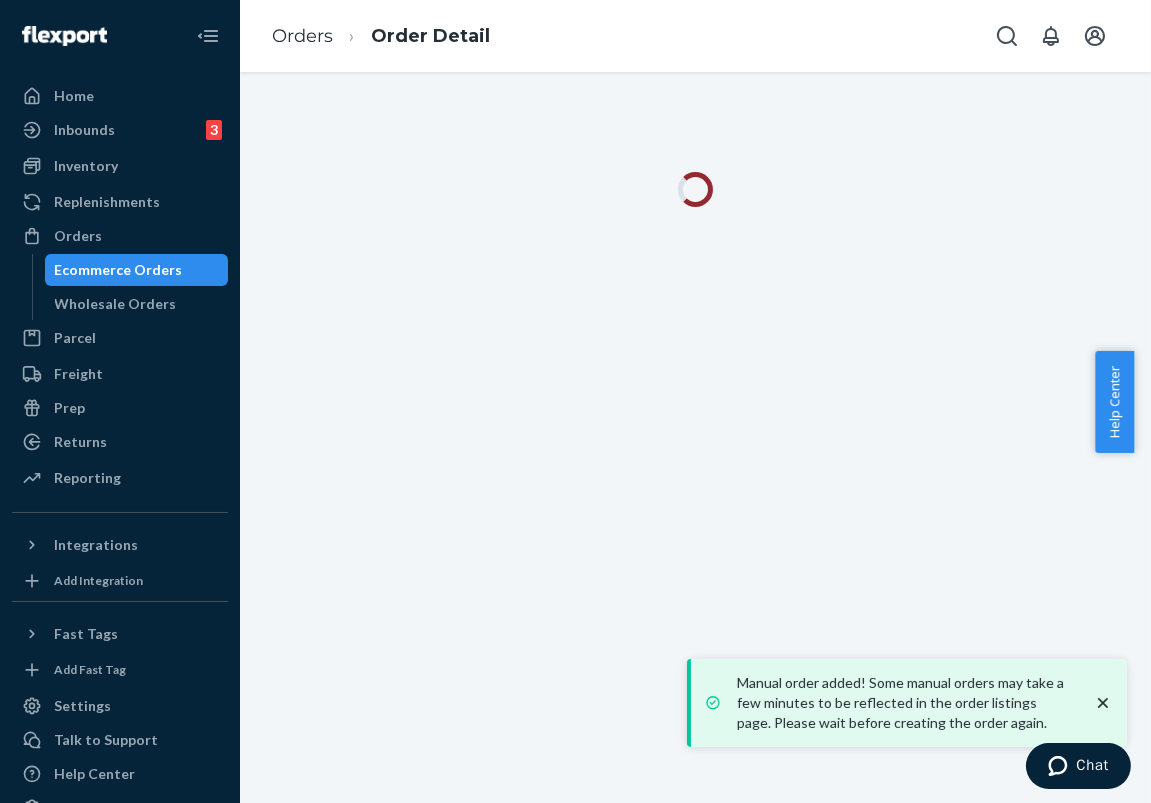 scroll, scrollTop: 0, scrollLeft: 0, axis: both 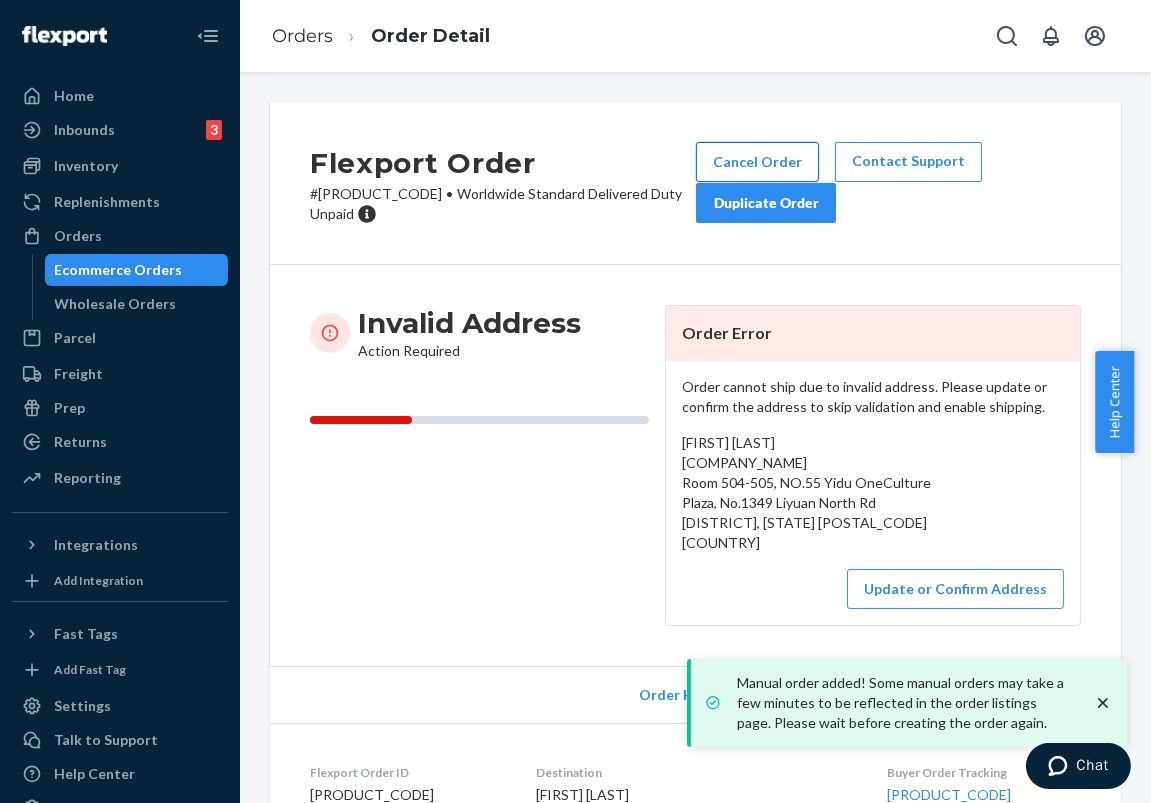 click on "Cancel Order" at bounding box center [757, 162] 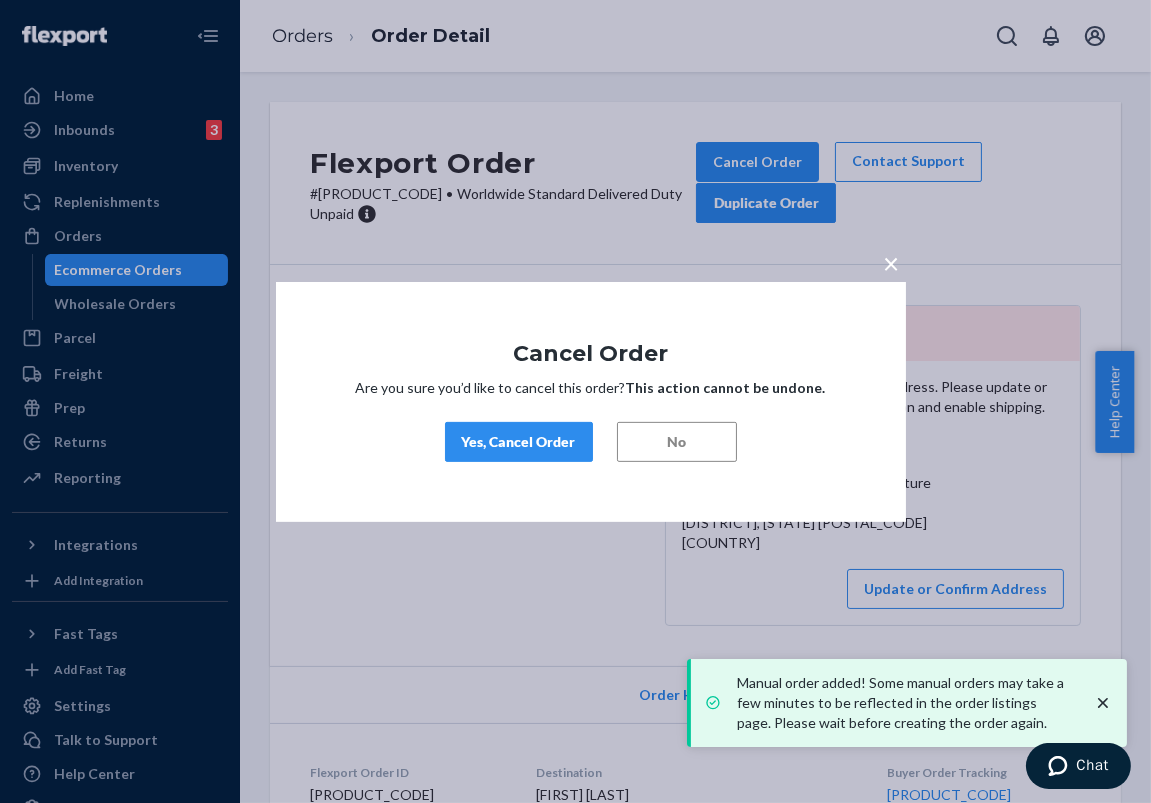 click on "Yes, Cancel Order" at bounding box center [519, 442] 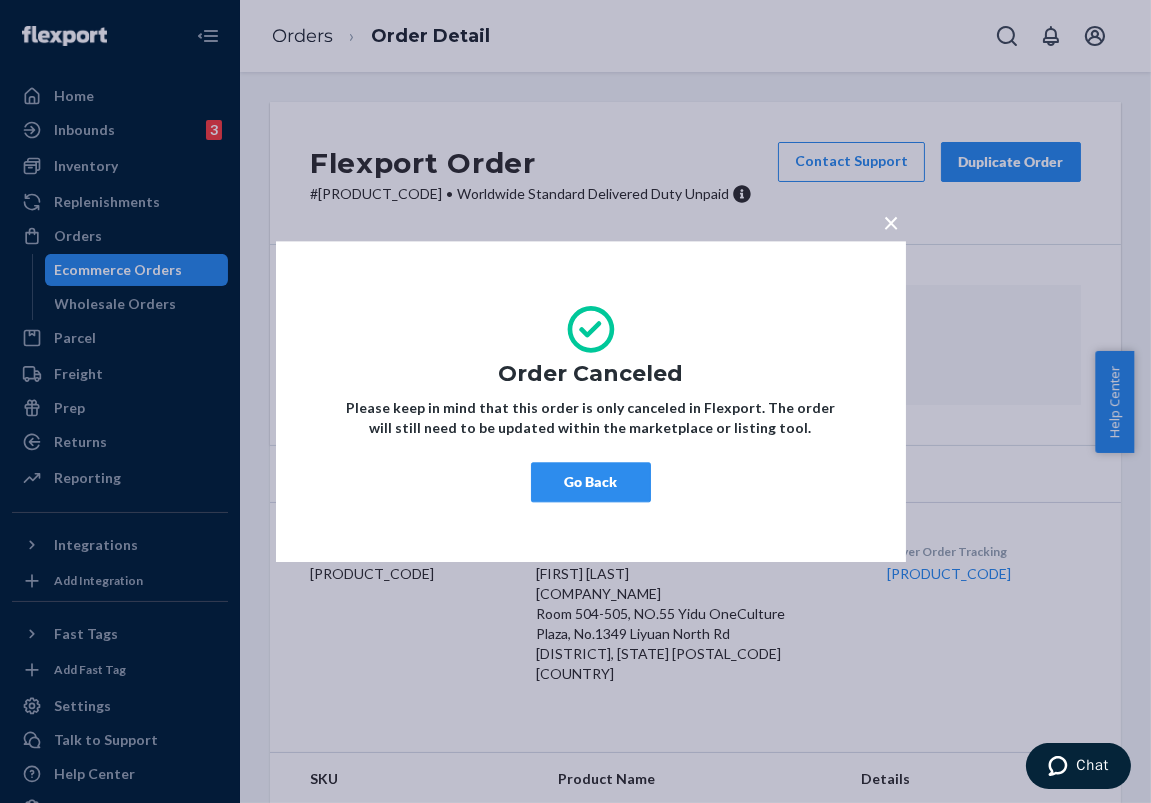 click on "×" at bounding box center [892, 218] 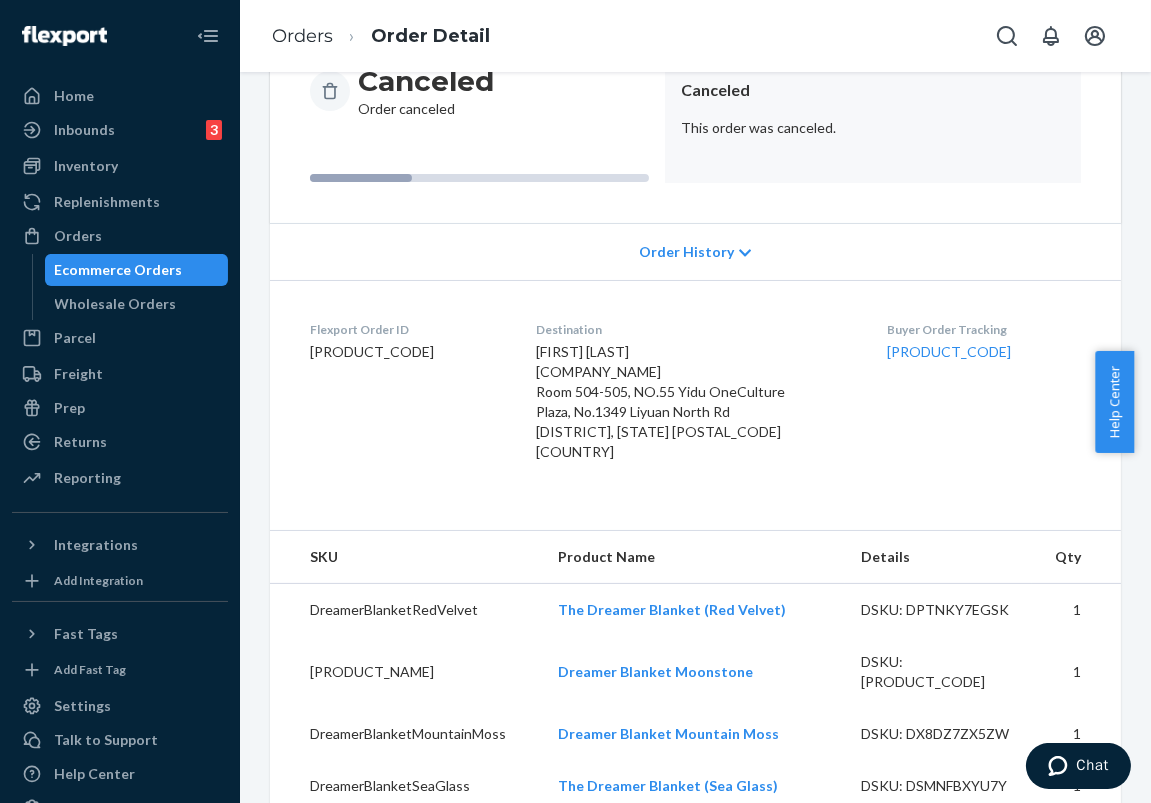 scroll, scrollTop: 0, scrollLeft: 0, axis: both 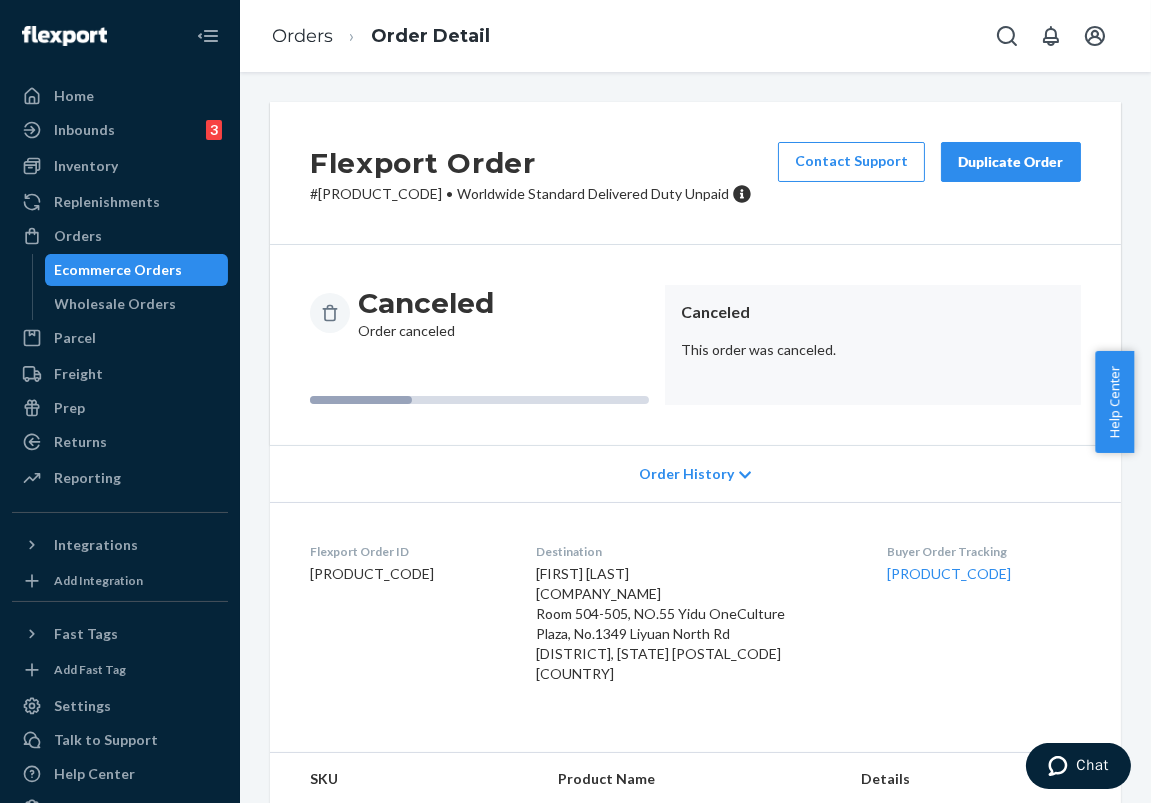 click on "Duplicate Order" at bounding box center (1011, 162) 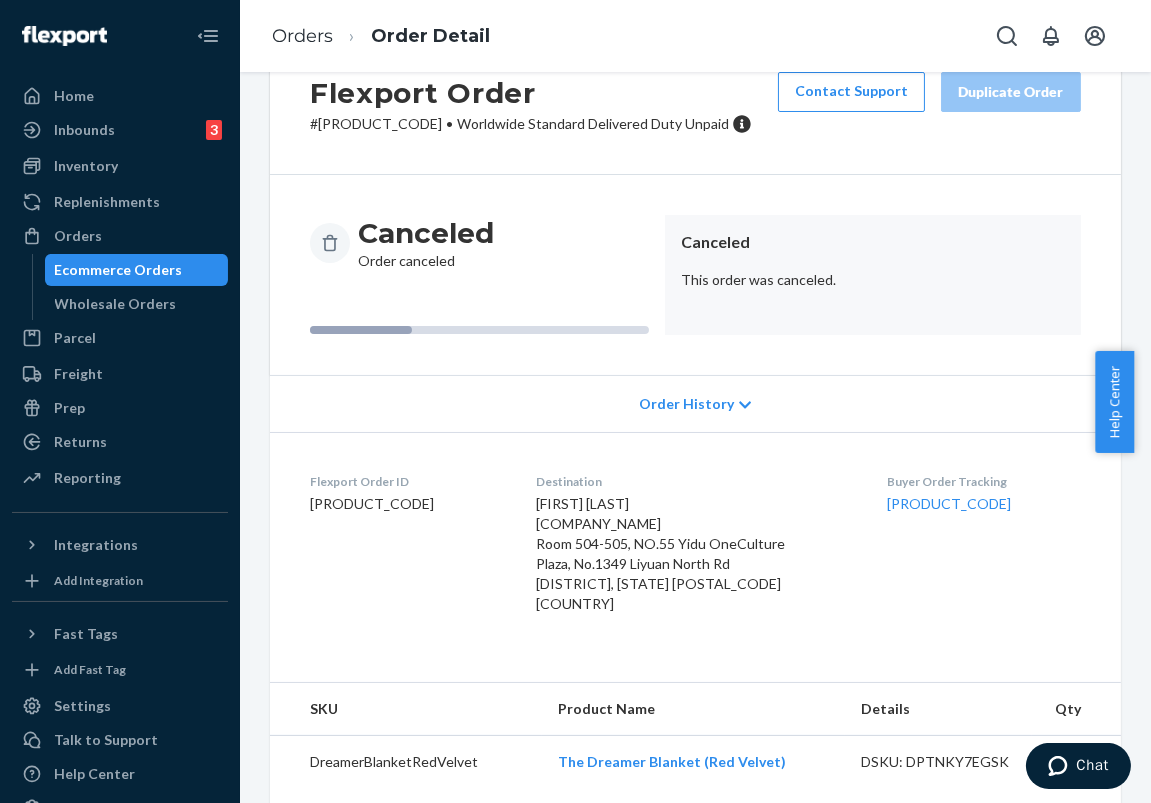 scroll, scrollTop: 0, scrollLeft: 0, axis: both 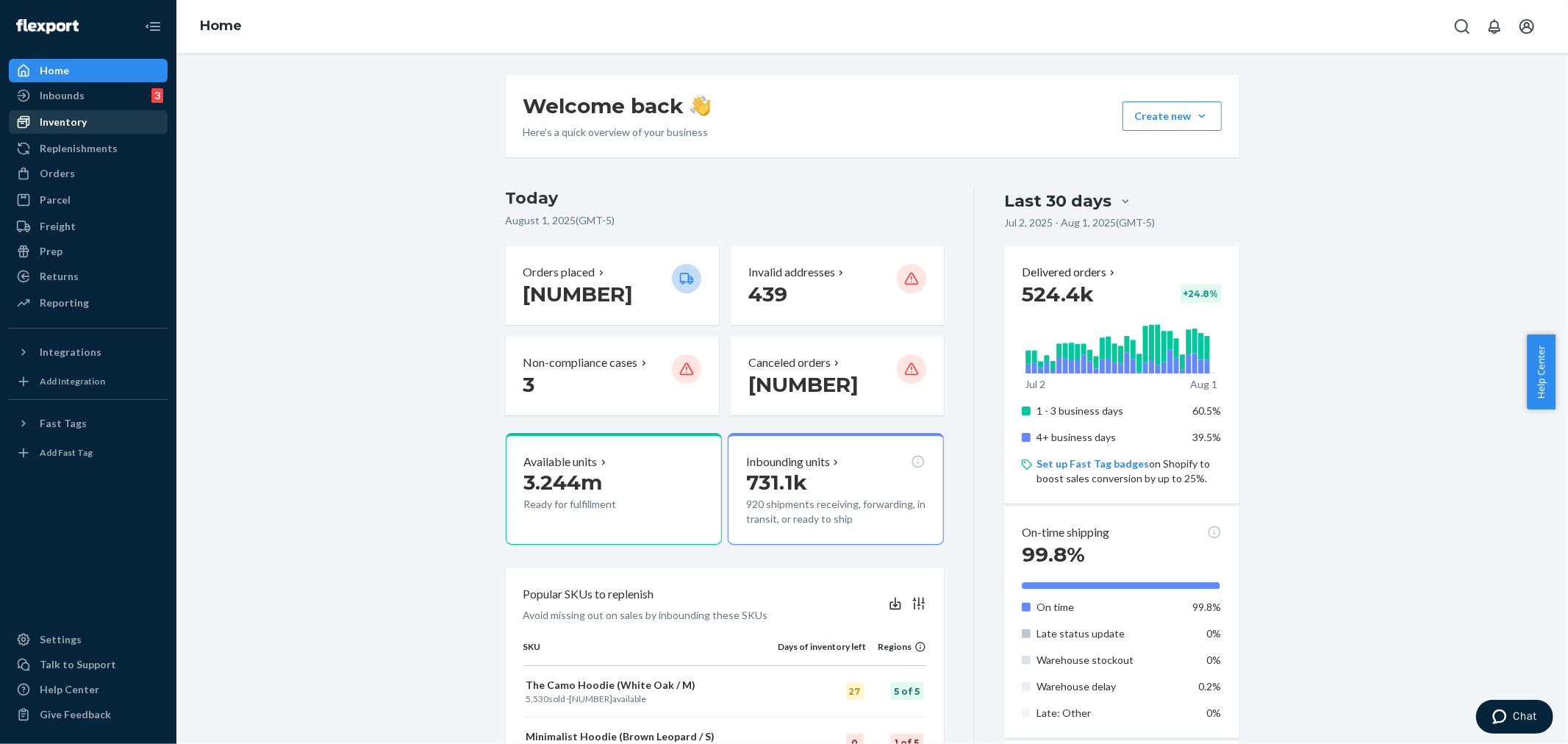 click on "Inventory" at bounding box center (88, 122) 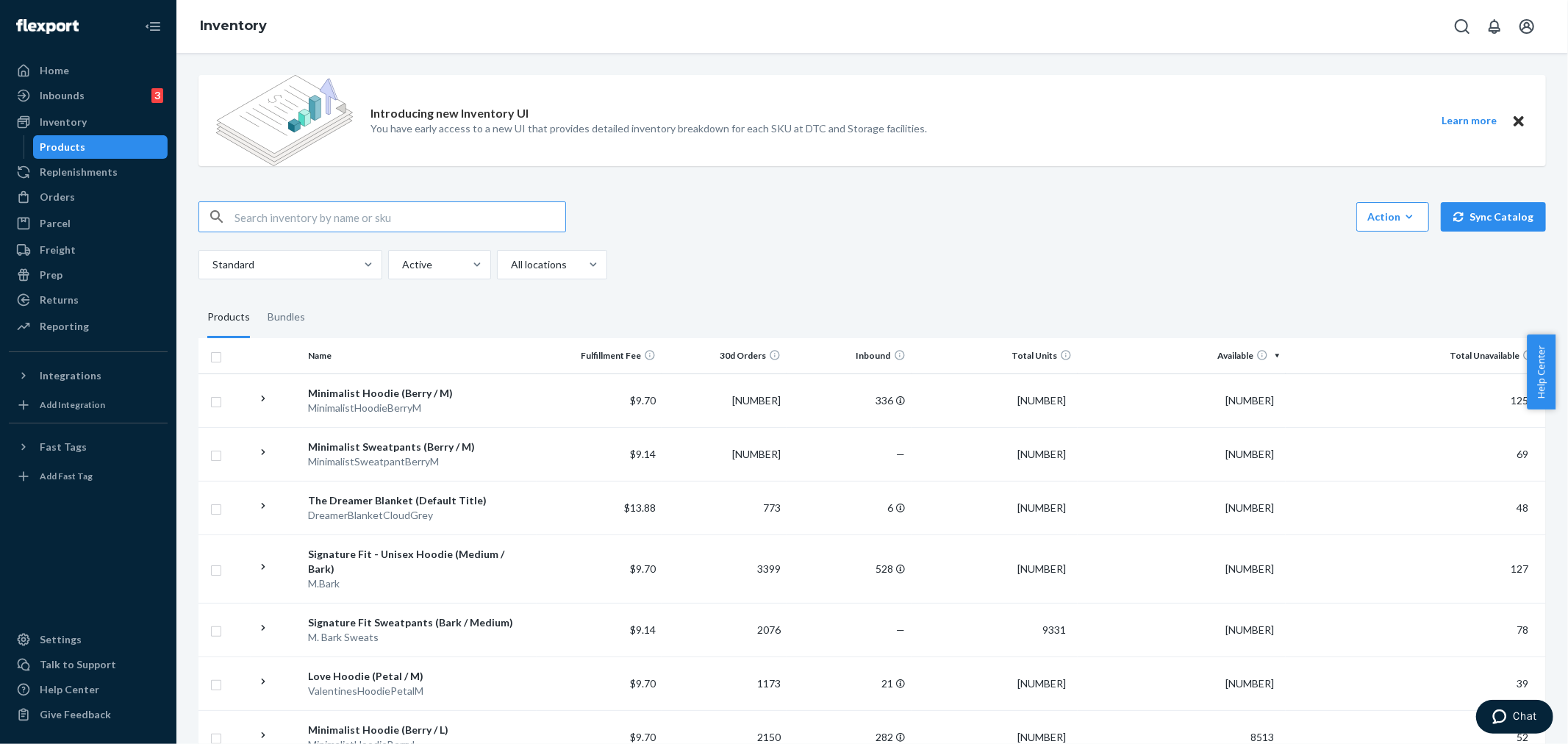 click at bounding box center (400, 217) 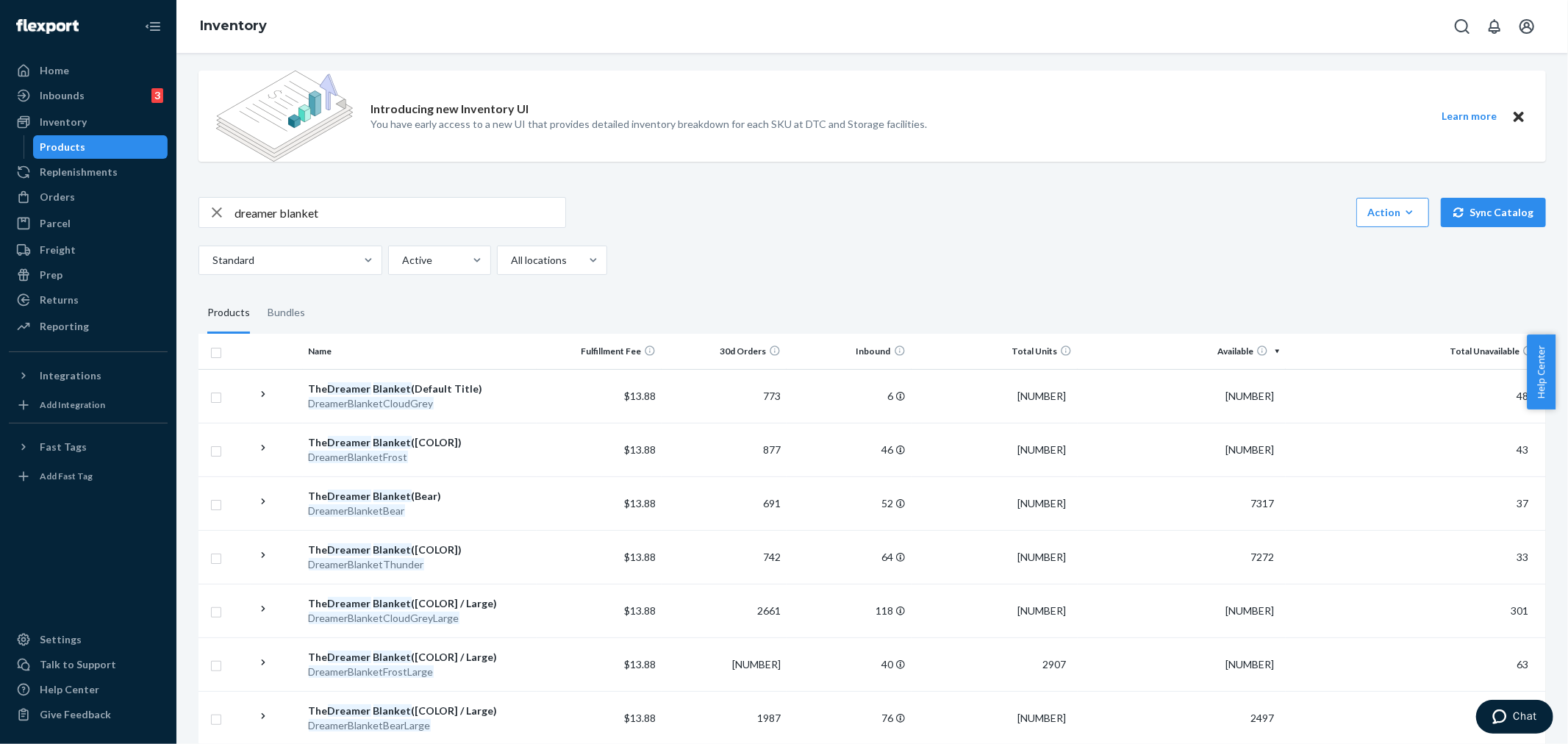 scroll, scrollTop: 0, scrollLeft: 0, axis: both 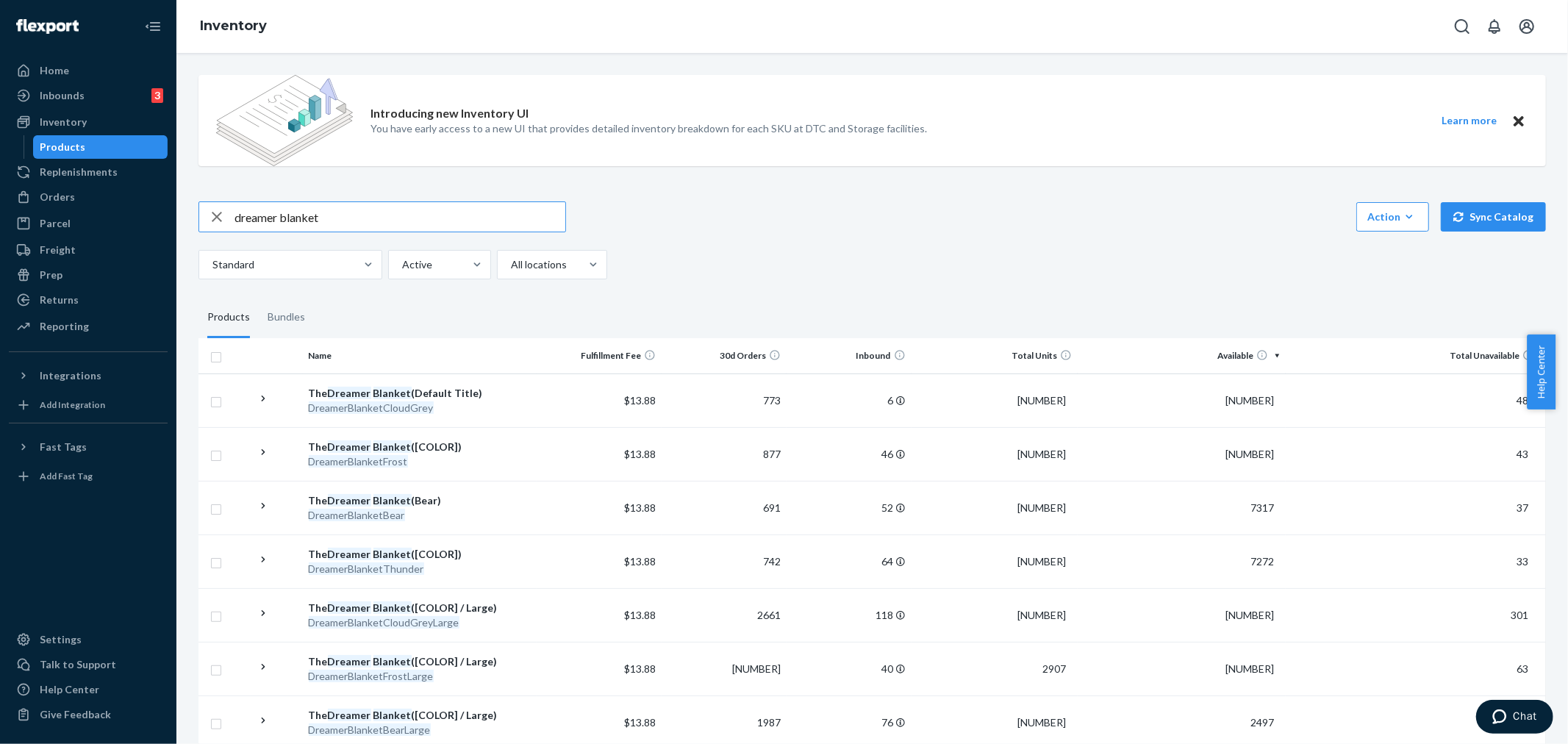 drag, startPoint x: 292, startPoint y: 217, endPoint x: 342, endPoint y: 226, distance: 50.8035 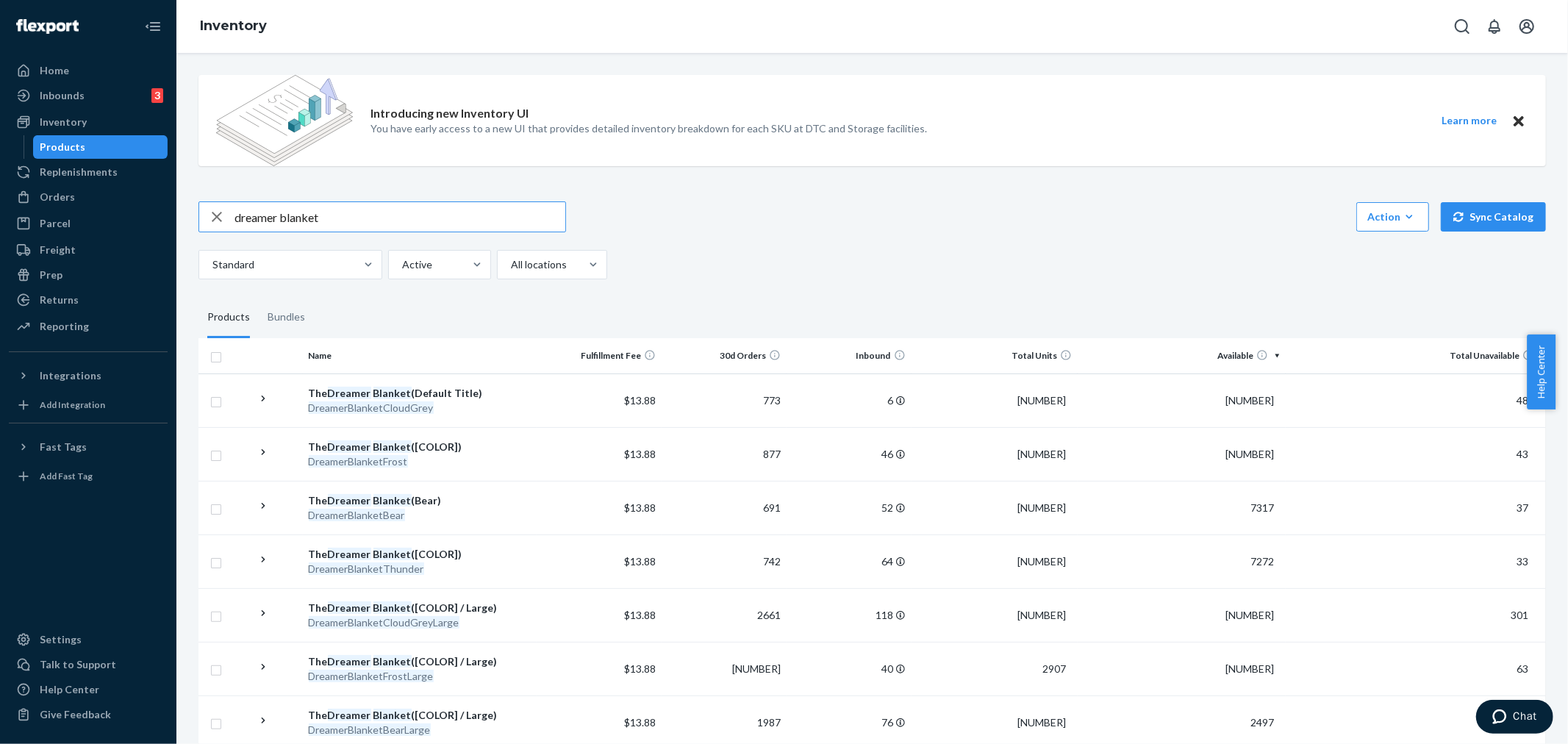 click on "dreamer blanket" at bounding box center [400, 217] 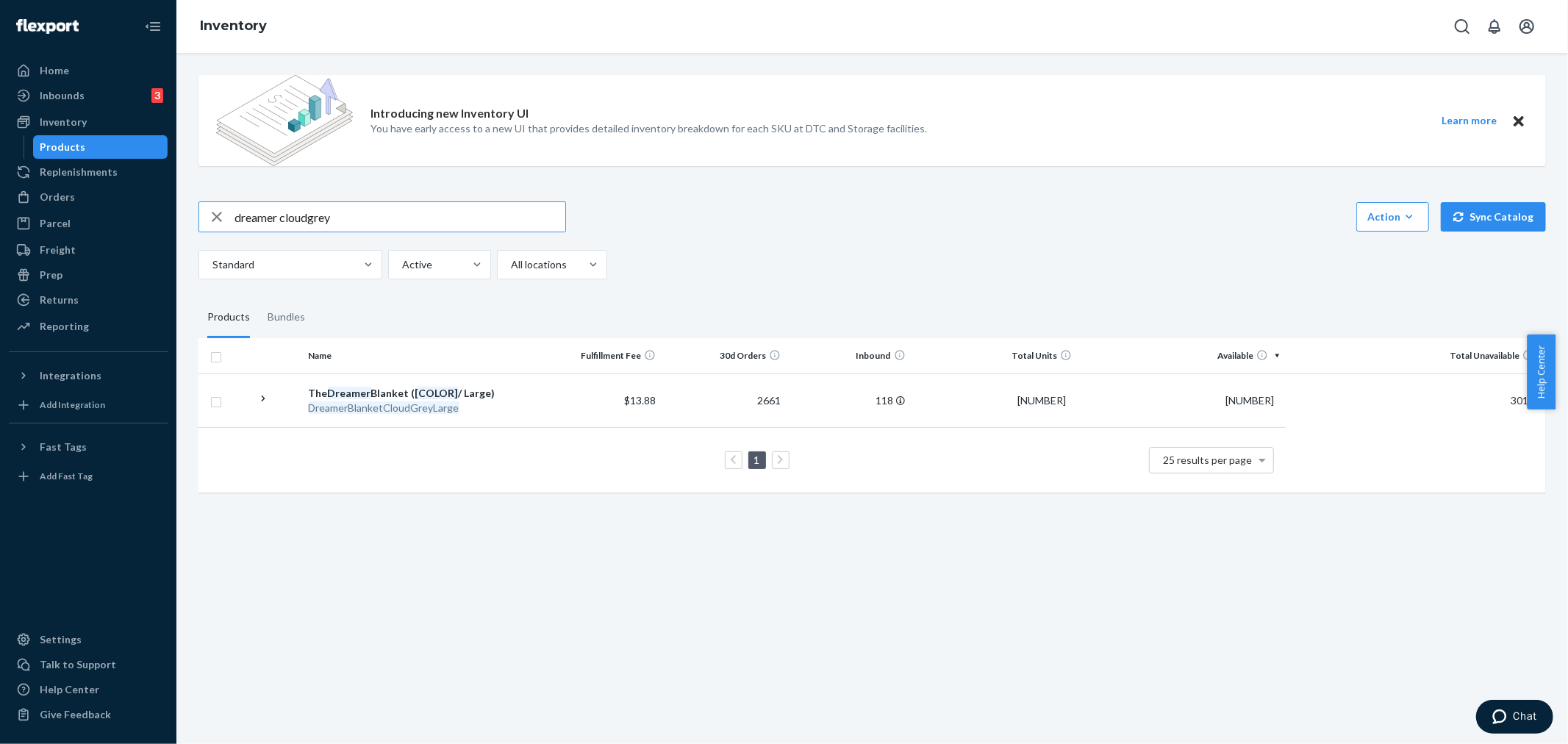drag, startPoint x: 282, startPoint y: 217, endPoint x: 364, endPoint y: 239, distance: 84.899941 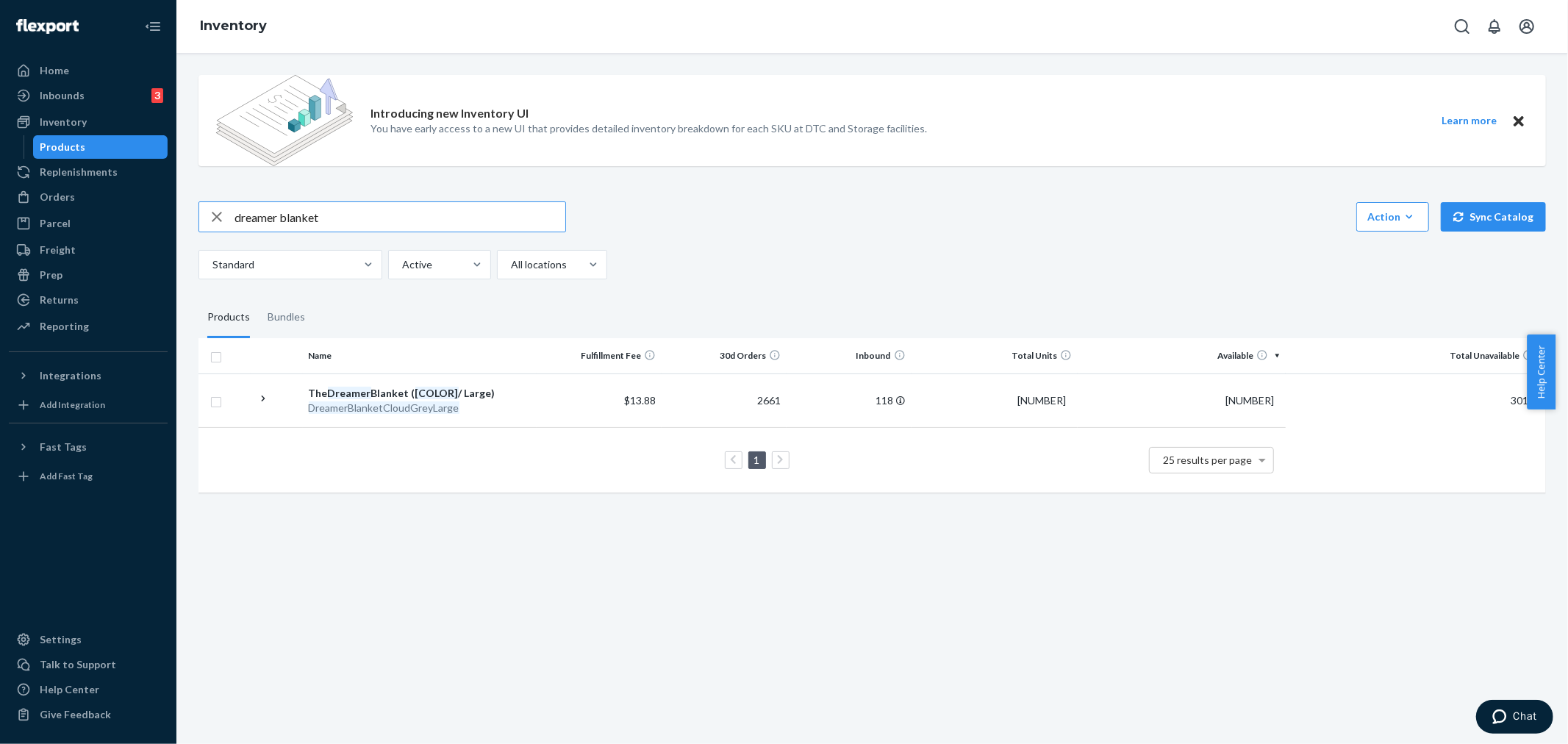 type on "dreamer blanket" 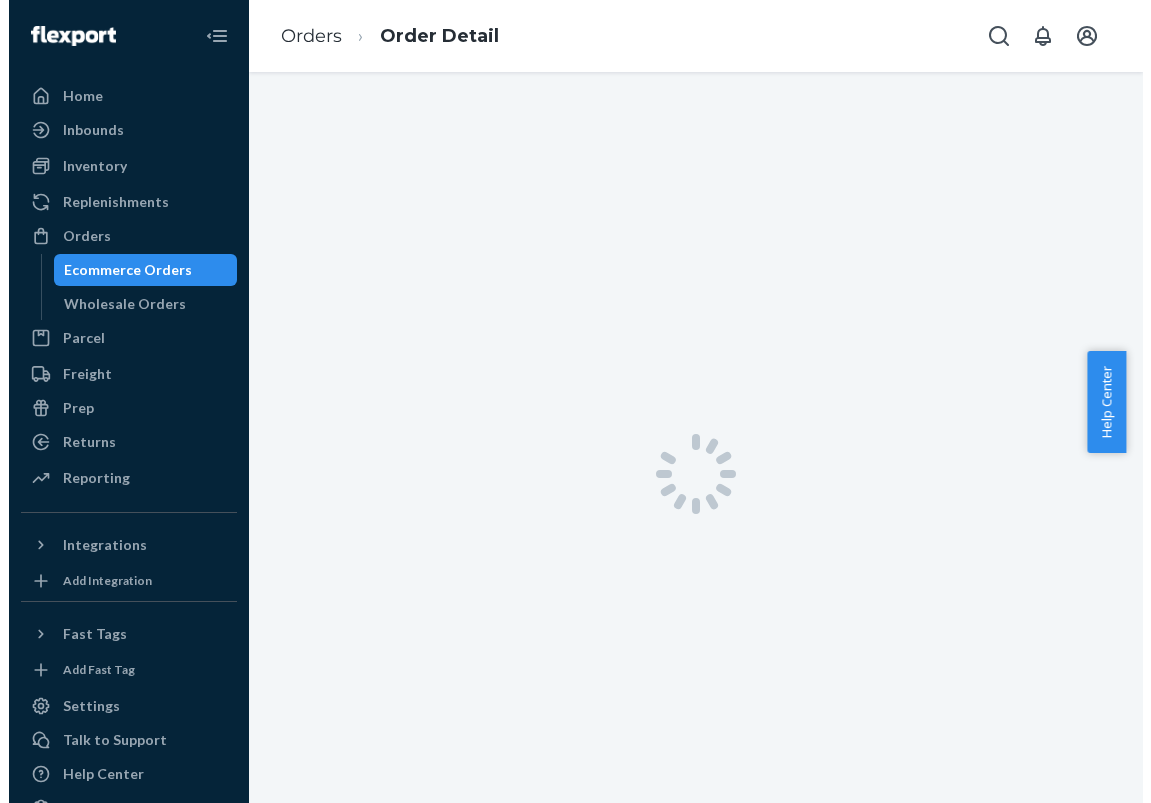 scroll, scrollTop: 0, scrollLeft: 0, axis: both 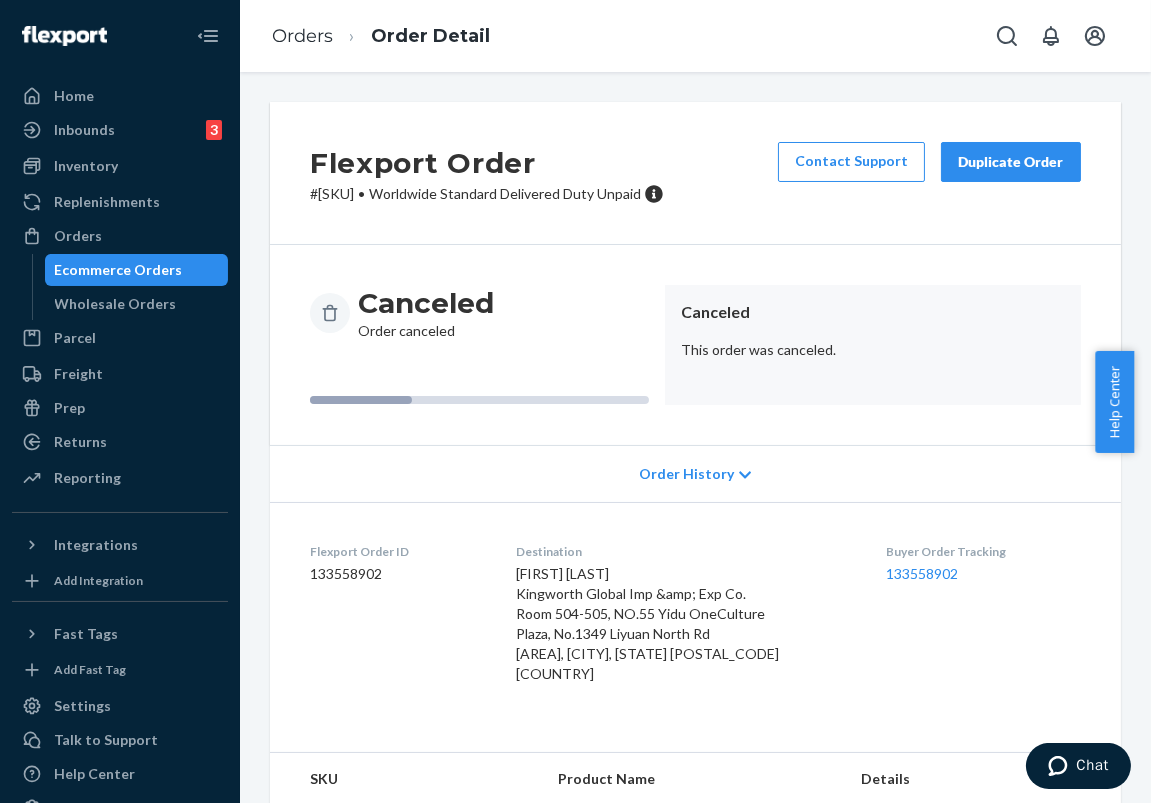 click on "Duplicate Order" at bounding box center (1011, 162) 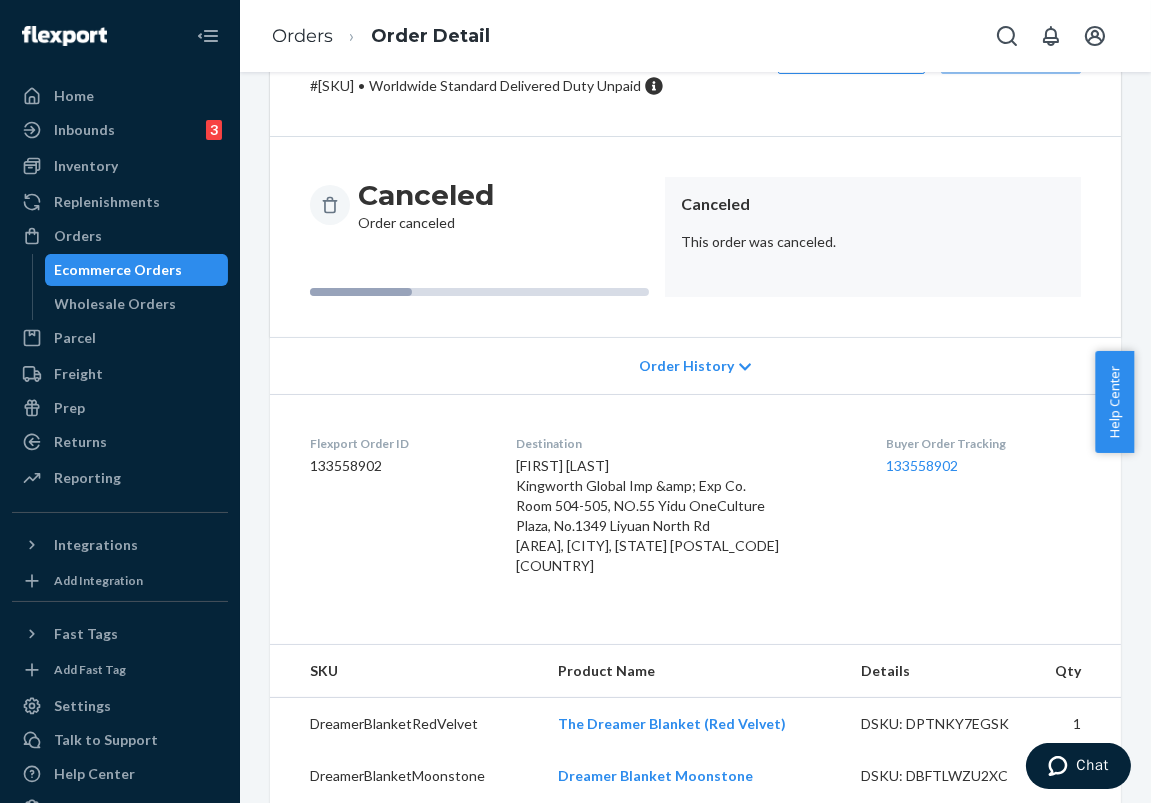scroll, scrollTop: 333, scrollLeft: 0, axis: vertical 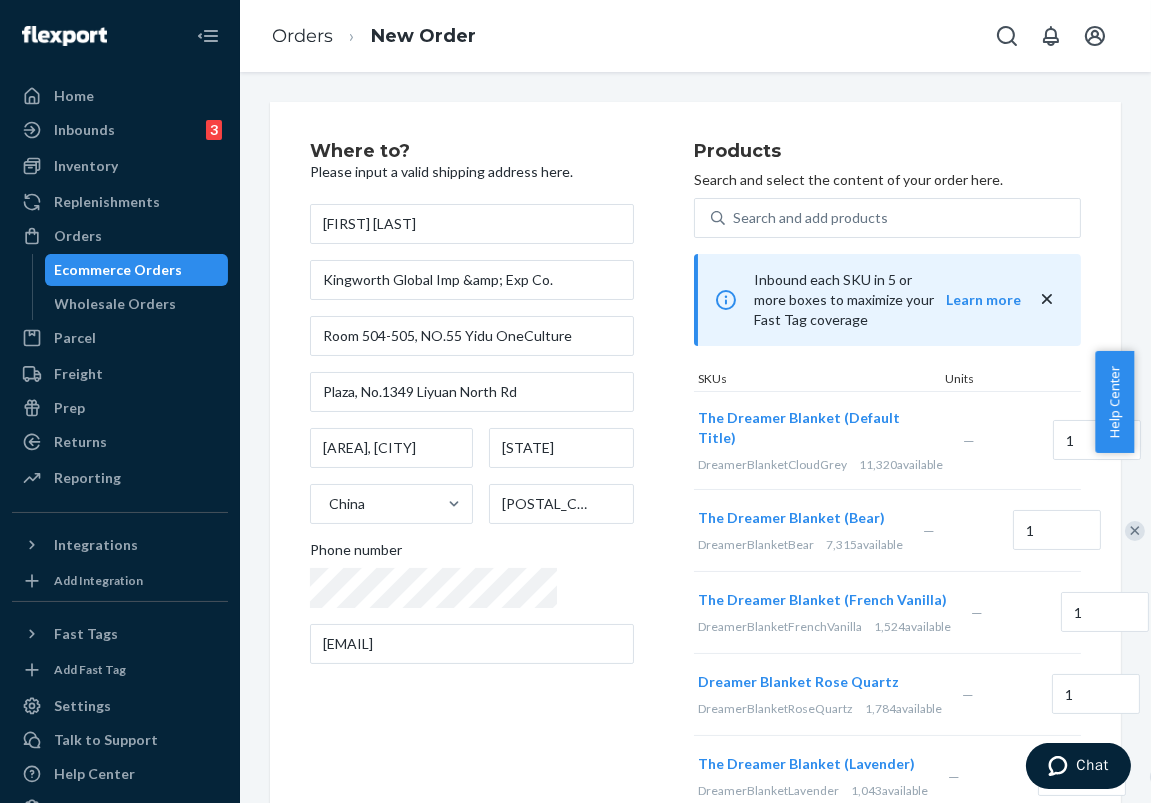 click at bounding box center [1135, 531] 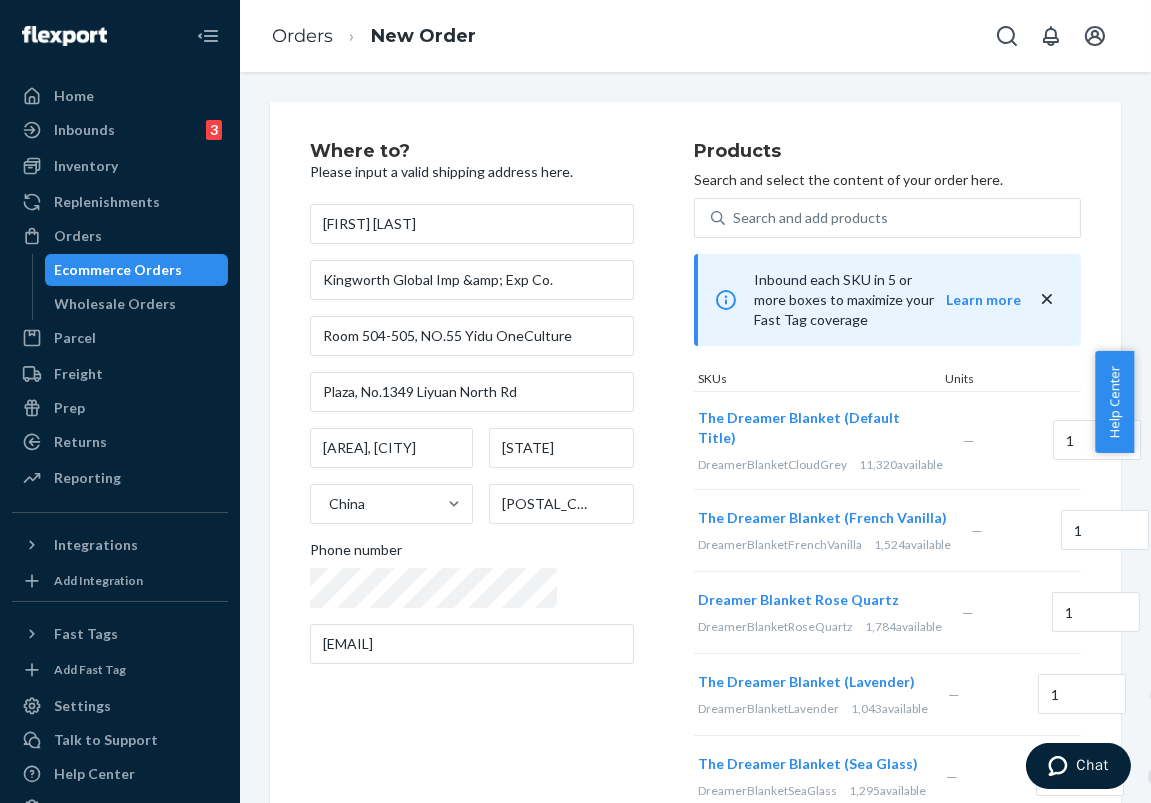 click at bounding box center (1183, 531) 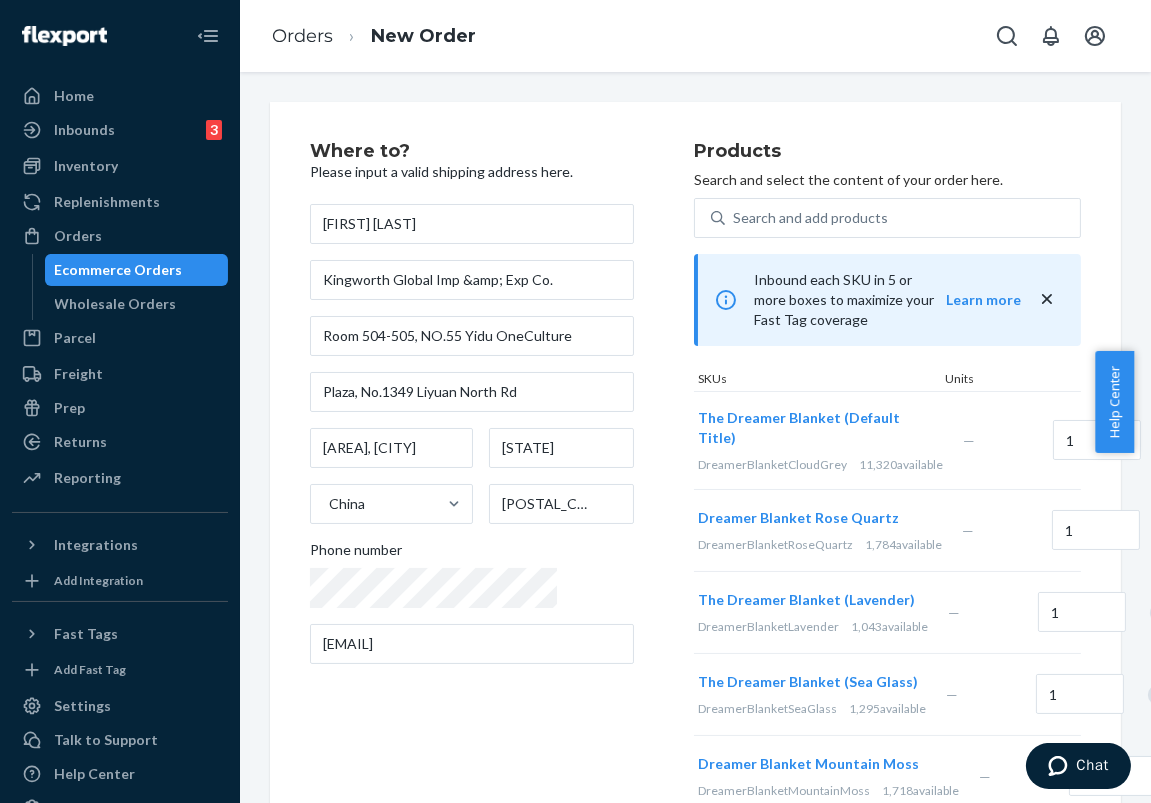 click at bounding box center (1174, 531) 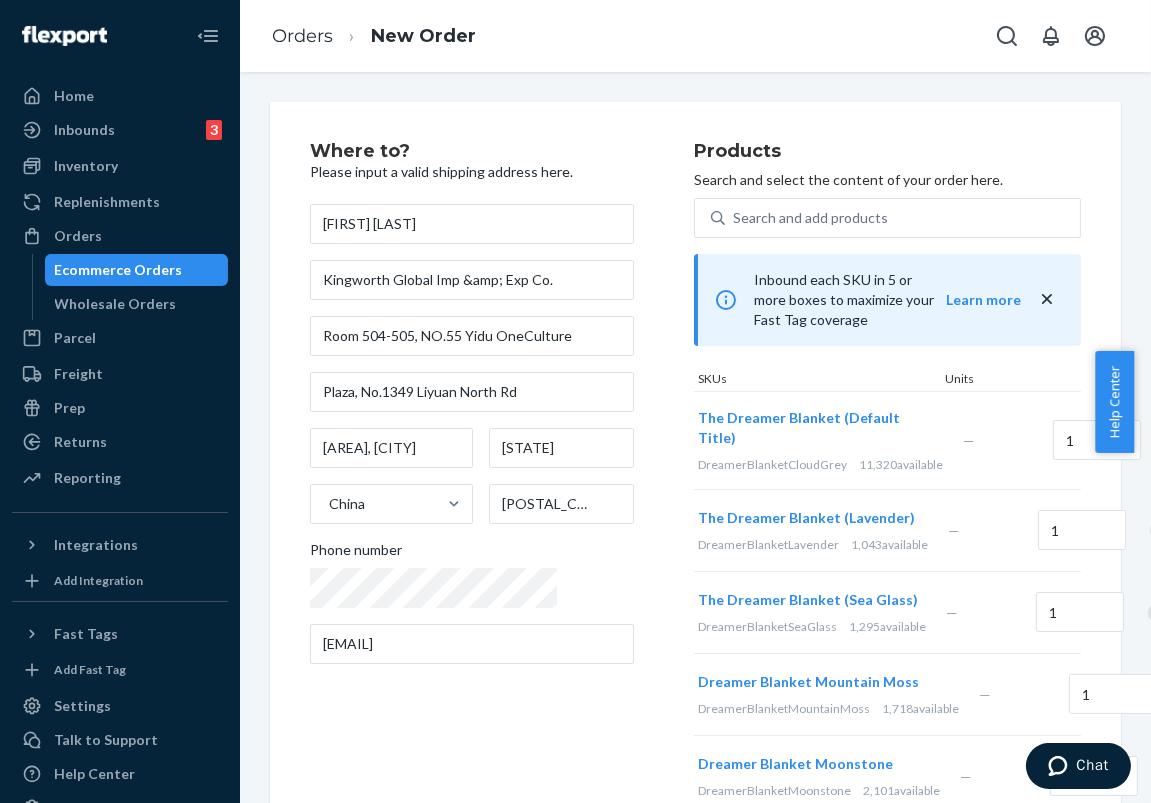 click at bounding box center (1160, 531) 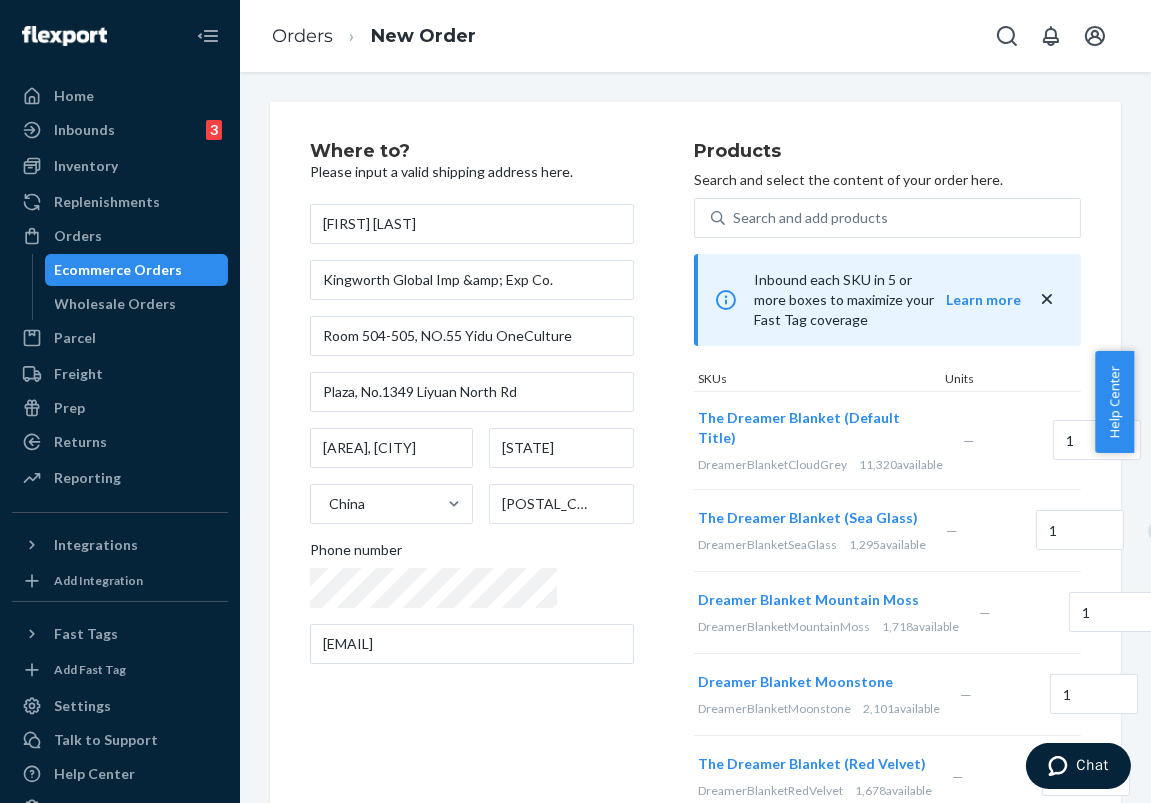 click at bounding box center [1158, 531] 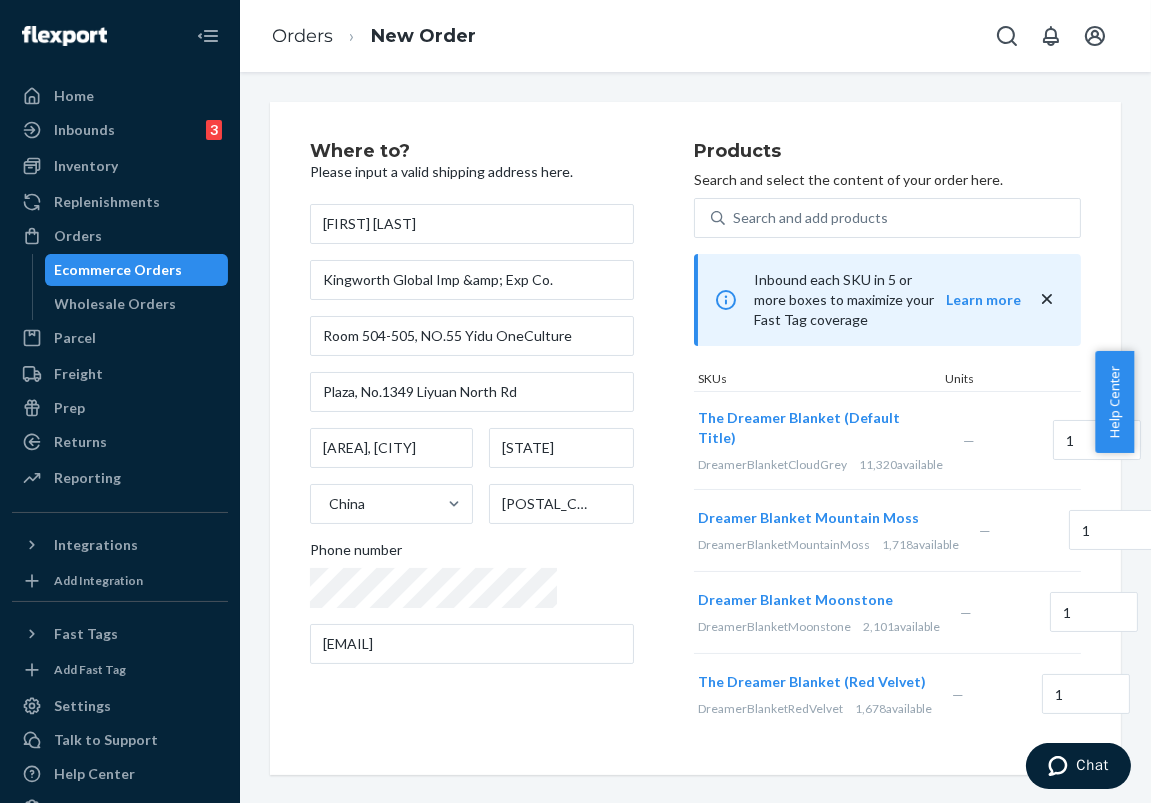 click at bounding box center [1191, 531] 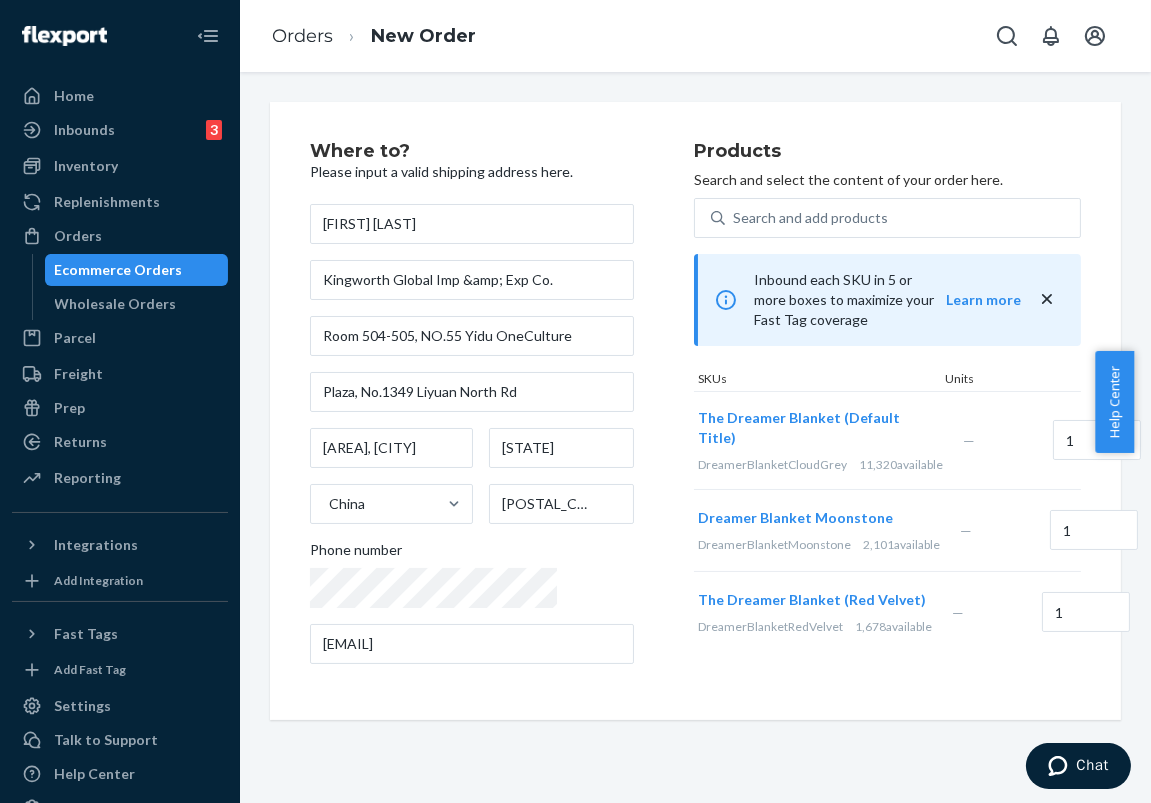 click at bounding box center (1161, 530) 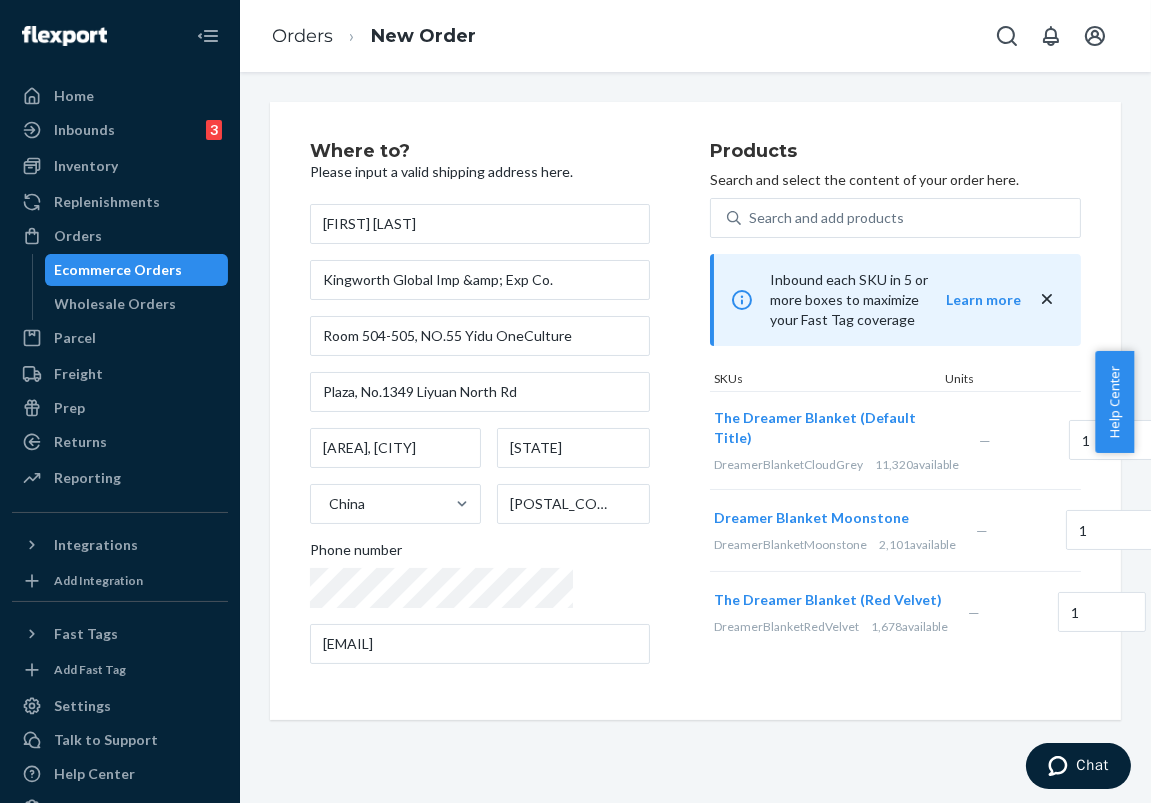 click at bounding box center [1188, 531] 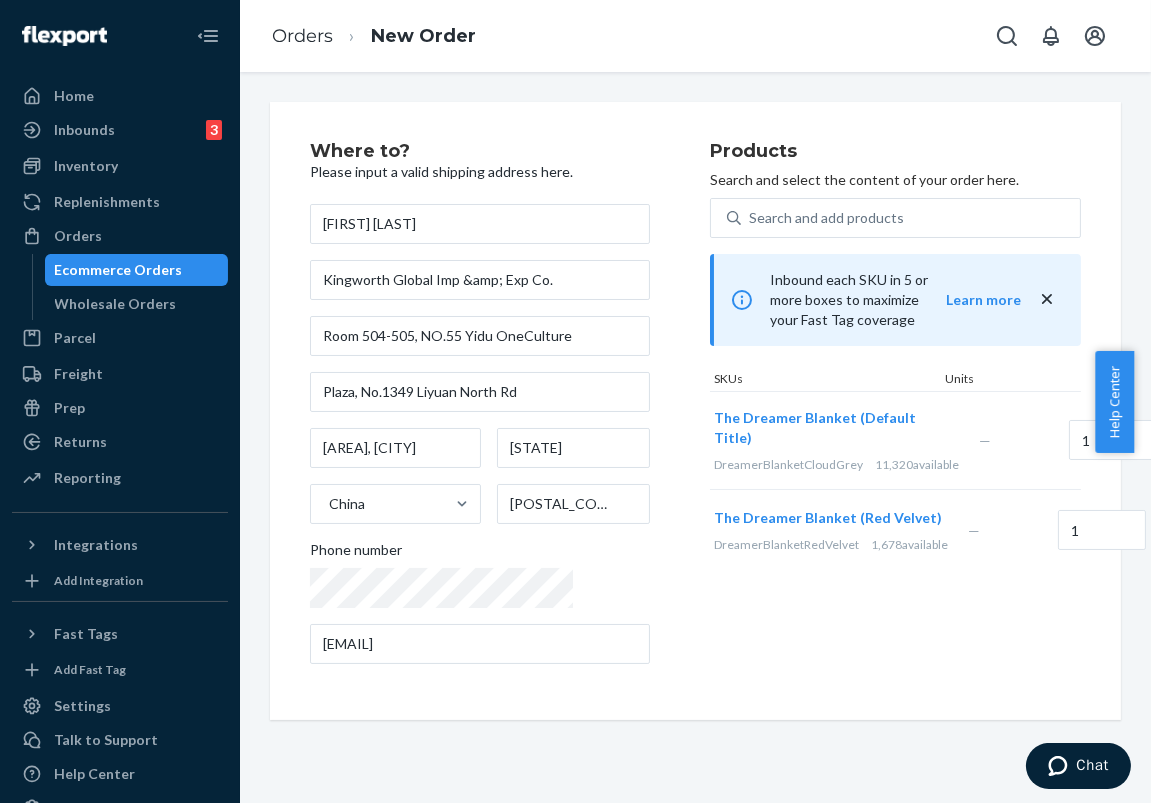click at bounding box center [1180, 531] 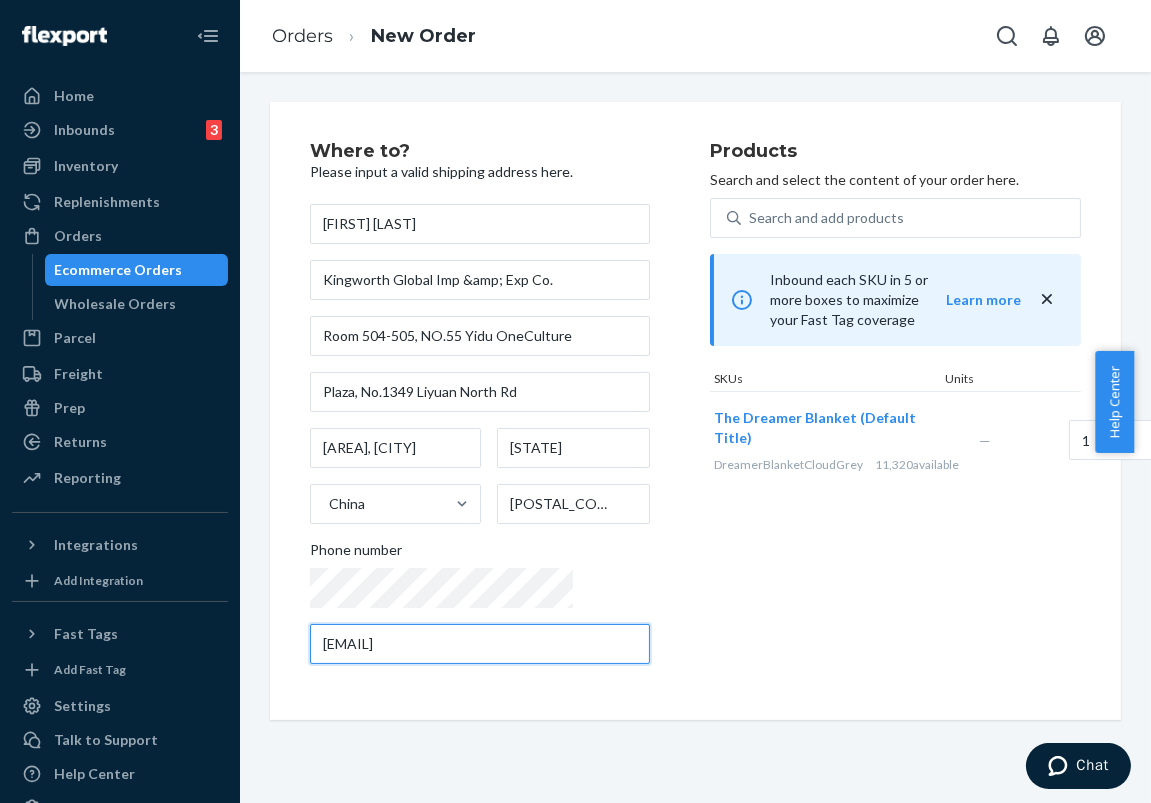 click on "sales2@asia-unite.com" at bounding box center (480, 644) 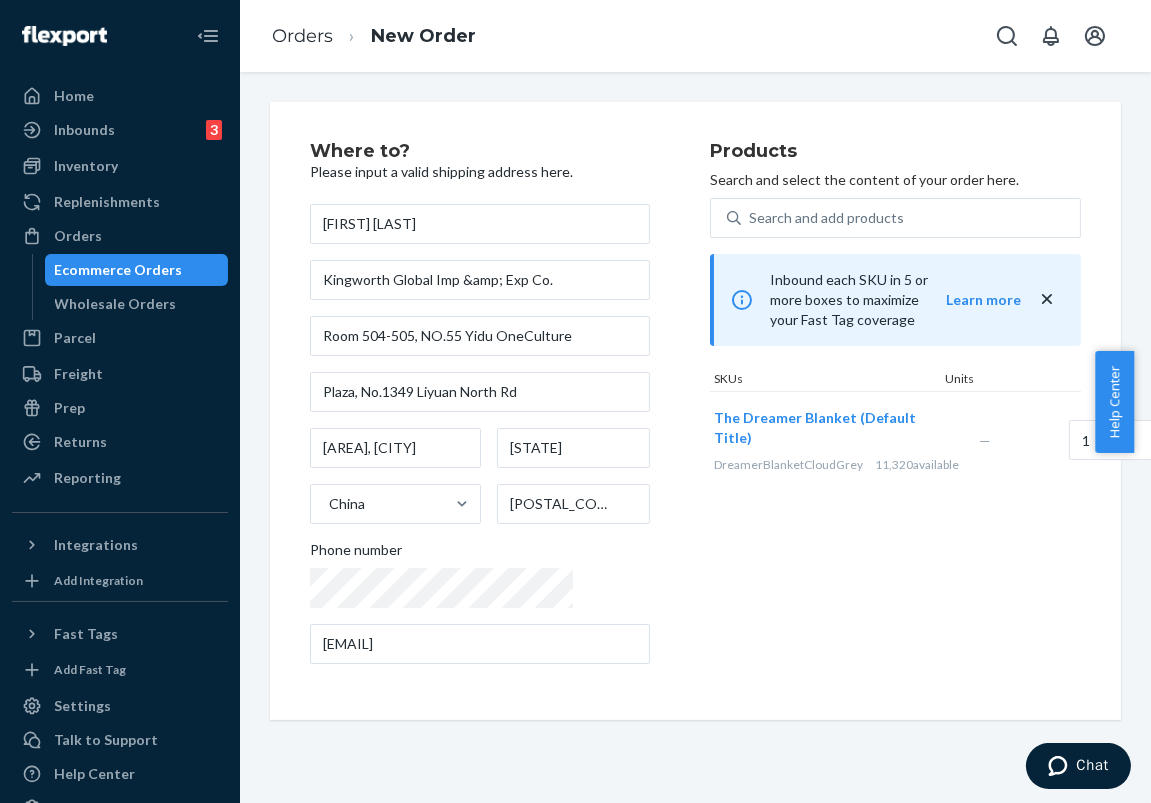 click on "Products Search and select the content of your order here. Search and add products Inbound each SKU in 5 or more boxes to maximize your Fast Tag coverage Learn more SKUs Units The Dreamer Blanket (Default Title) DreamerBlanketCloudGrey 11,320  available — 1" at bounding box center [895, 411] 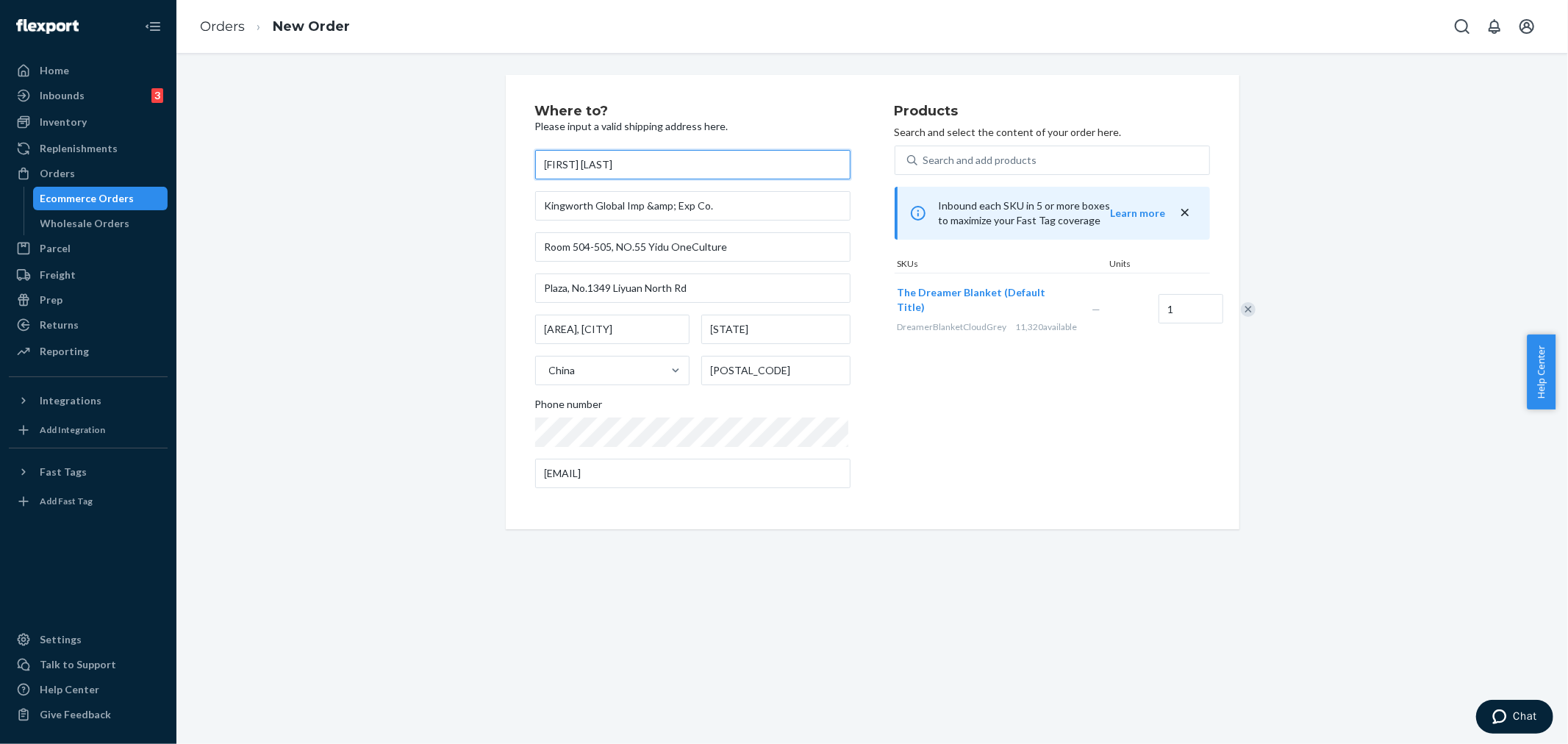click on "[FIRST] [LAST]" at bounding box center [692, 165] 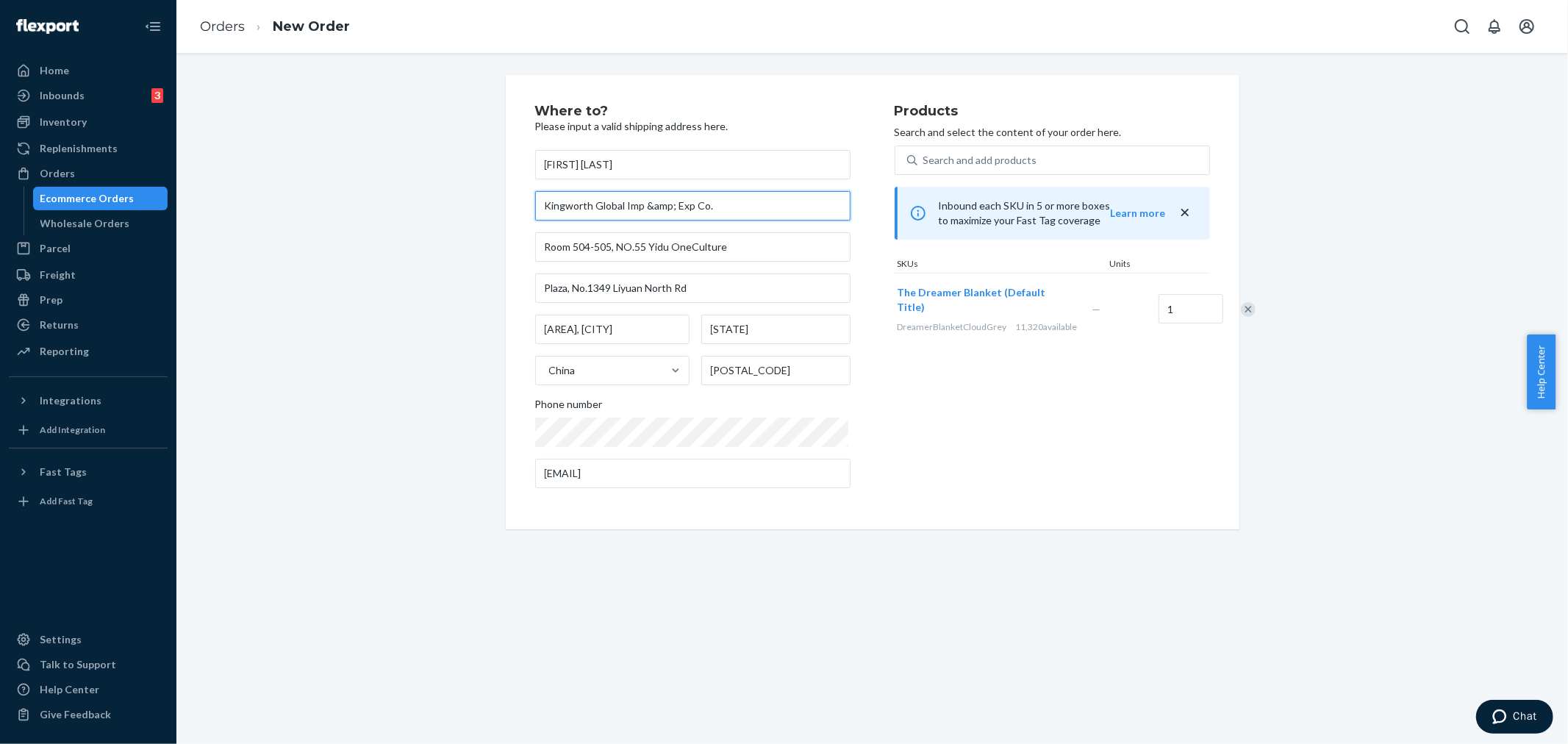 click on "Kingworth Global Imp &amp; Exp Co." at bounding box center (692, 206) 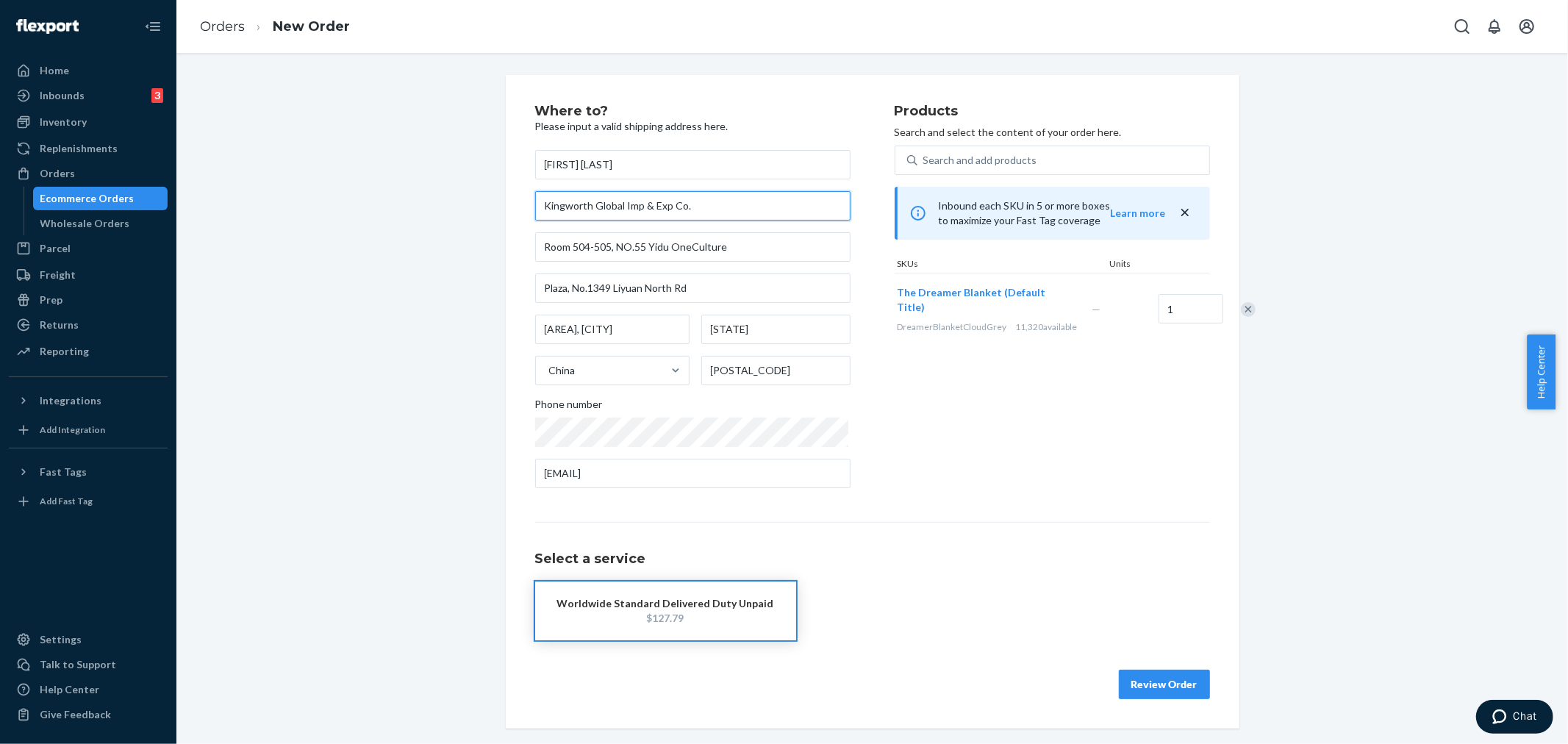 type on "Kingworth Global Imp & Exp Co." 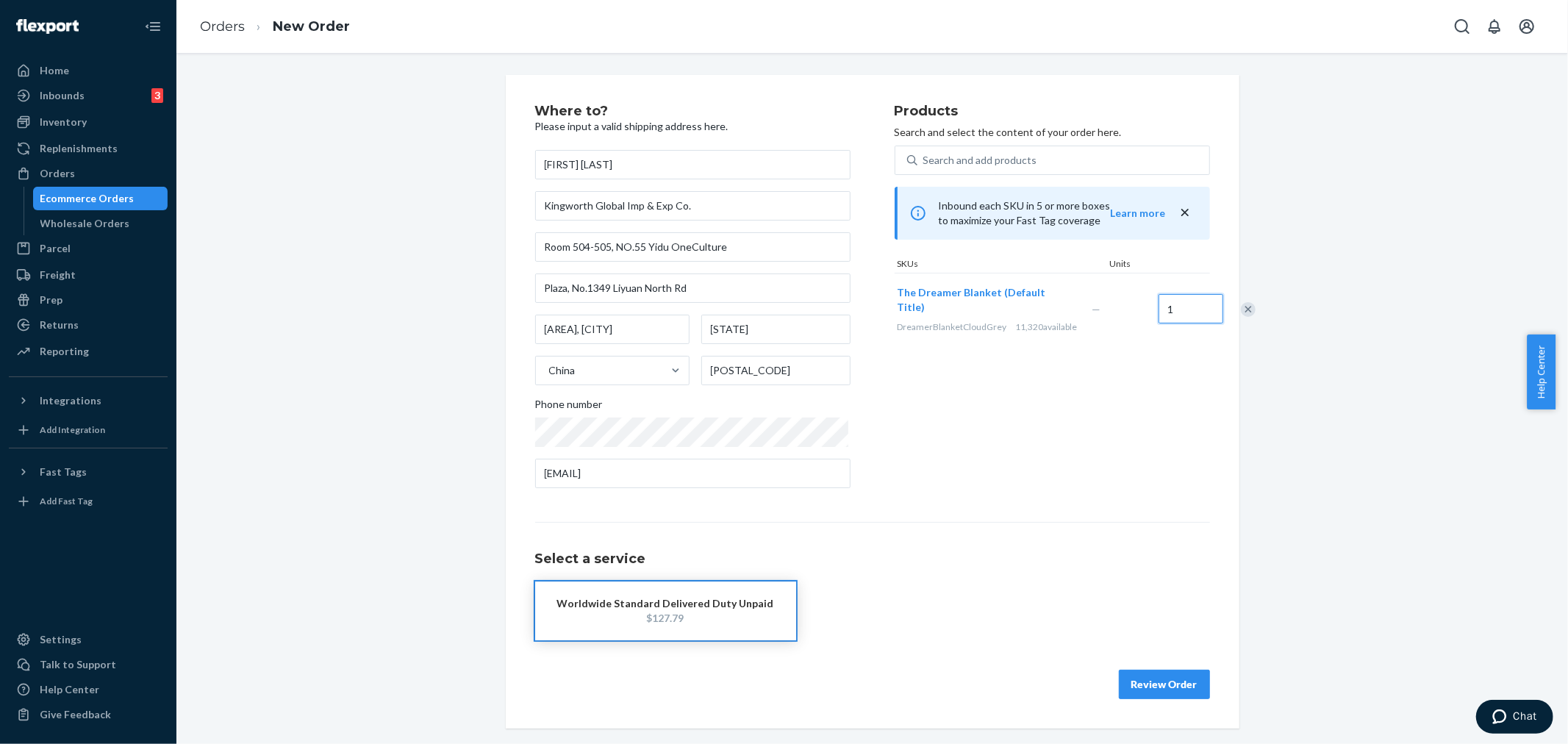 click on "1" at bounding box center [1191, 309] 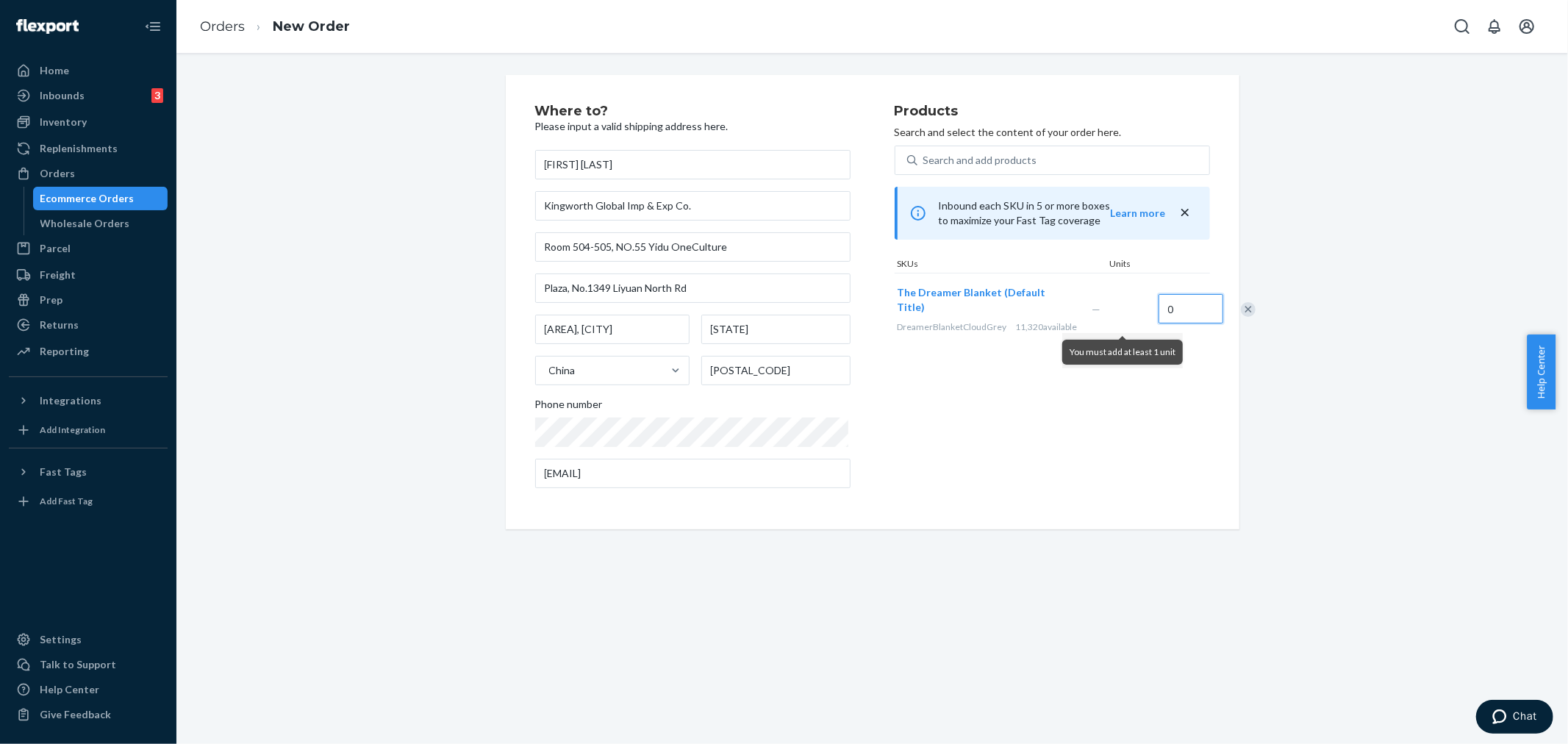 click on "0" at bounding box center (1191, 309) 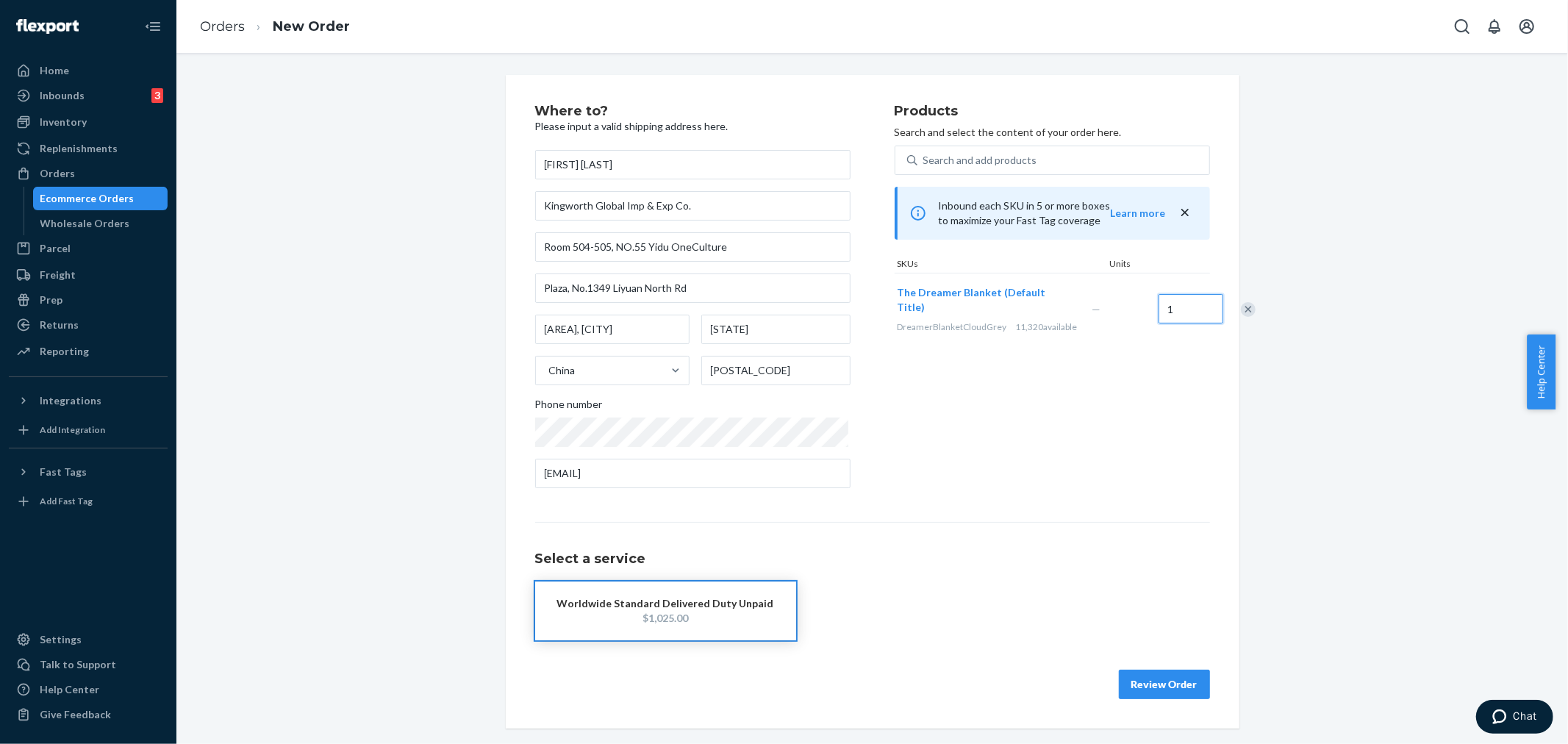 type on "0" 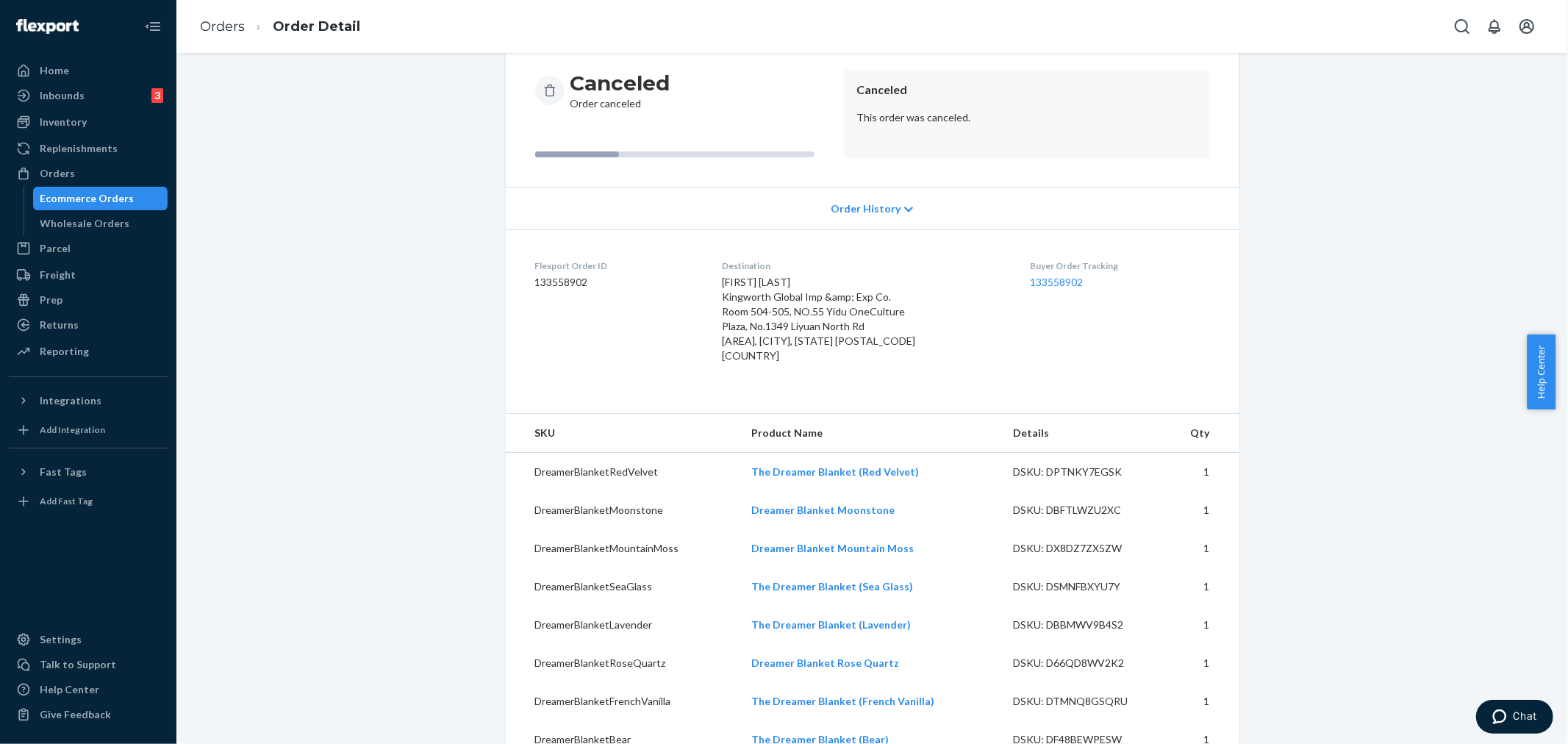 scroll, scrollTop: 210, scrollLeft: 0, axis: vertical 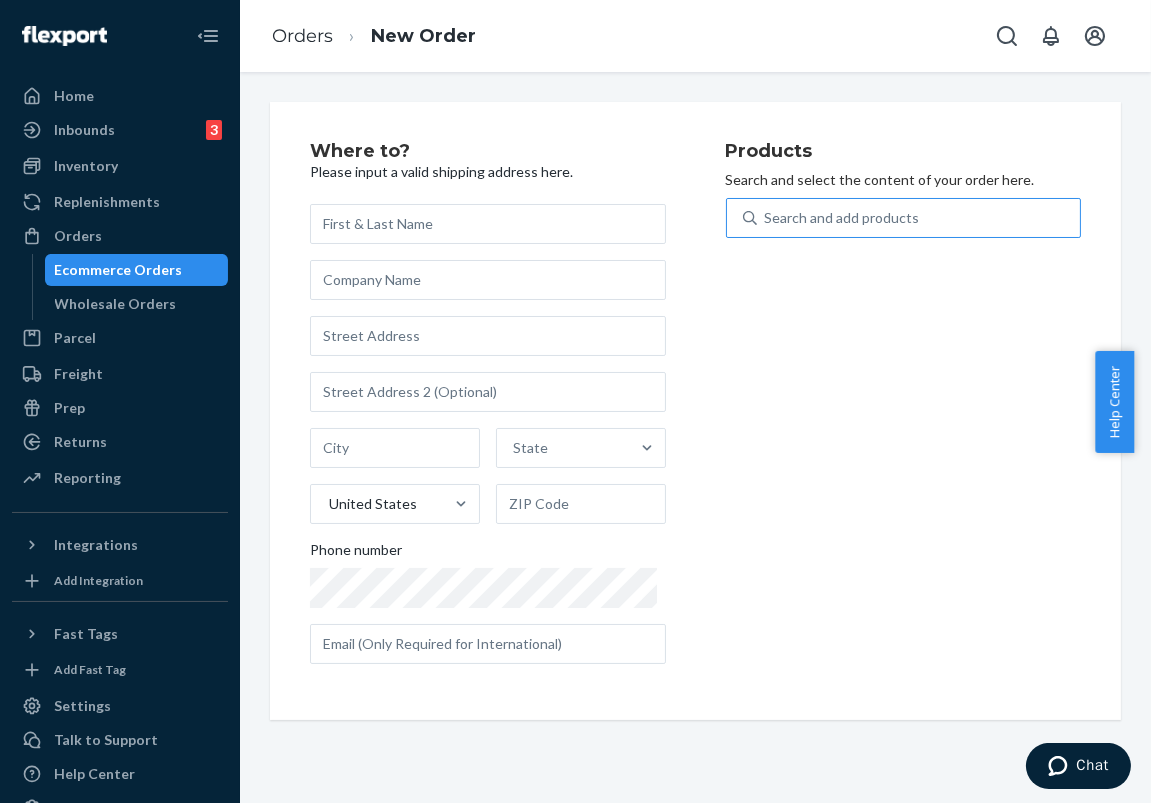 click on "Search and add products" at bounding box center [842, 218] 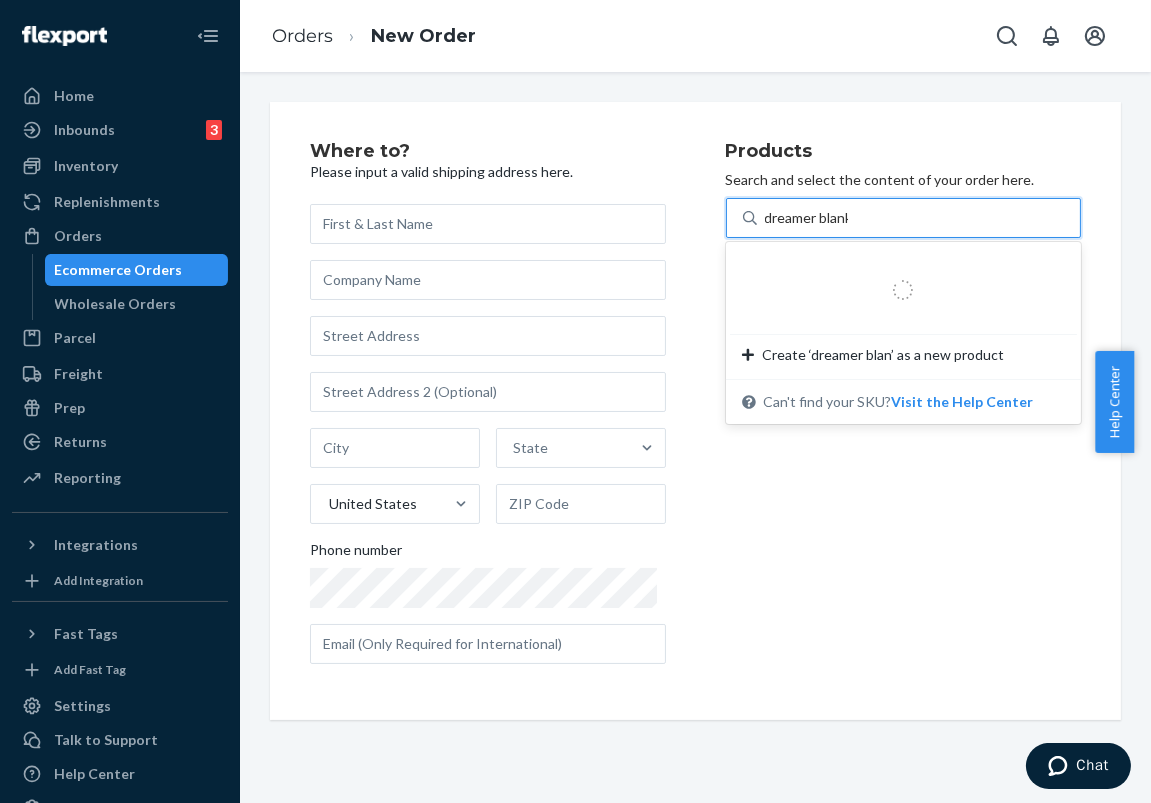 type on "dreamer blanket" 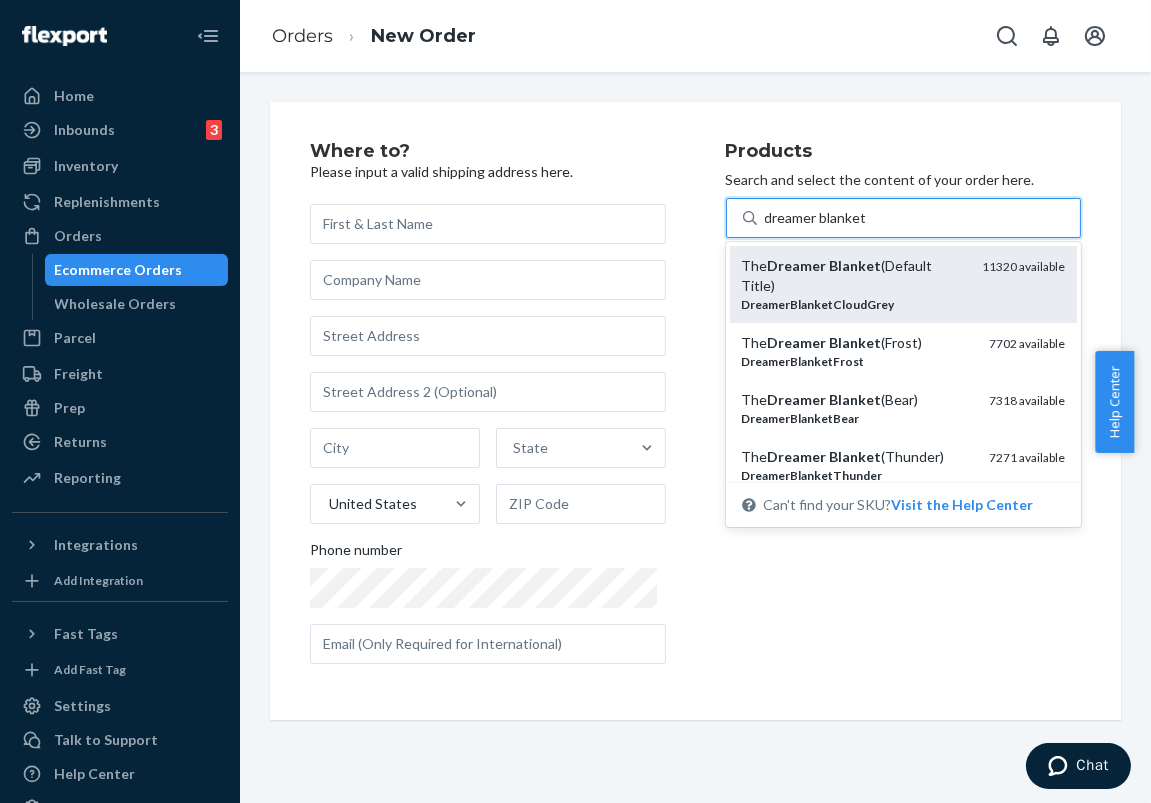 click on "The  Dreamer   Blanket  (Default Title)" at bounding box center [854, 276] 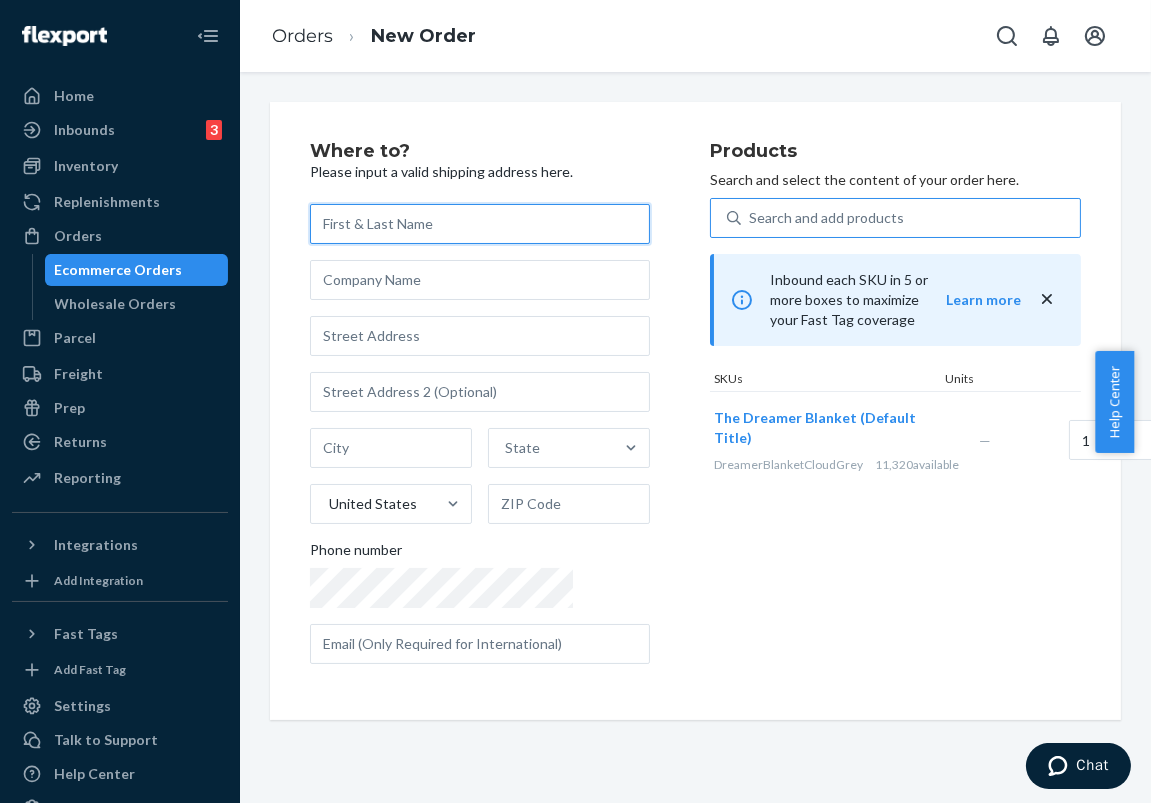 click at bounding box center [480, 224] 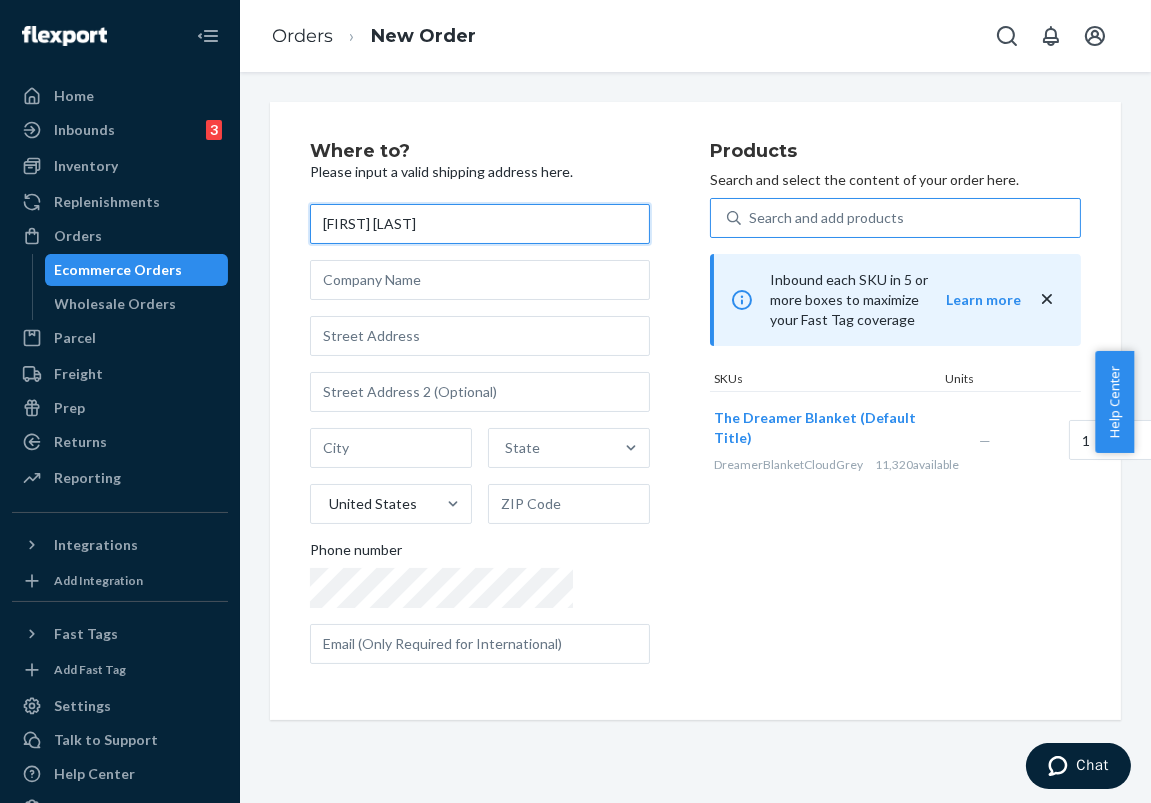 type on "[FIRST] [LAST]" 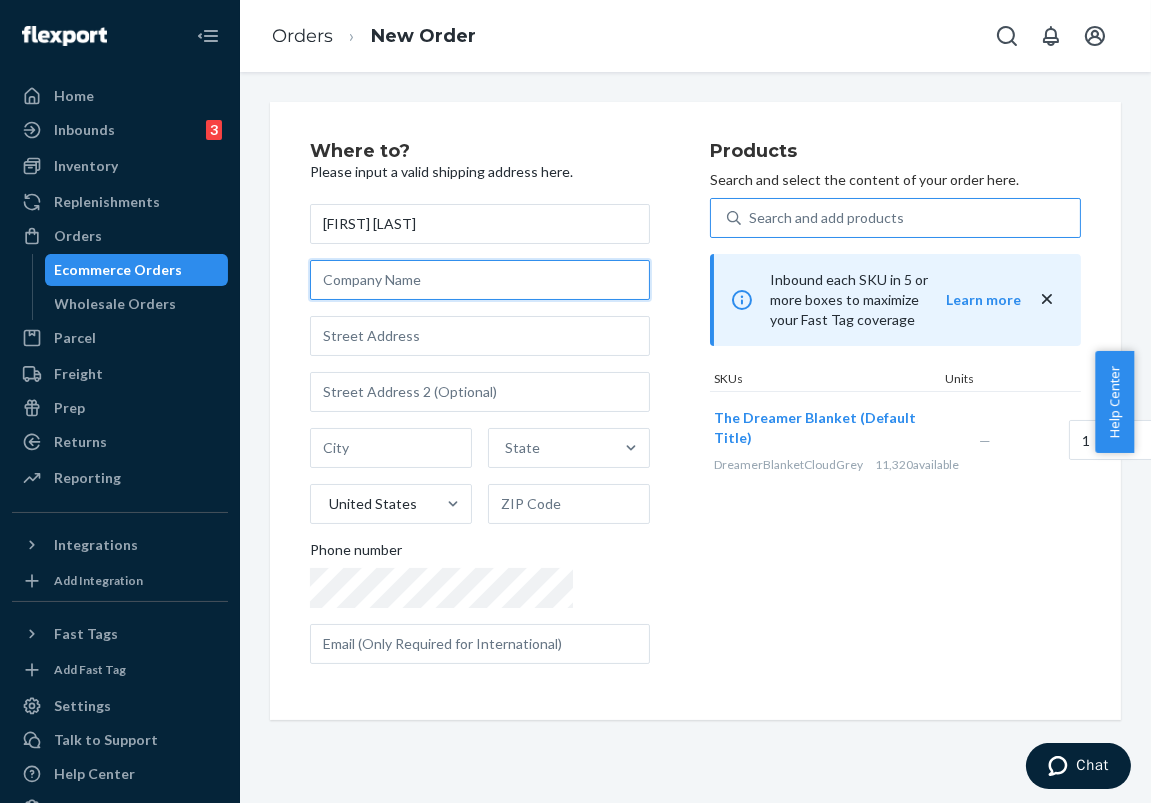 click at bounding box center (480, 280) 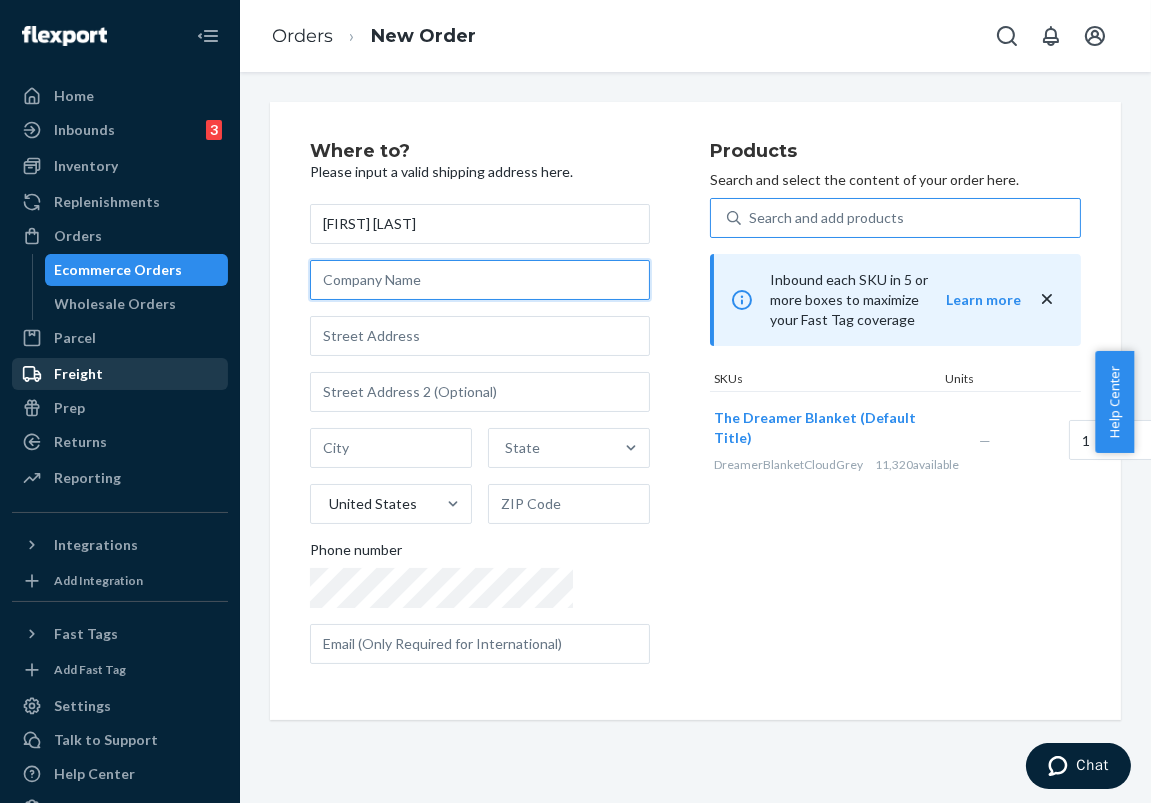 paste on "Kingworth Global Imp &amp; Exp Co." 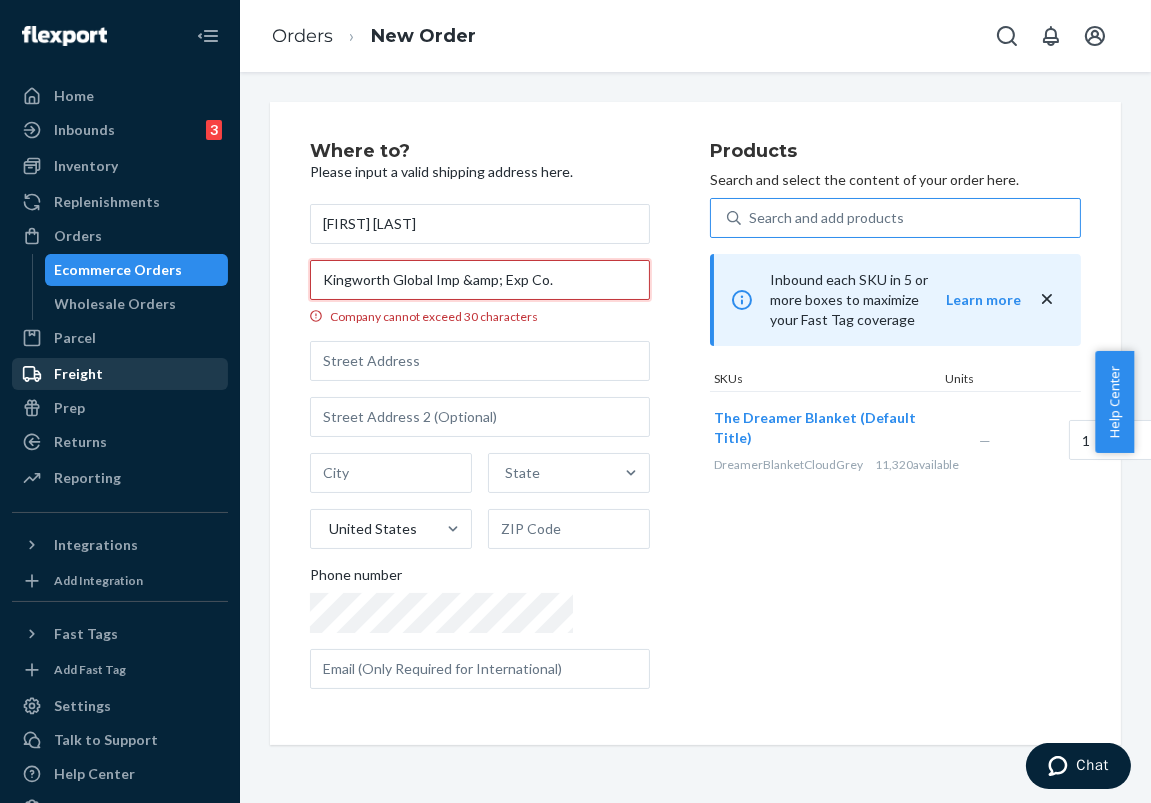 scroll, scrollTop: 0, scrollLeft: 16, axis: horizontal 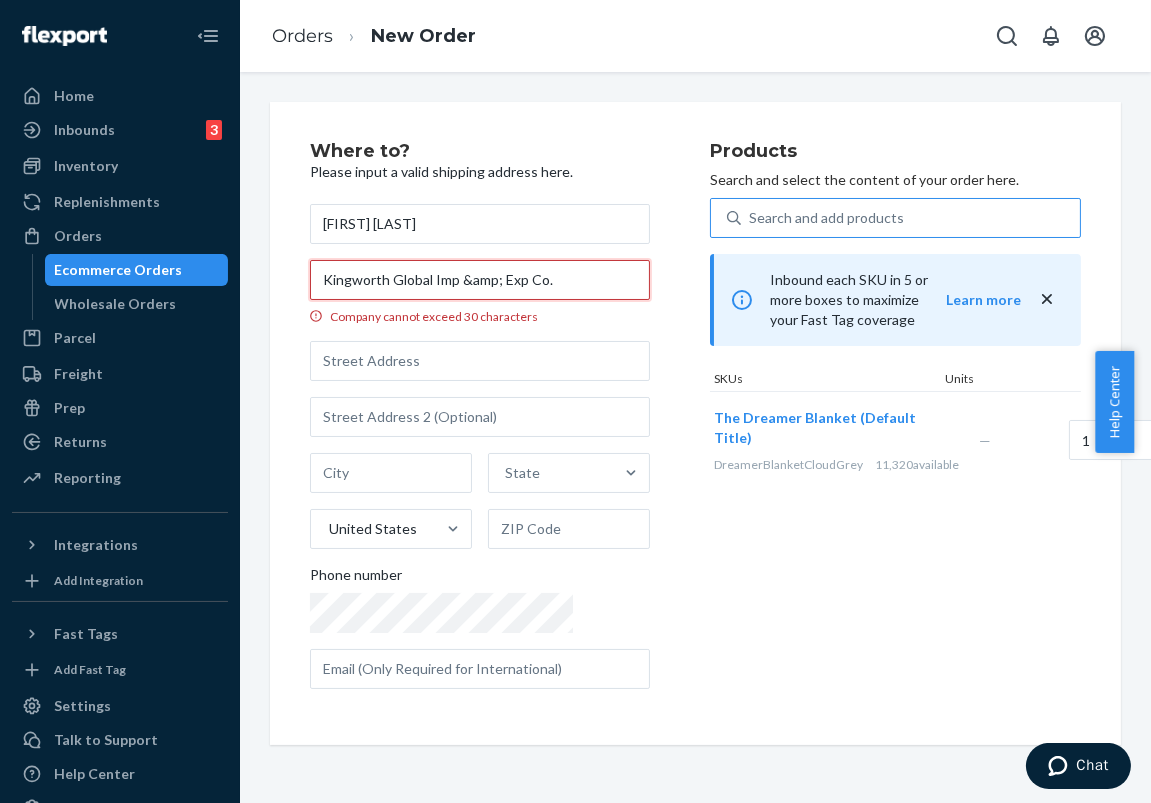 type on "Kingworth Global Imp &amp; Exp Co." 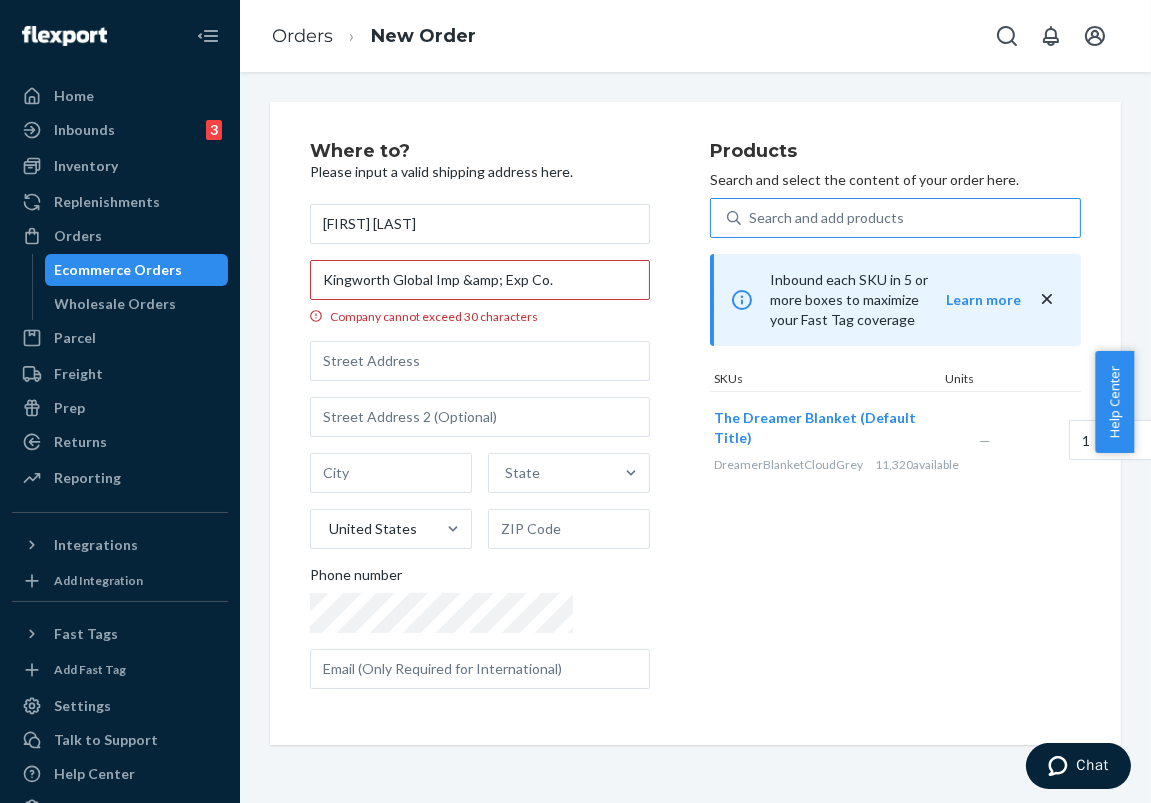 scroll, scrollTop: 0, scrollLeft: 0, axis: both 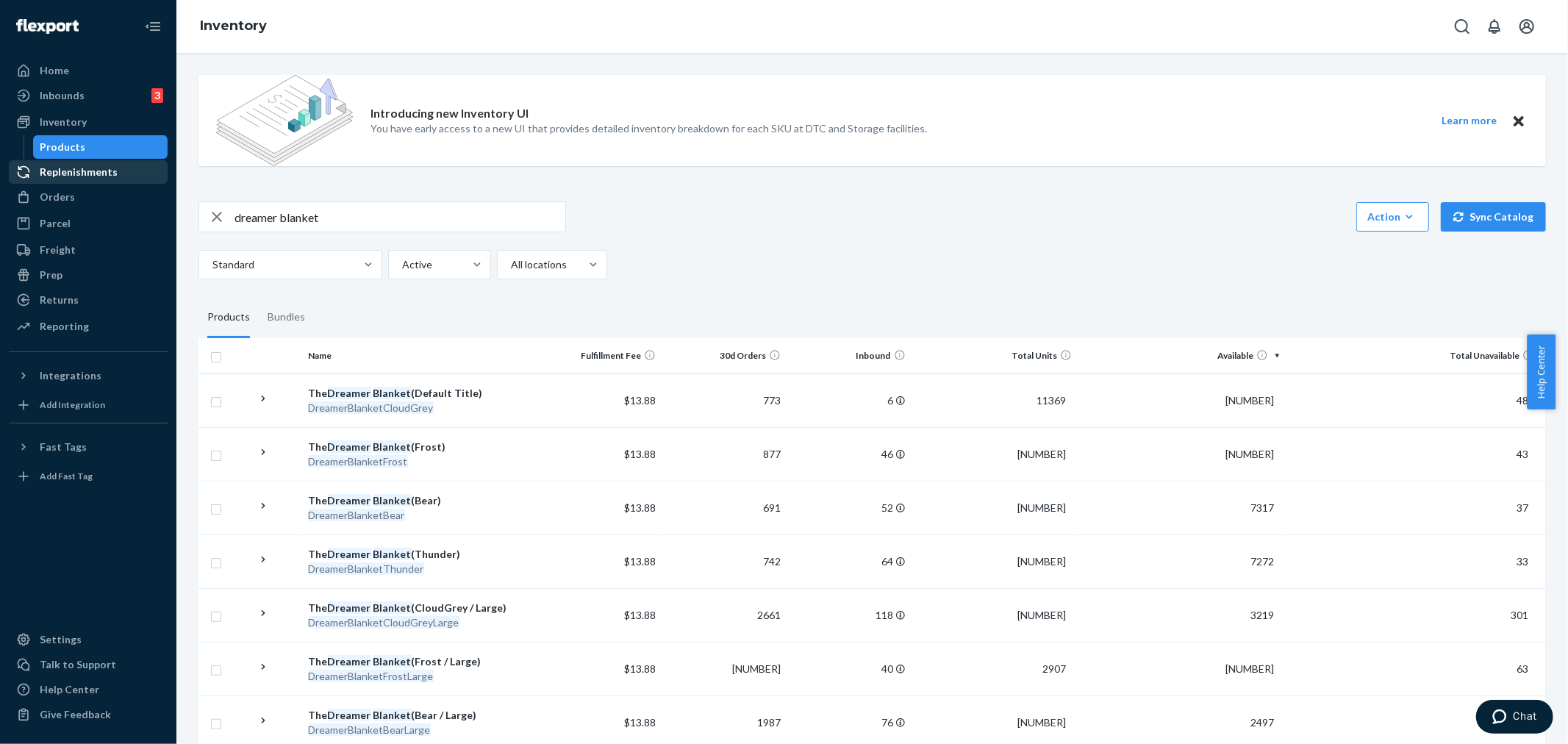 drag, startPoint x: 140, startPoint y: 131, endPoint x: 96, endPoint y: 174, distance: 61.5224 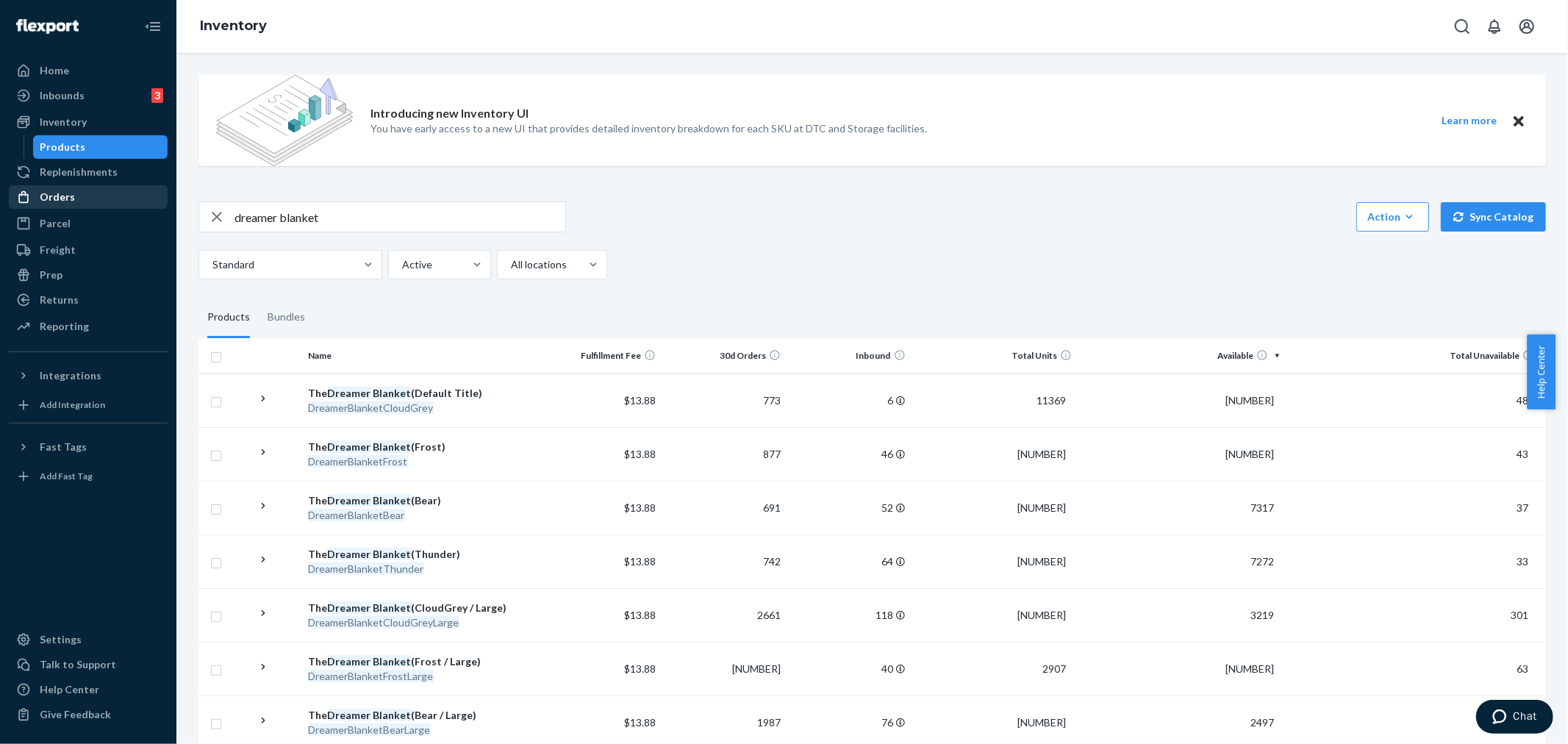 click on "Orders" at bounding box center [88, 197] 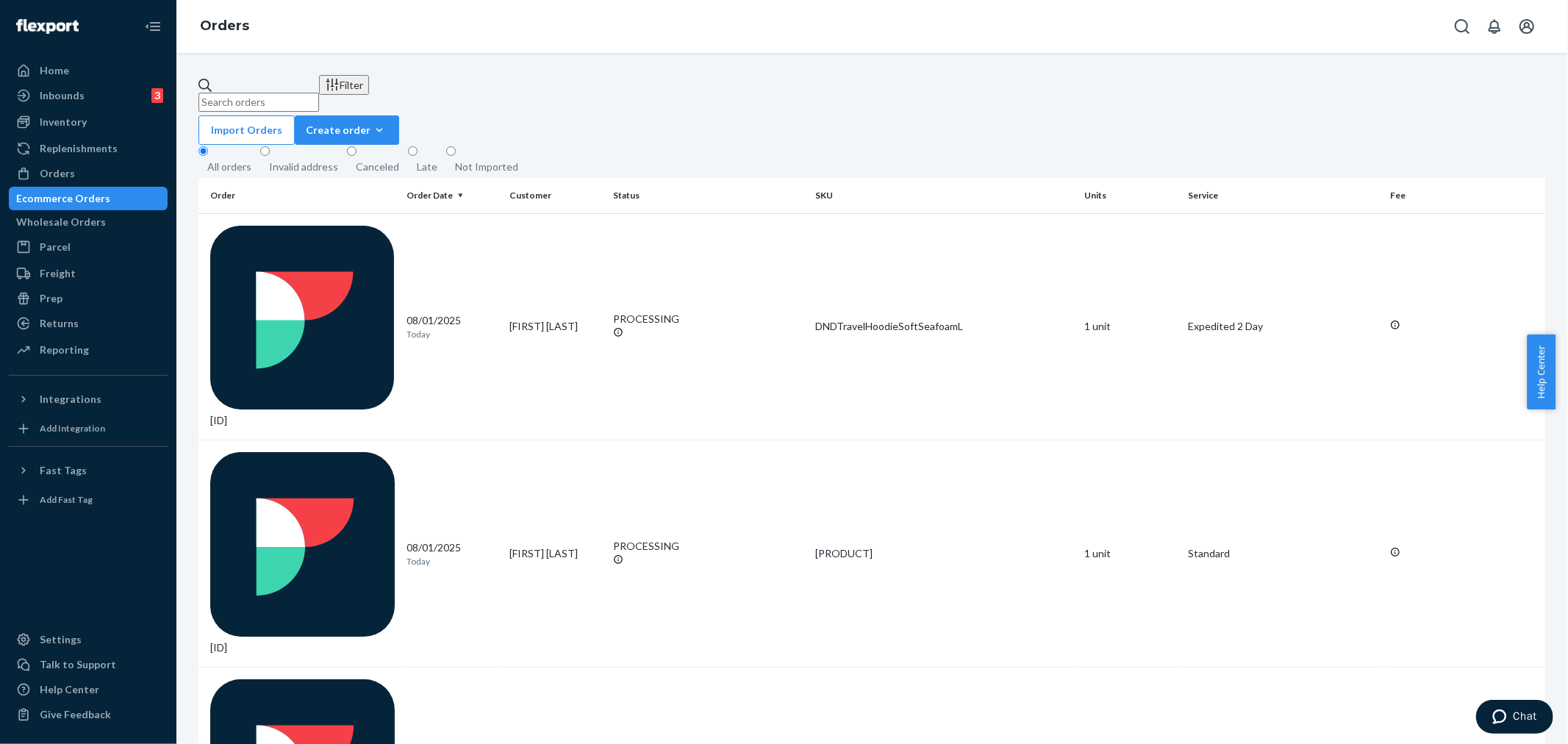 click at bounding box center [259, 102] 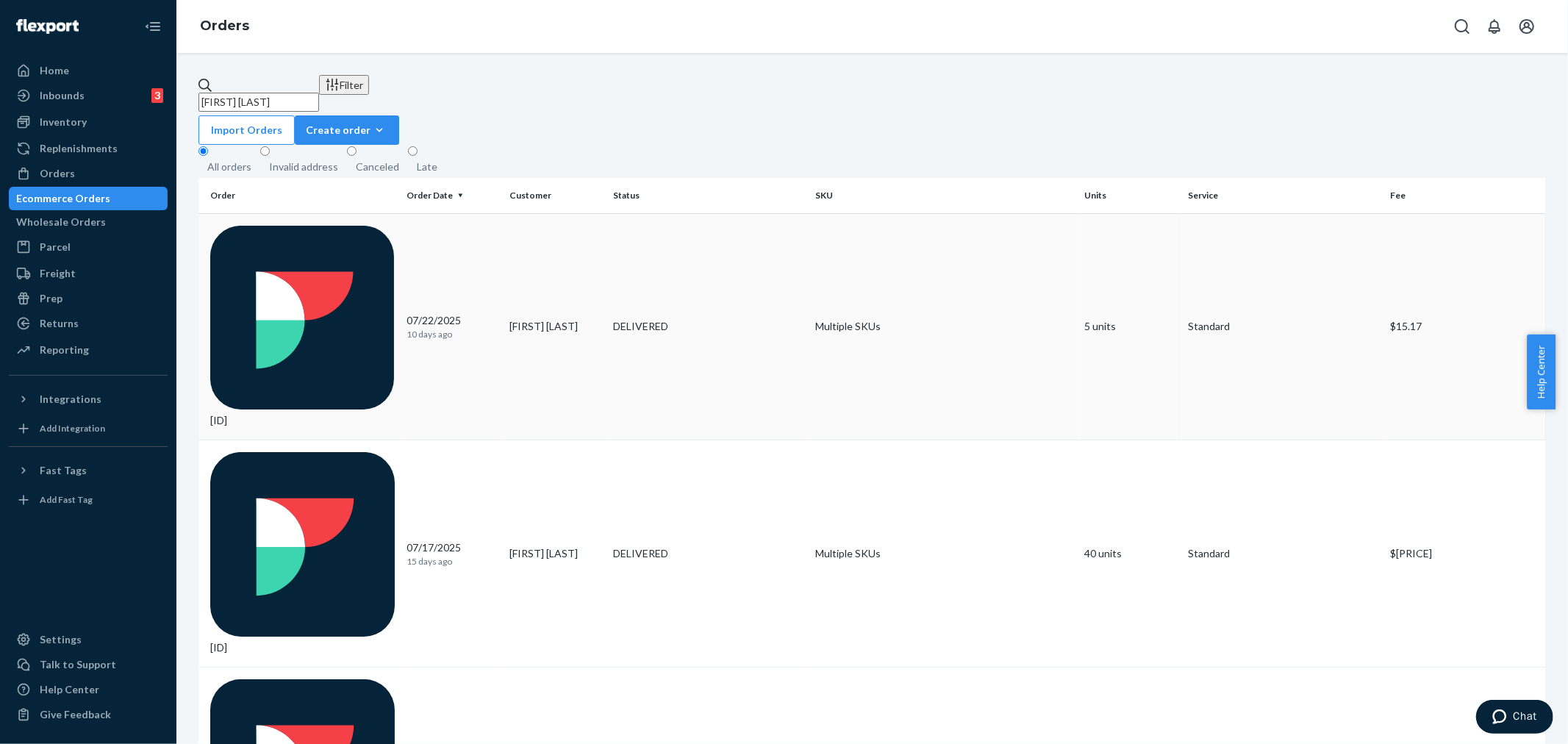 type on "[FIRST] [LAST]" 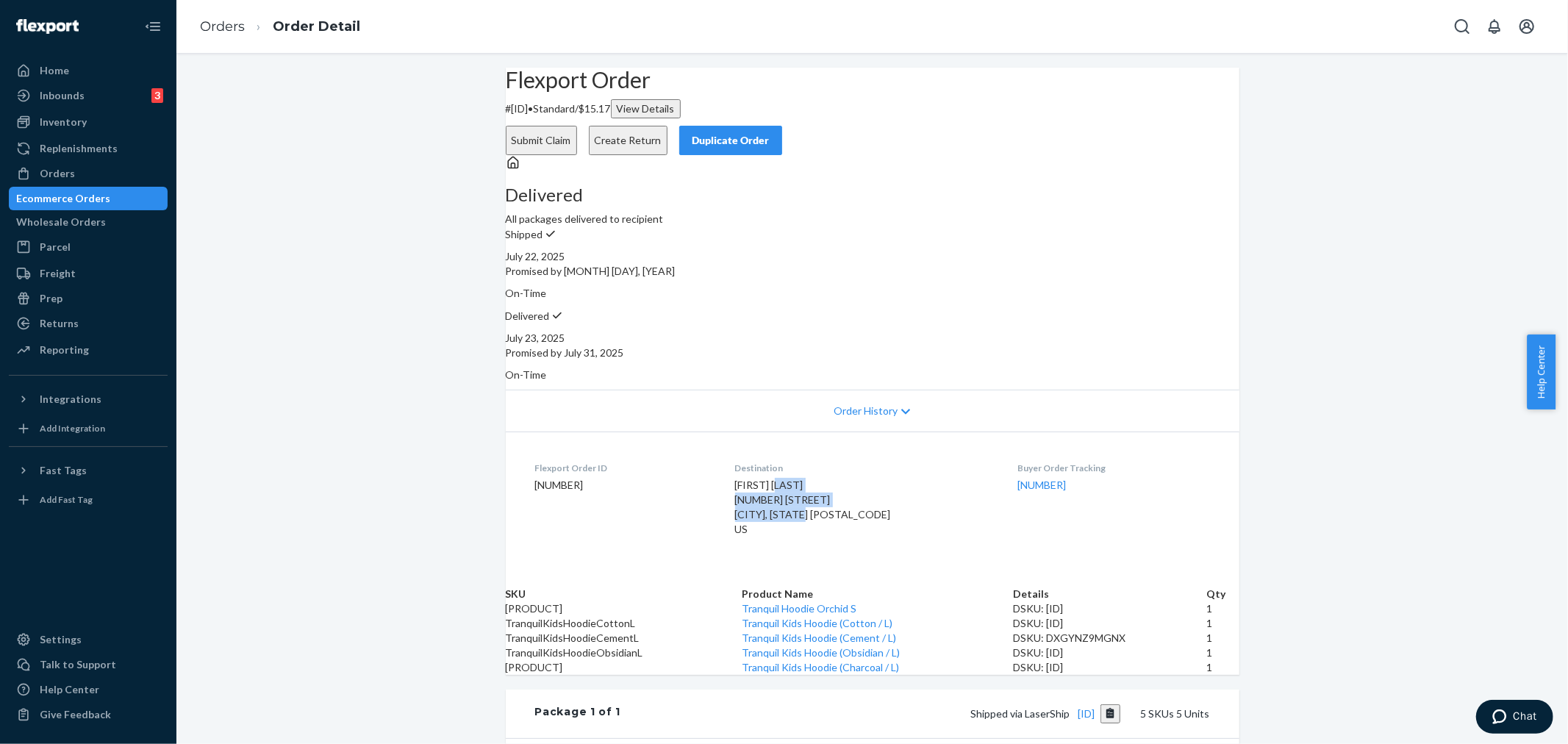 drag, startPoint x: 743, startPoint y: 479, endPoint x: 862, endPoint y: 487, distance: 119.2686 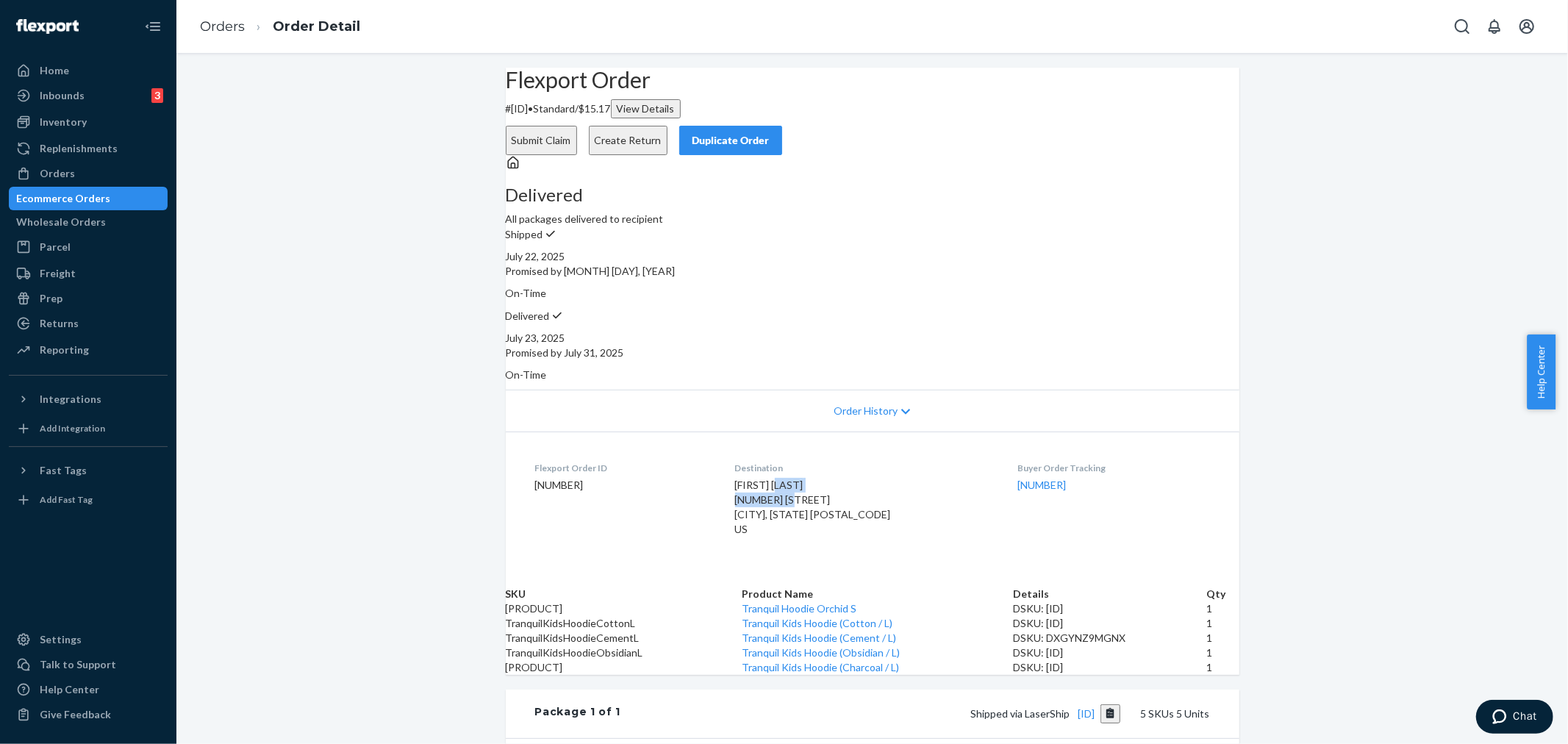 drag, startPoint x: 842, startPoint y: 474, endPoint x: 741, endPoint y: 476, distance: 101.0198 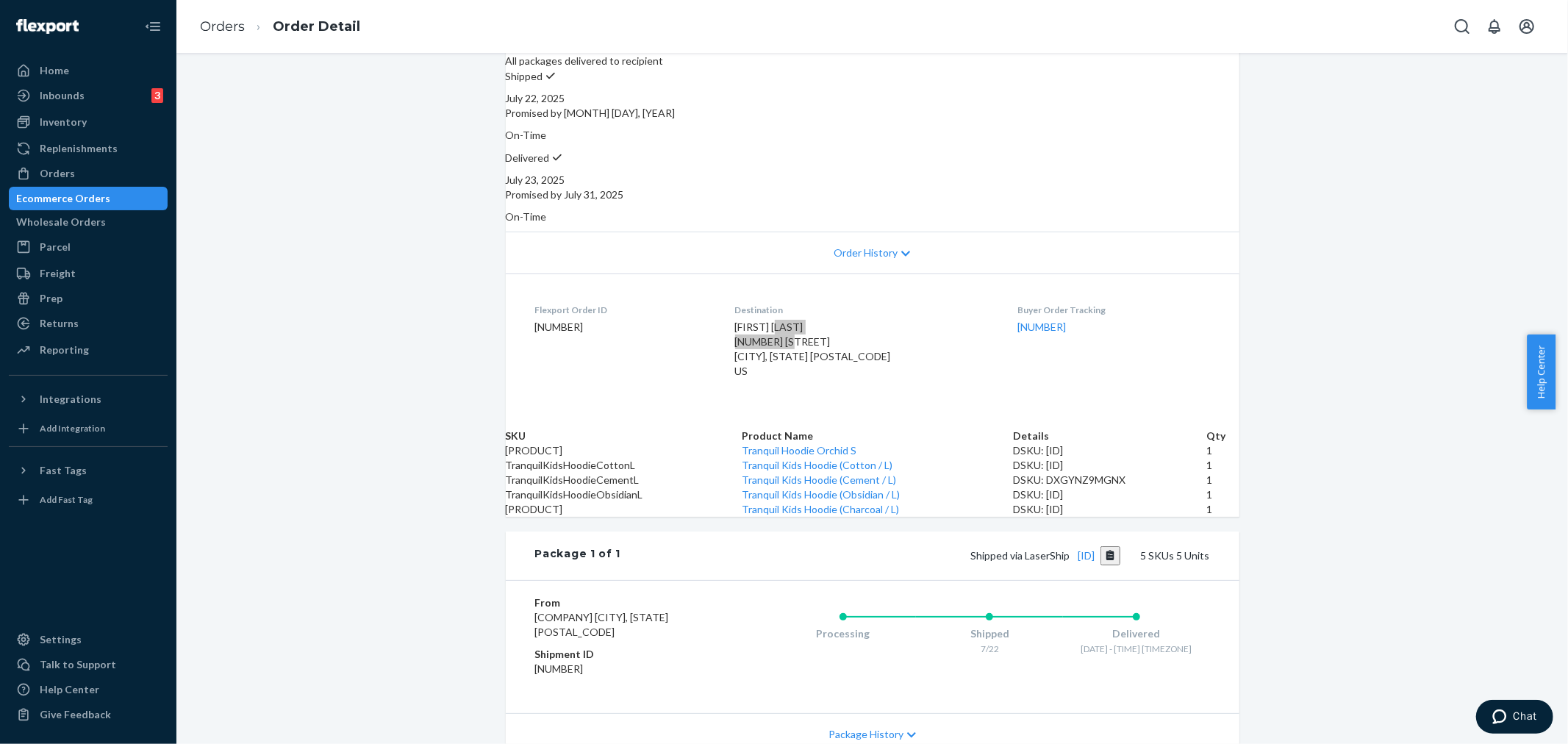 scroll, scrollTop: 0, scrollLeft: 0, axis: both 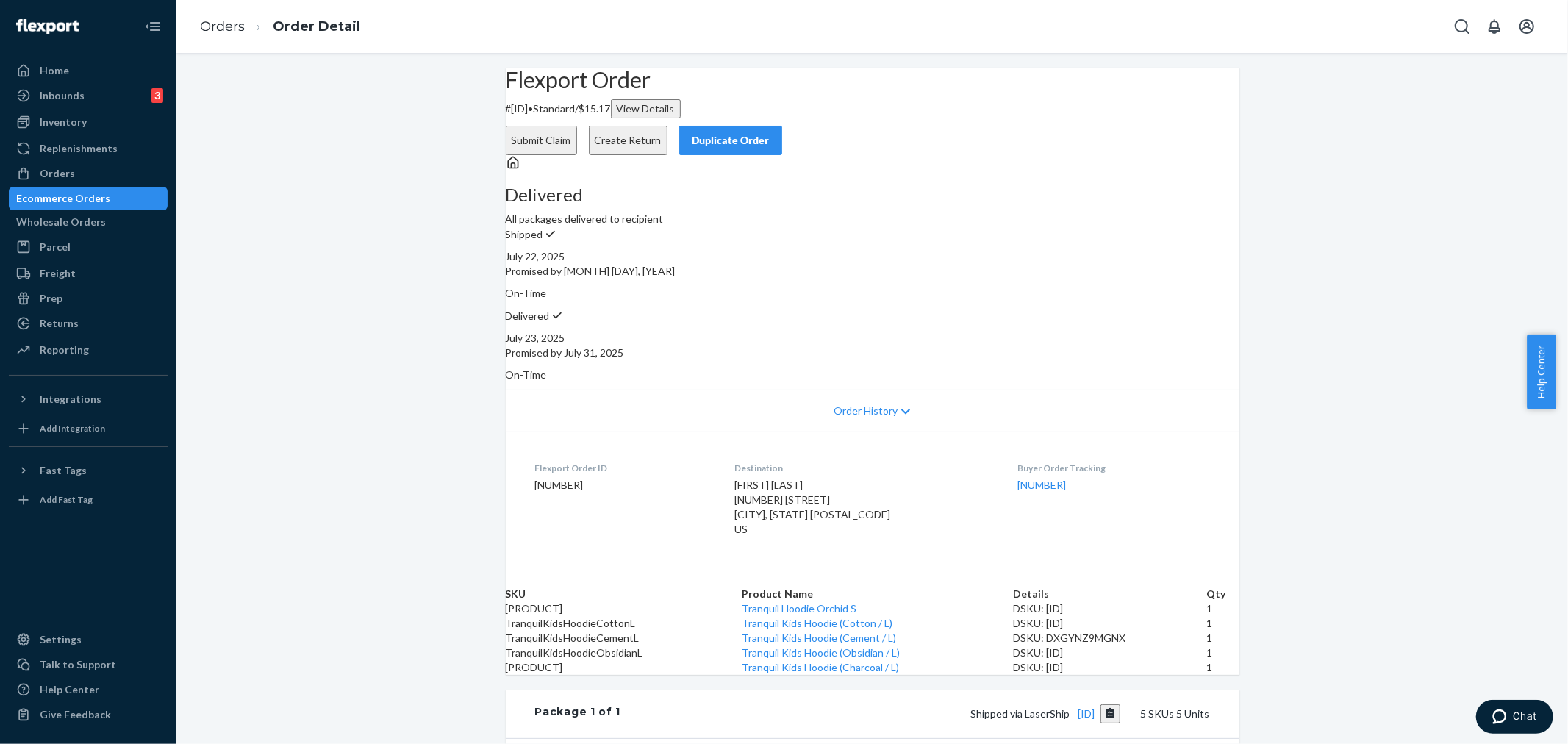 click on "[FIRST] [LAST]
[NUMBER] [STREET]
[CITY], [STATE] [POSTAL_CODE]
US" at bounding box center (864, 507) 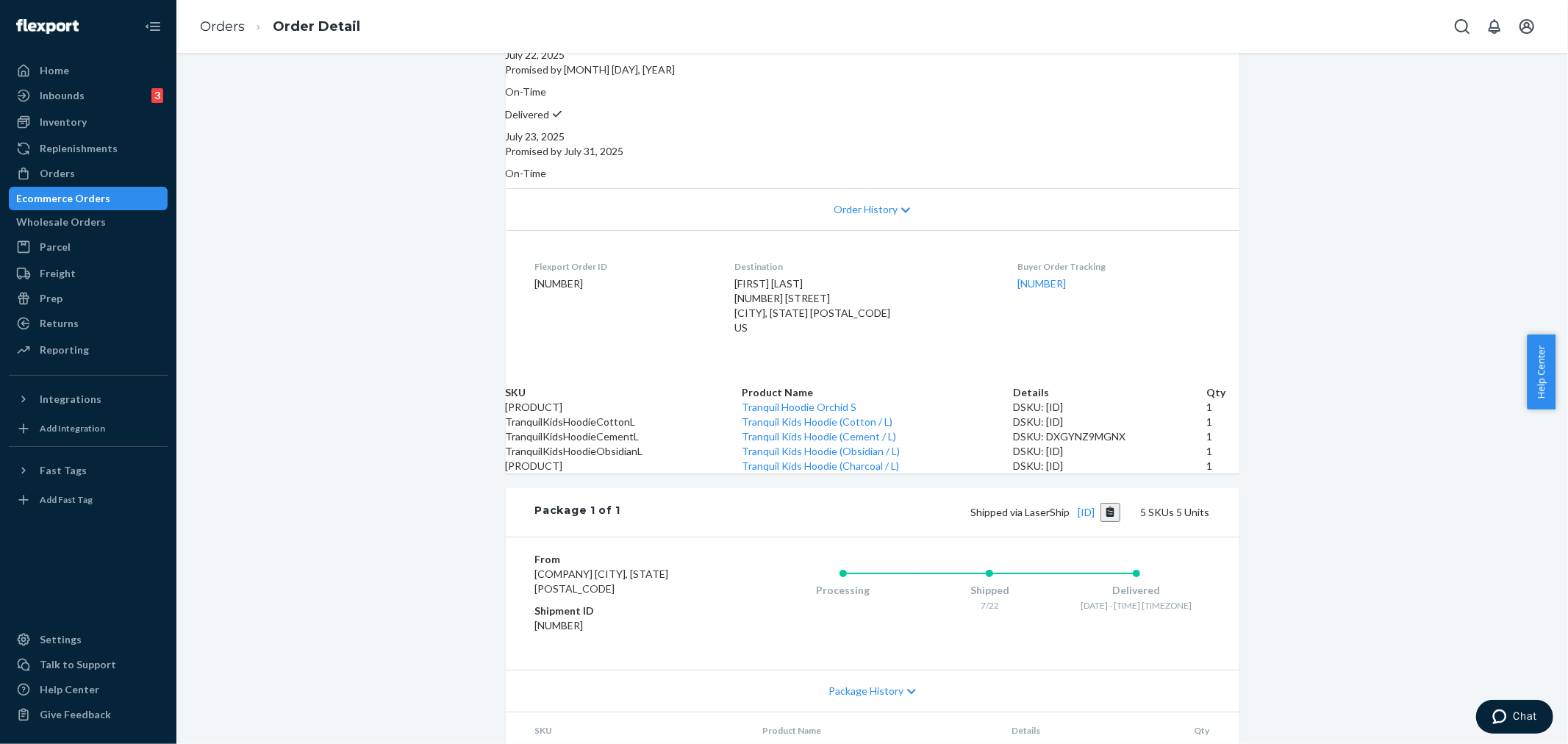 scroll, scrollTop: 163, scrollLeft: 0, axis: vertical 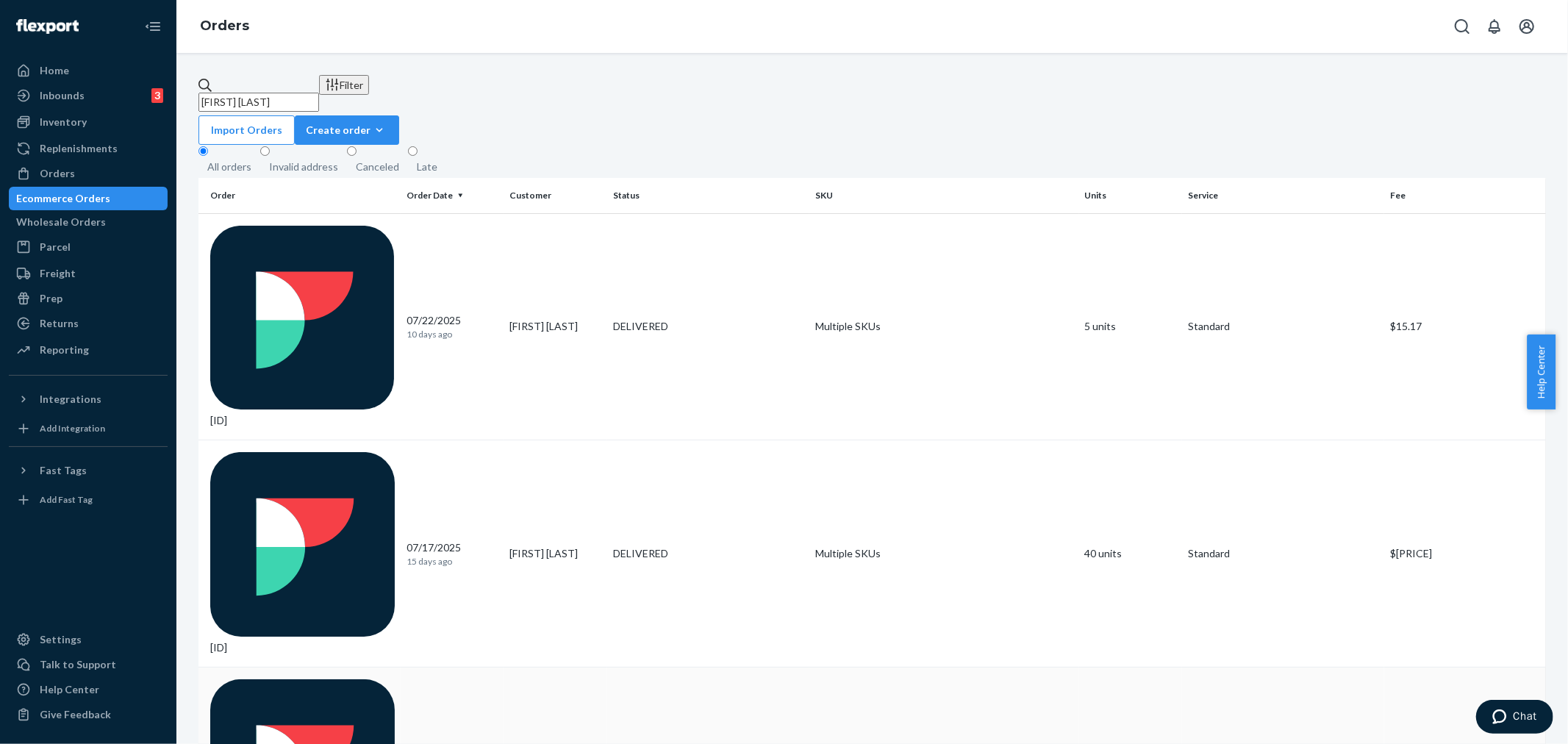 click on "1 month ago" at bounding box center (452, 788) 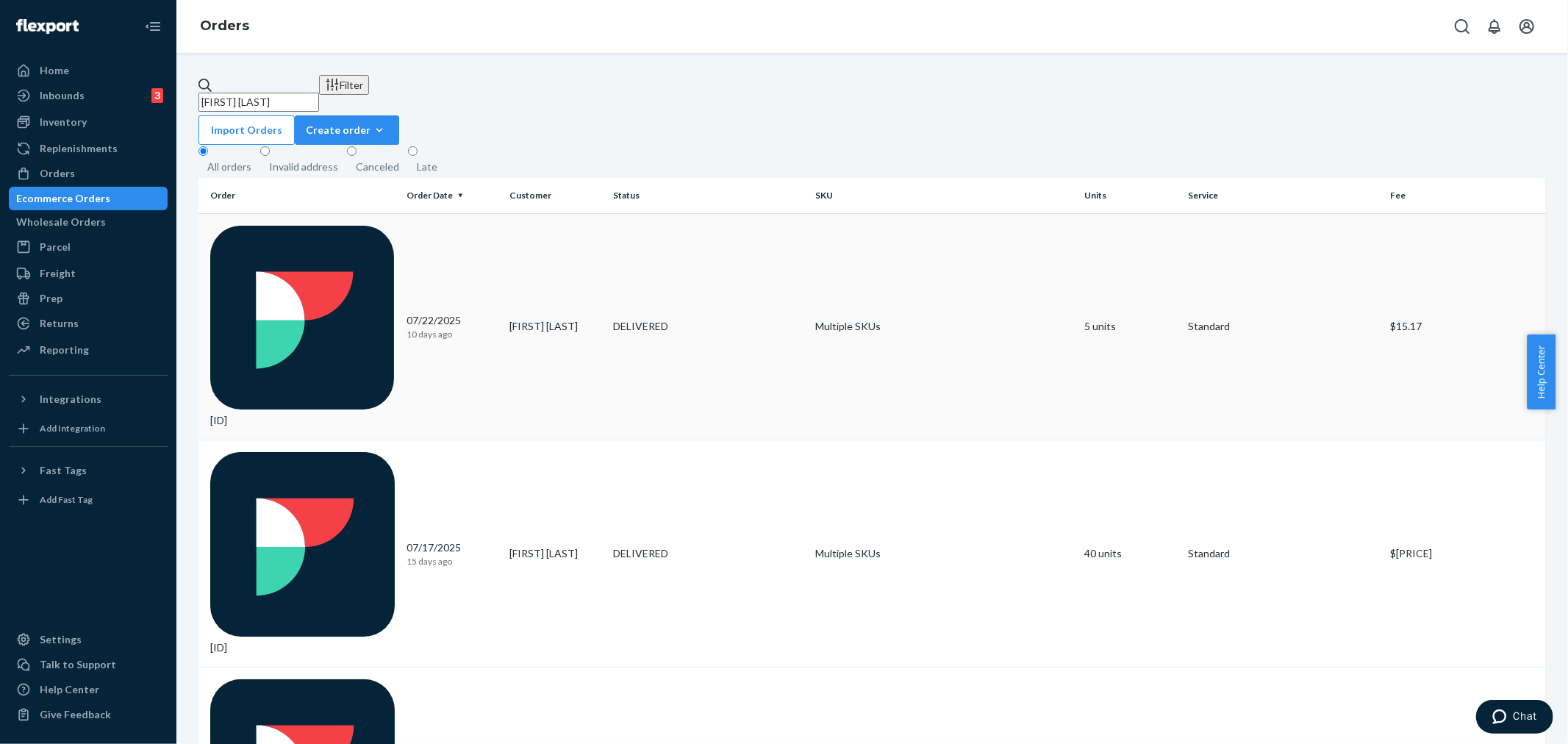 click on "10 days ago" at bounding box center (452, 334) 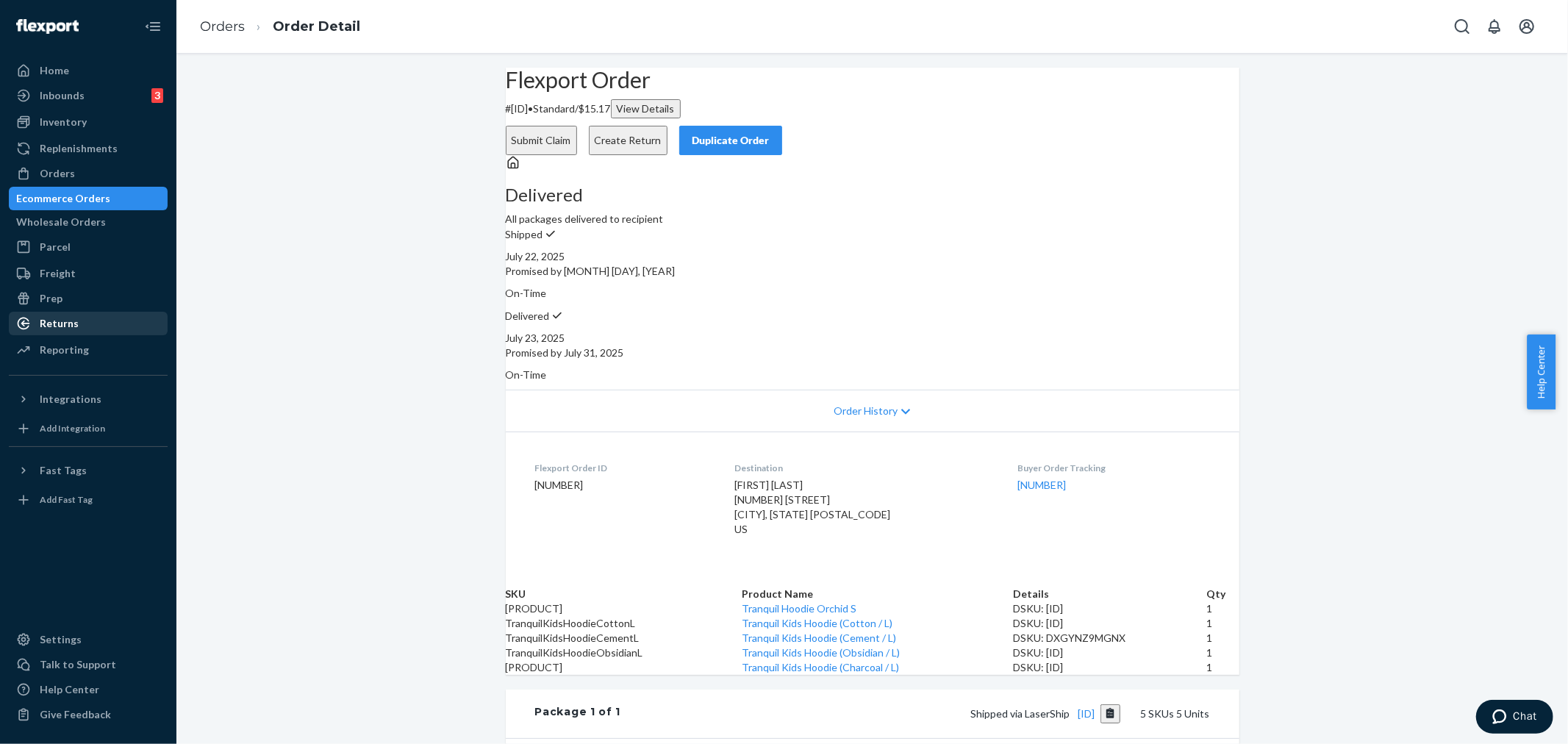 click on "Returns" at bounding box center [88, 323] 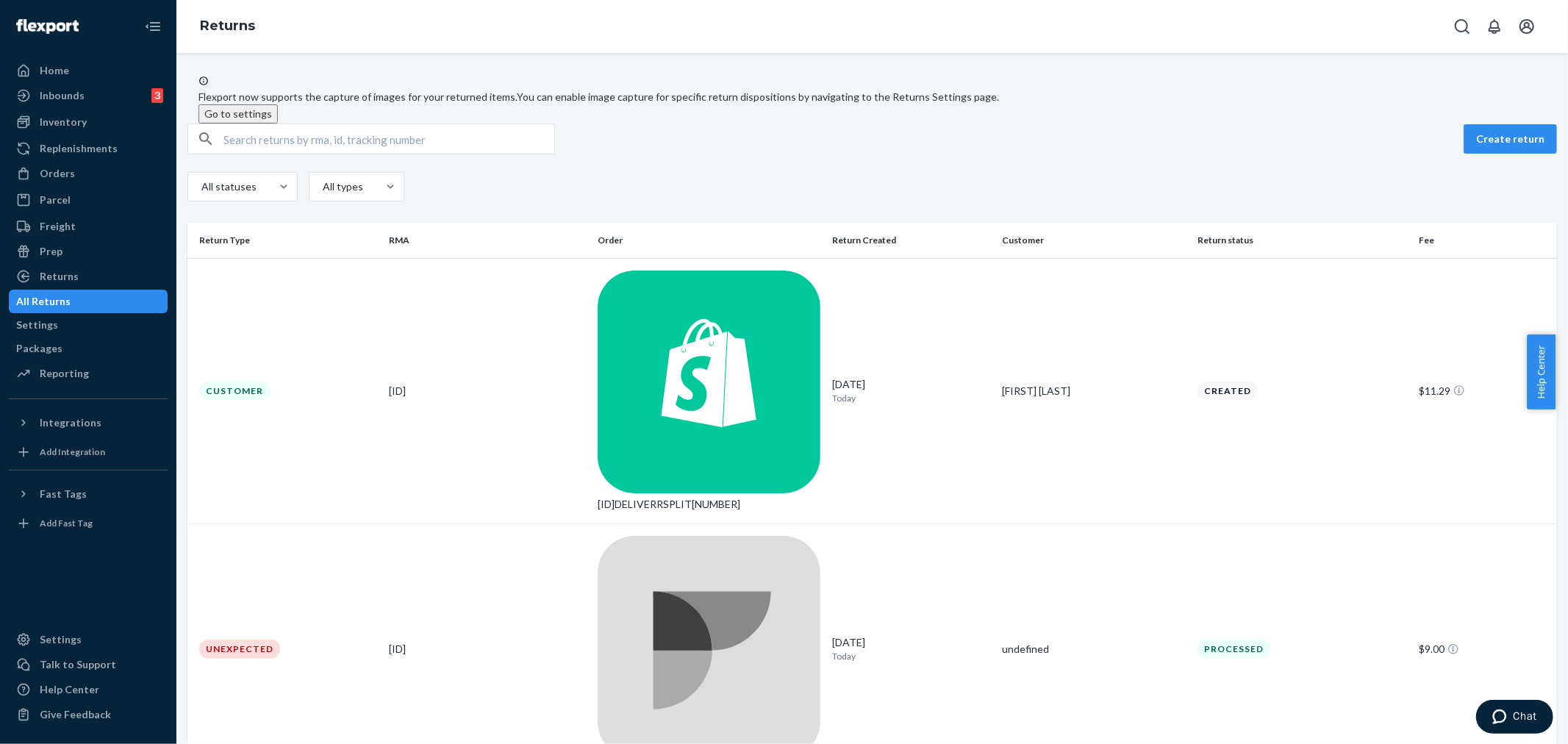 click on "Go to settings" at bounding box center [238, 114] 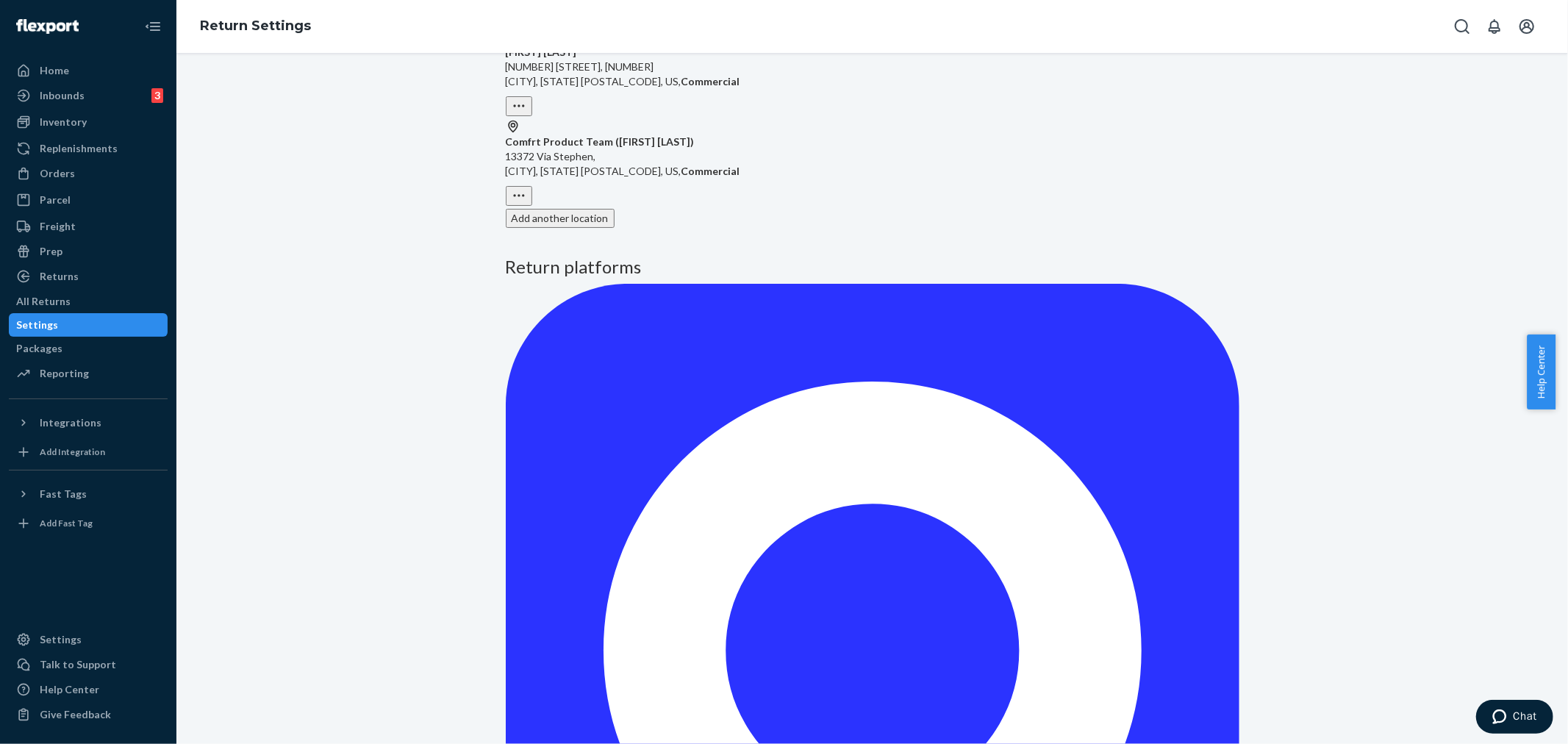 scroll, scrollTop: 0, scrollLeft: 0, axis: both 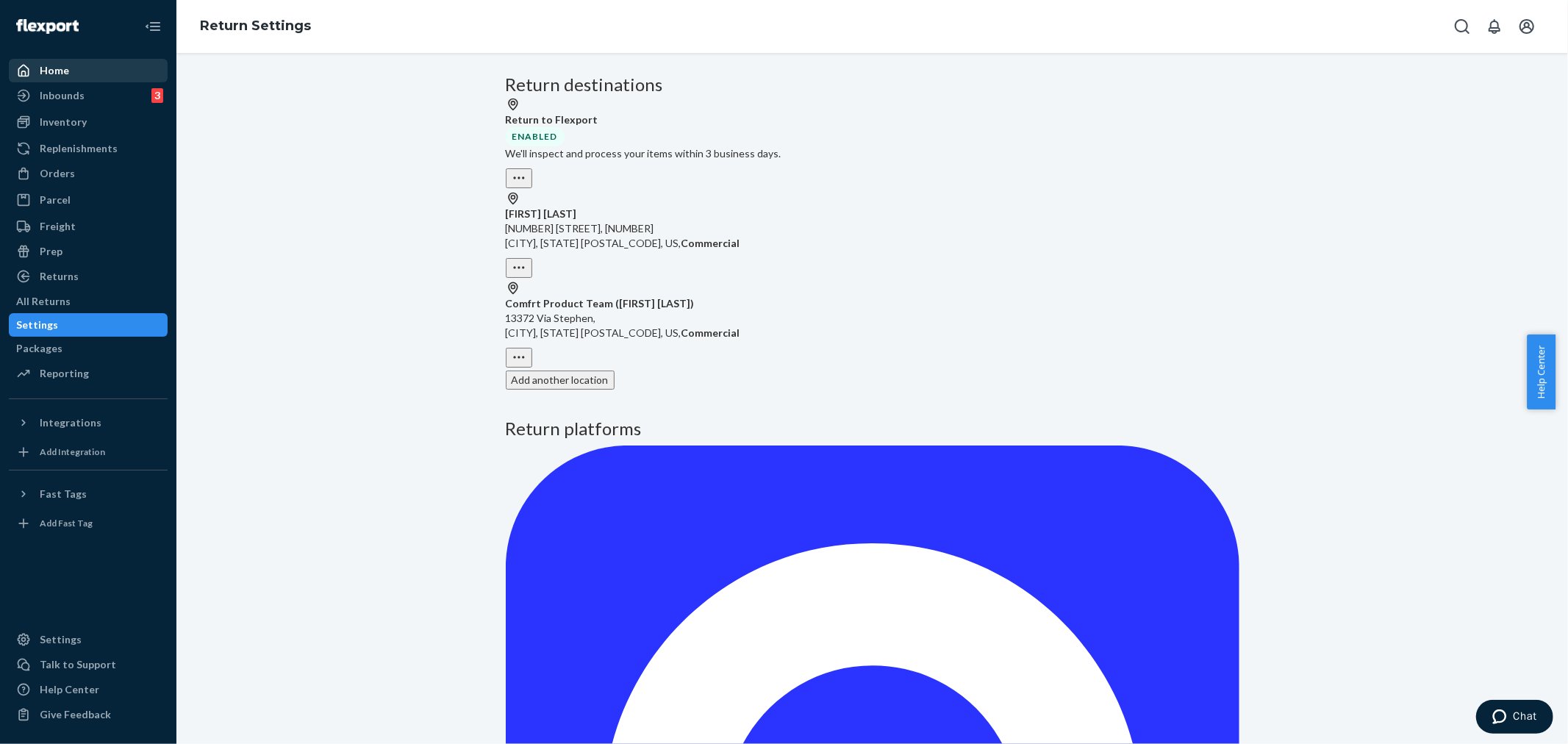 click on "Home" at bounding box center (88, 71) 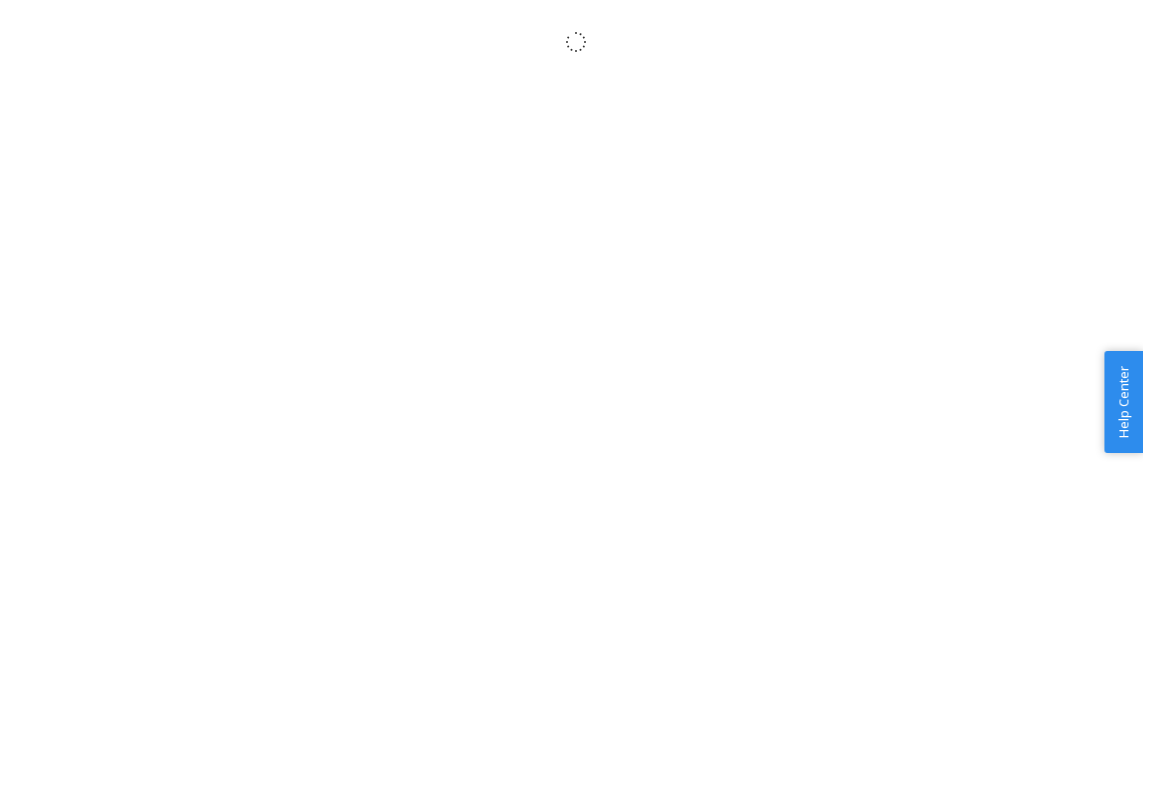 scroll, scrollTop: 0, scrollLeft: 0, axis: both 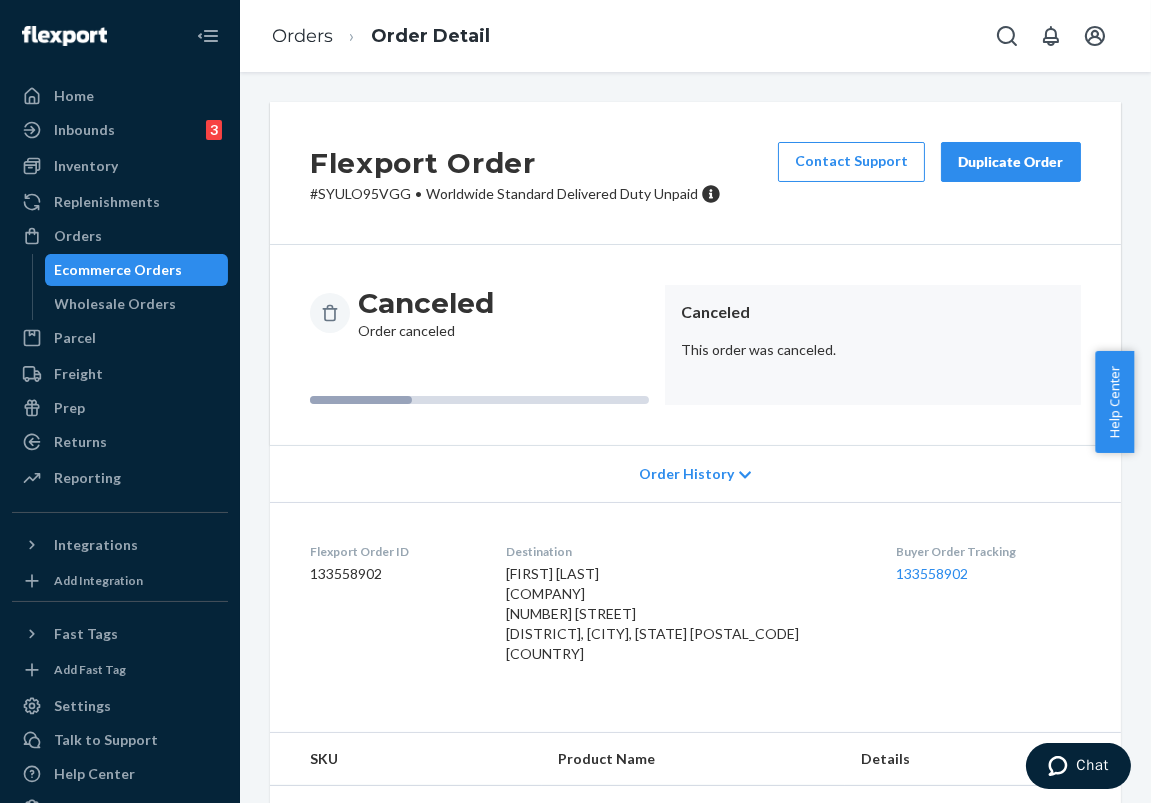 click on "Duplicate Order" at bounding box center [1011, 162] 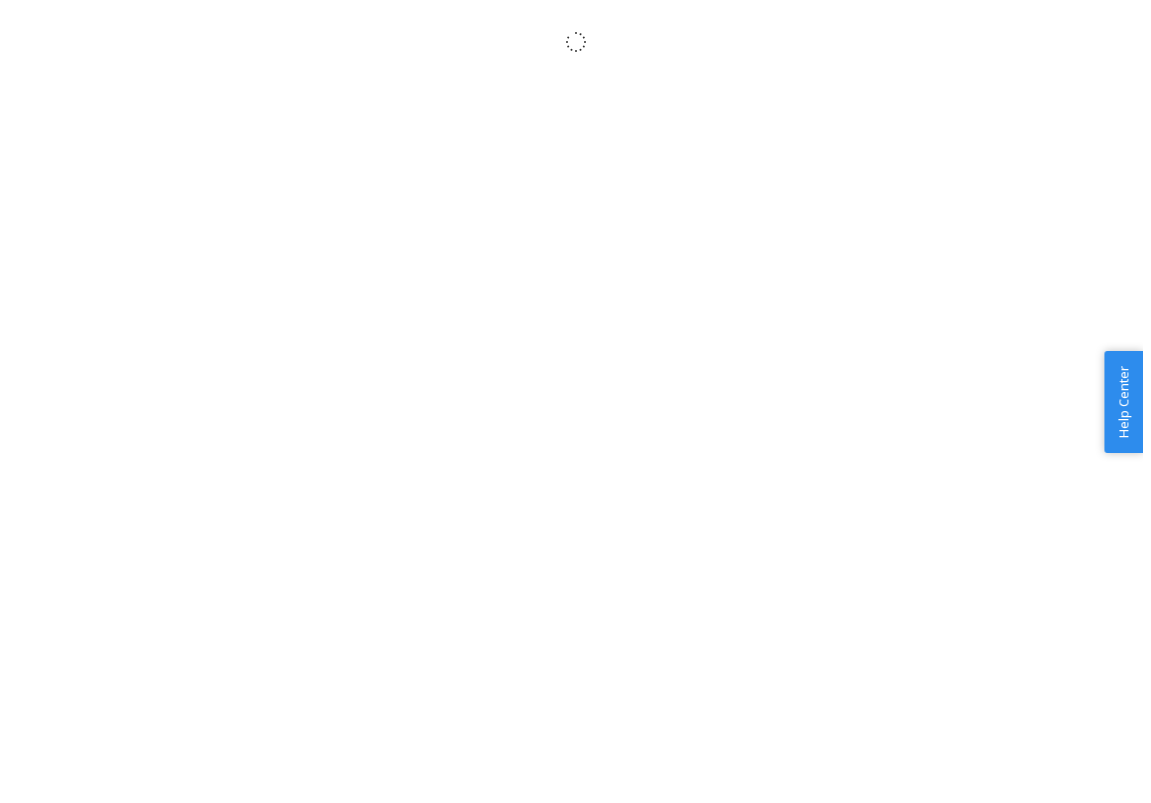 scroll, scrollTop: 0, scrollLeft: 0, axis: both 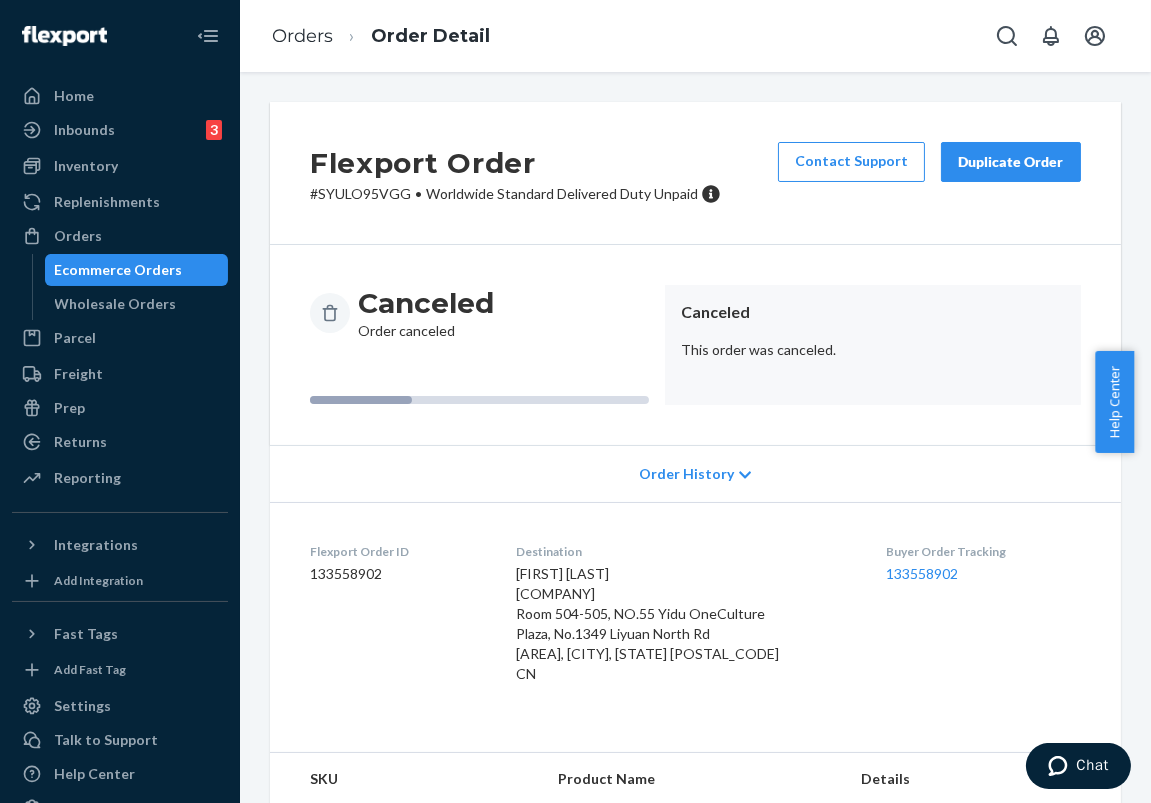 click on "Duplicate Order" at bounding box center [1011, 162] 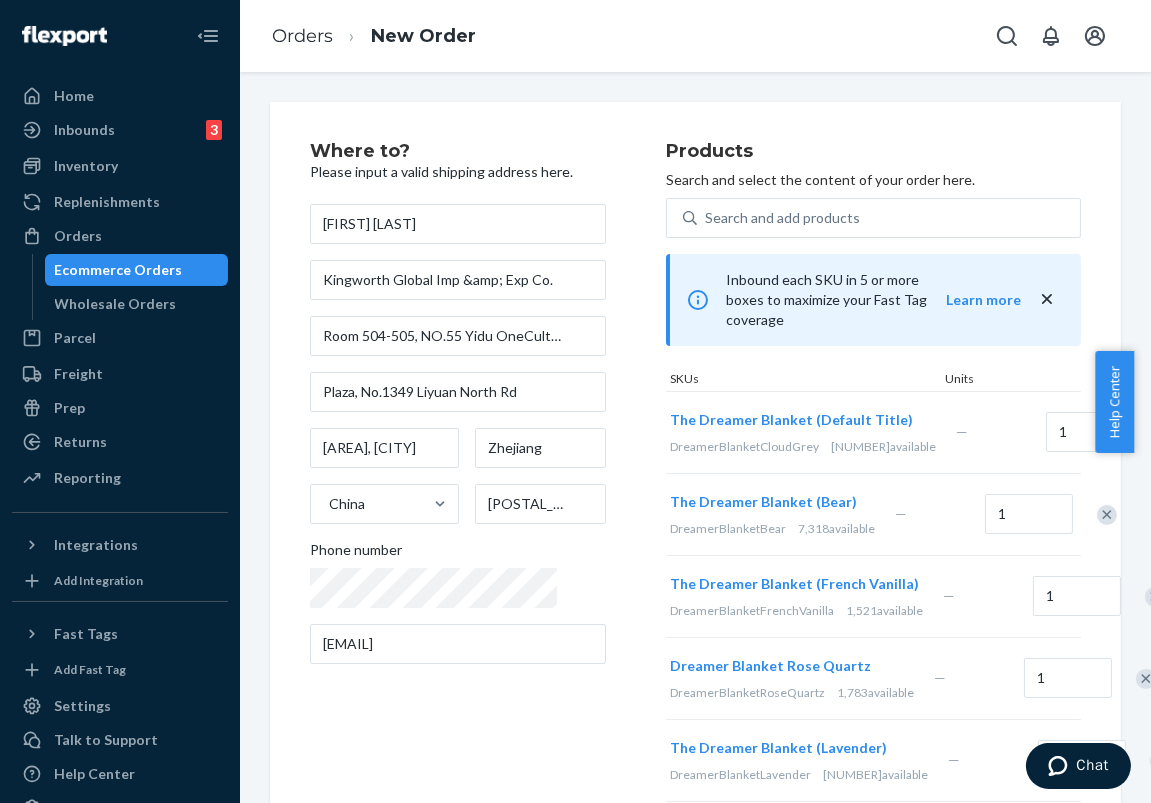 click on "[FIRST] [LAST]" at bounding box center [458, 224] 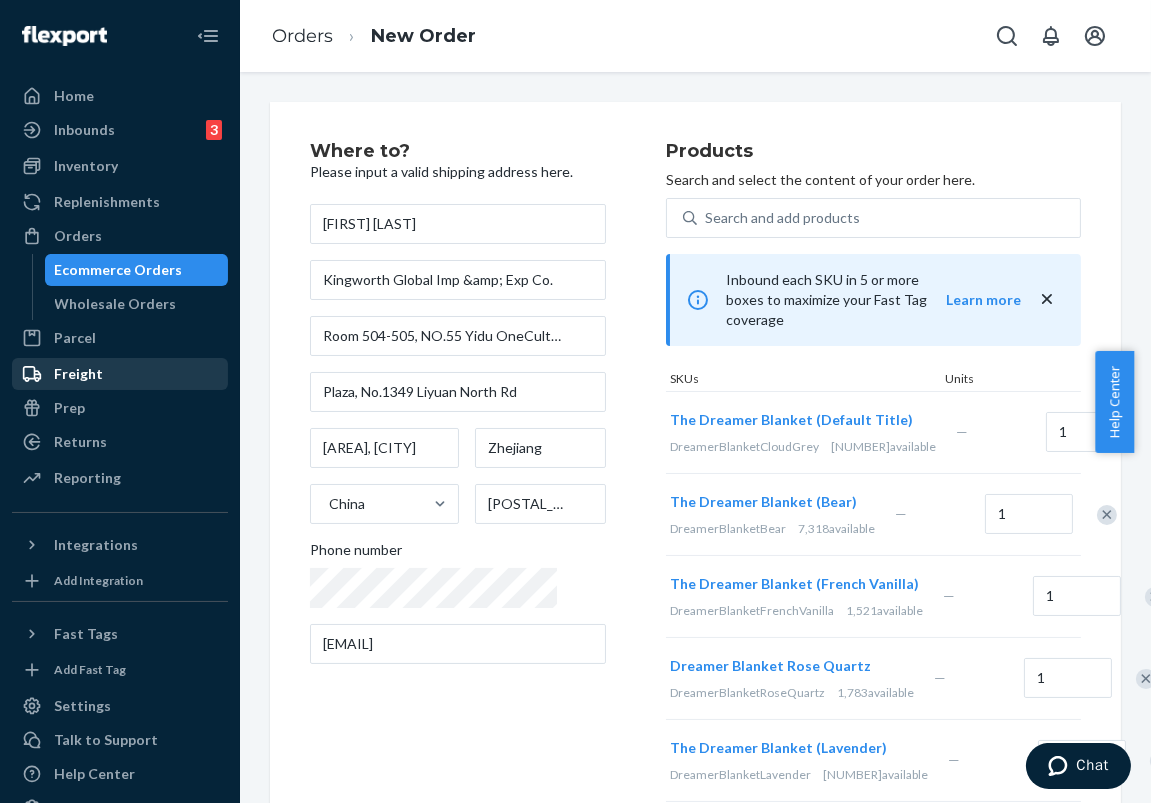 type on "[FIRST] [LAST]" 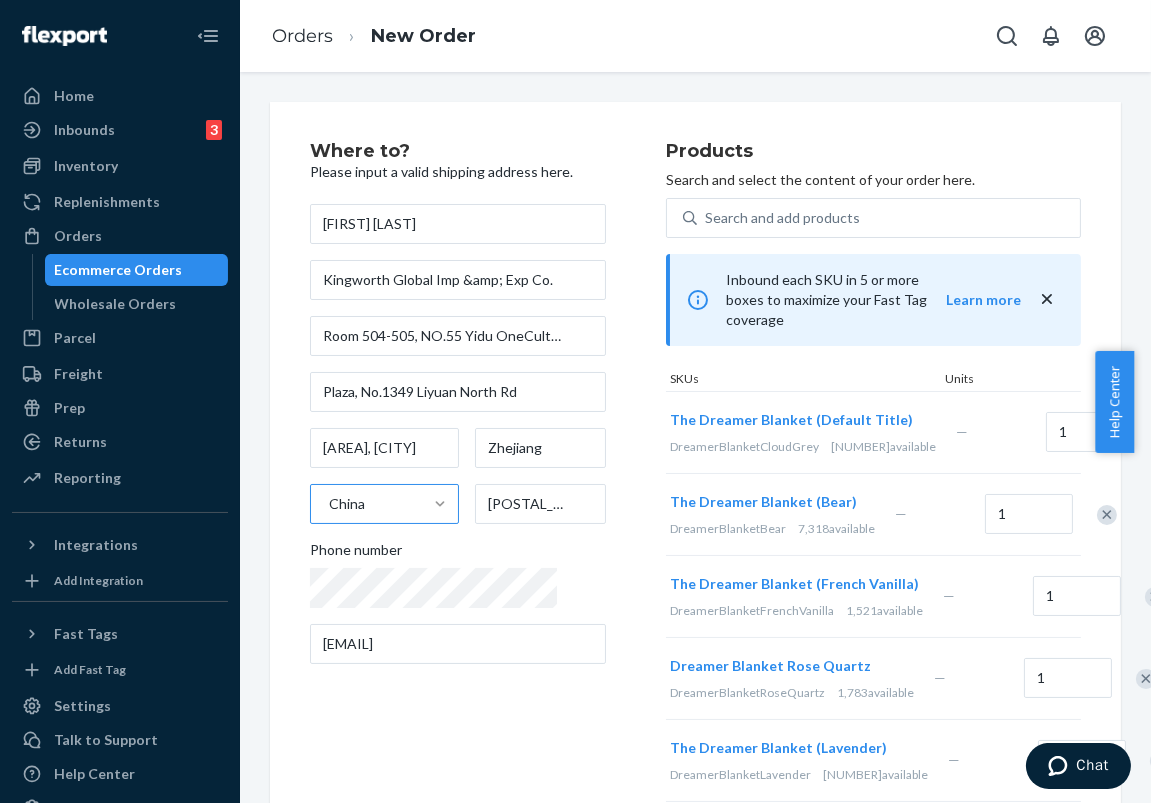 click at bounding box center (440, 504) 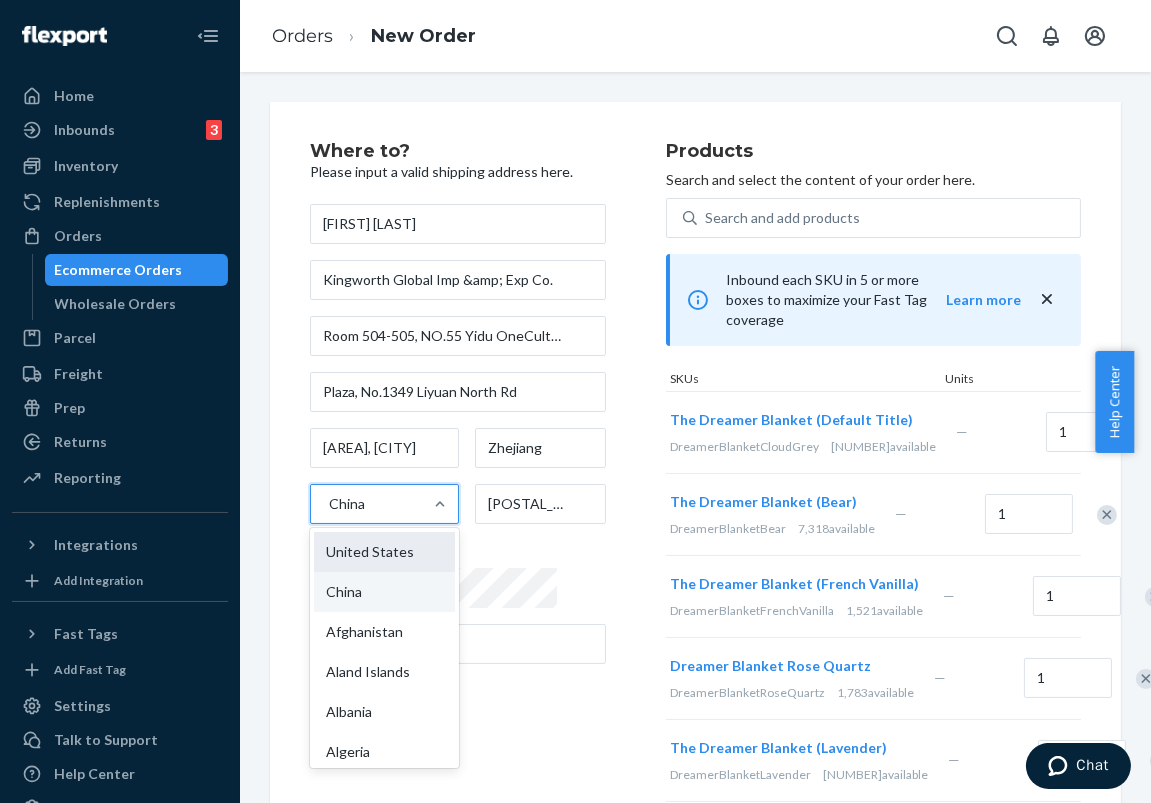 click on "United States" at bounding box center (384, 552) 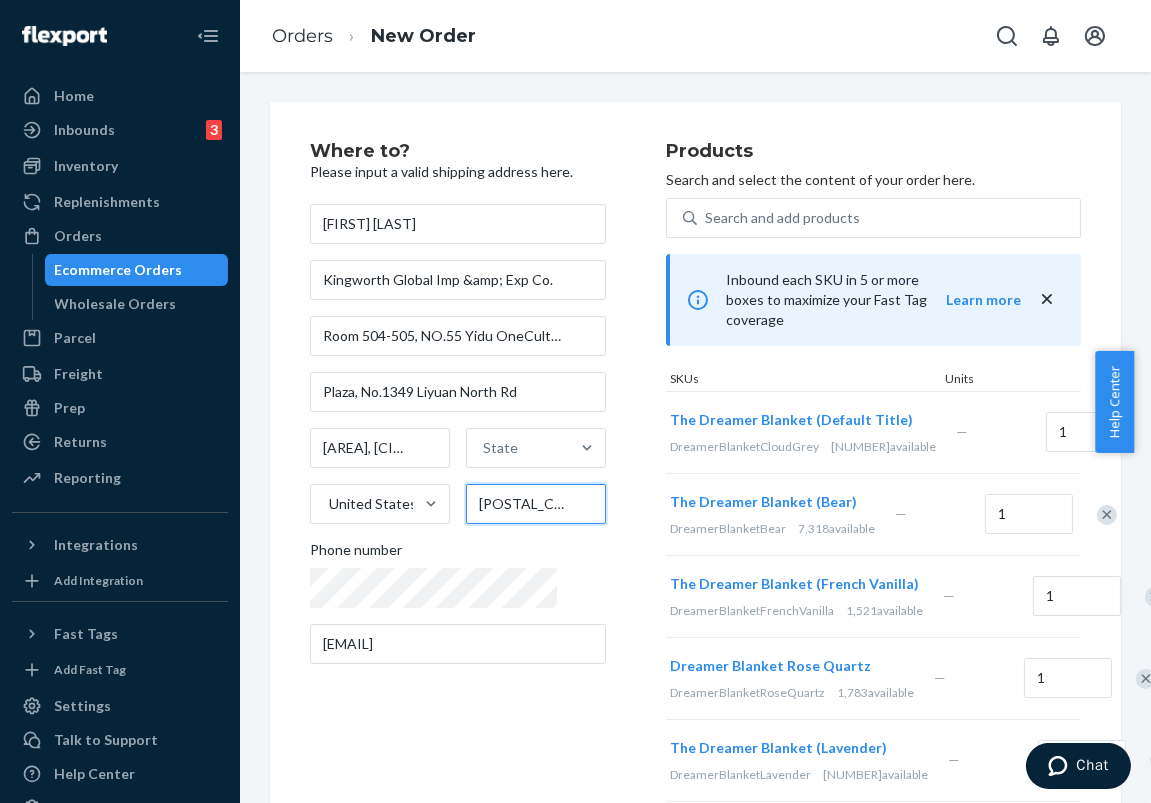 click on "[POSTAL_CODE]" at bounding box center (536, 504) 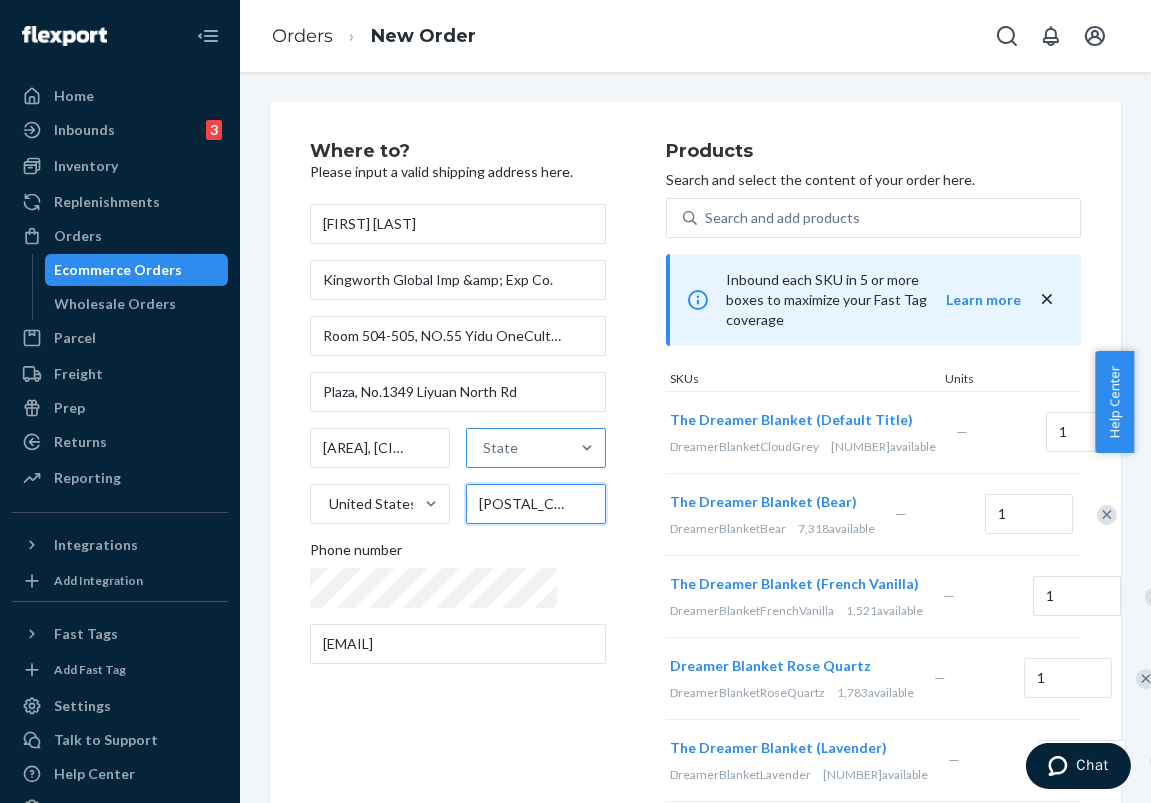type on "[POSTAL_CODE]" 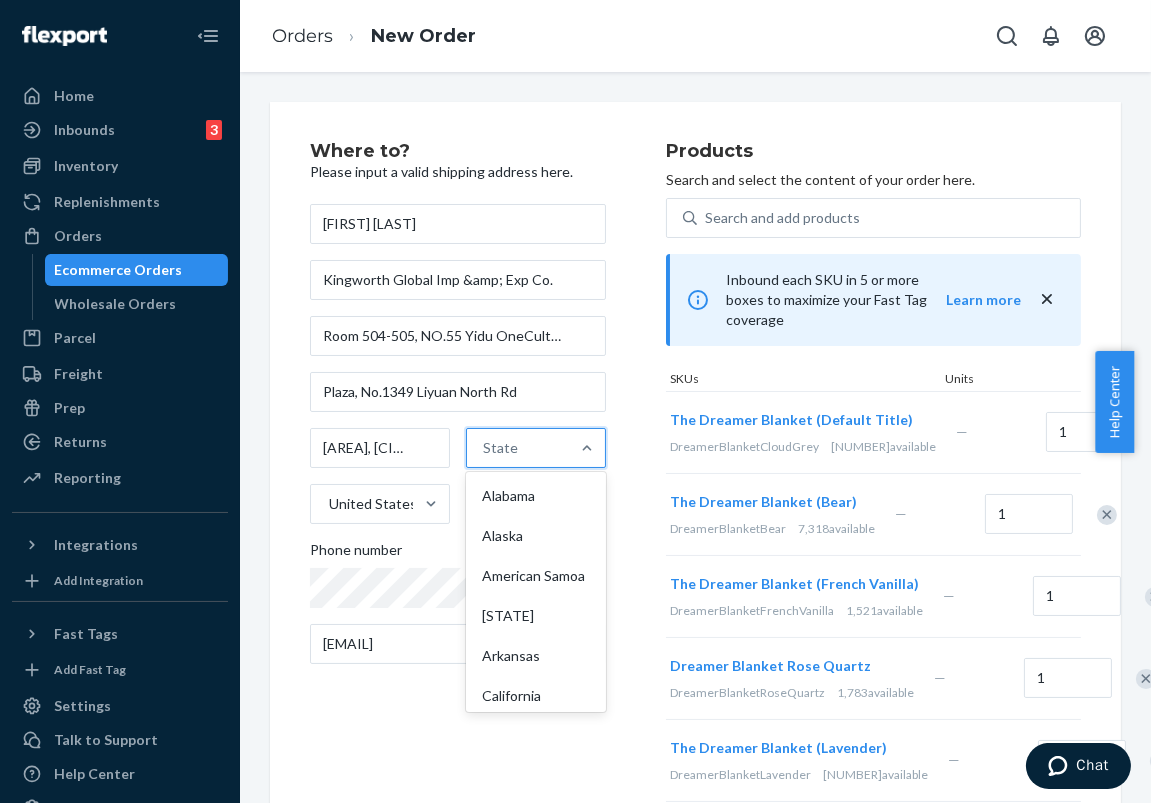 click on "State" at bounding box center (518, 448) 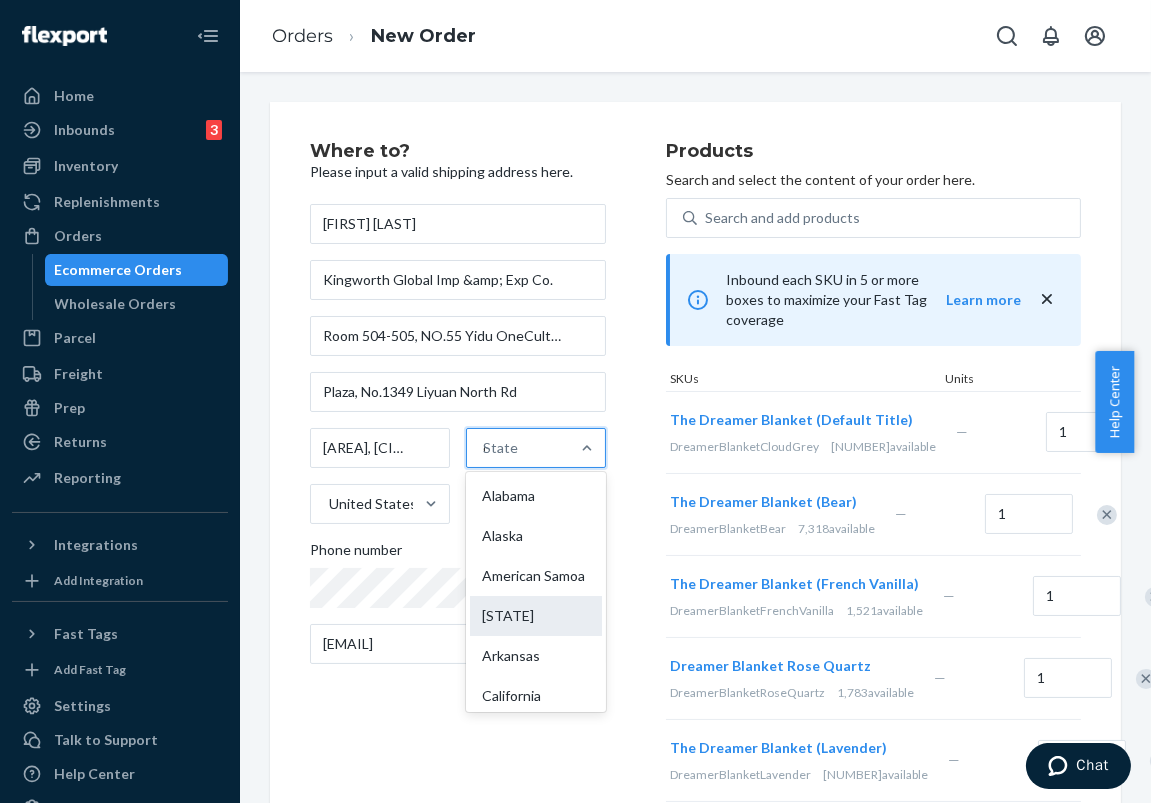 type on "ca" 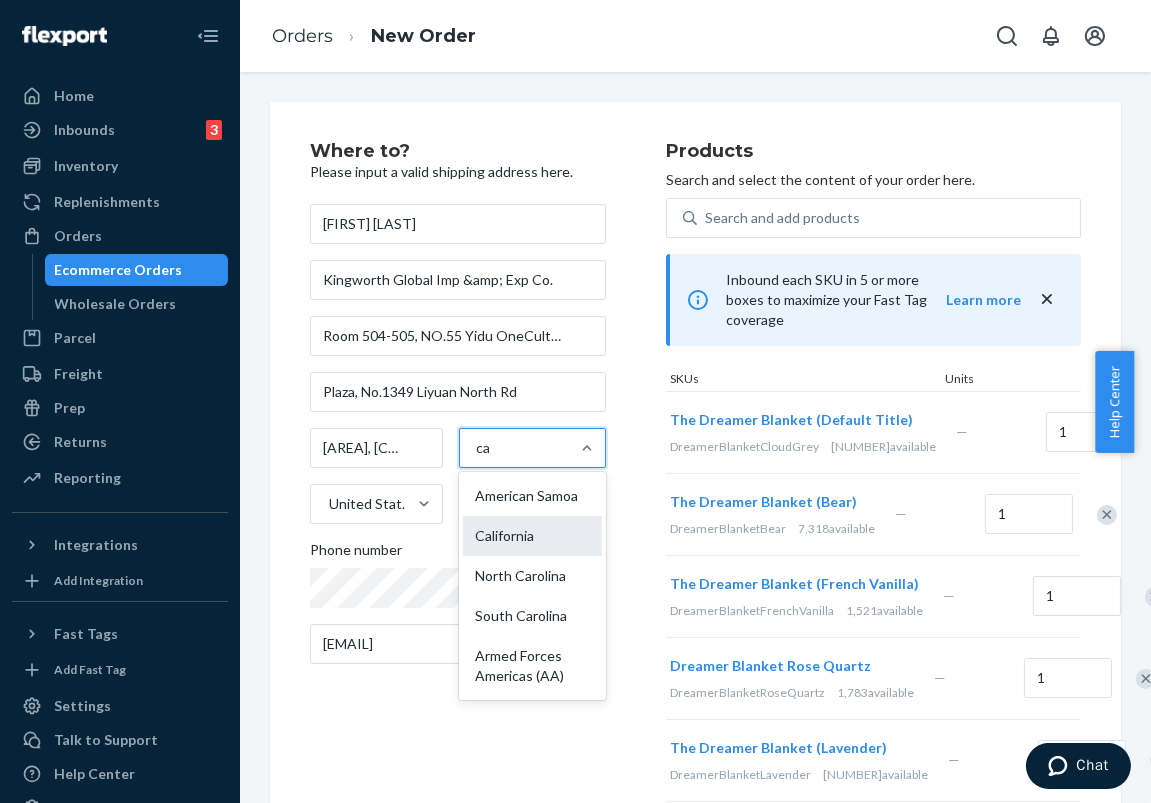 click on "California" at bounding box center [532, 536] 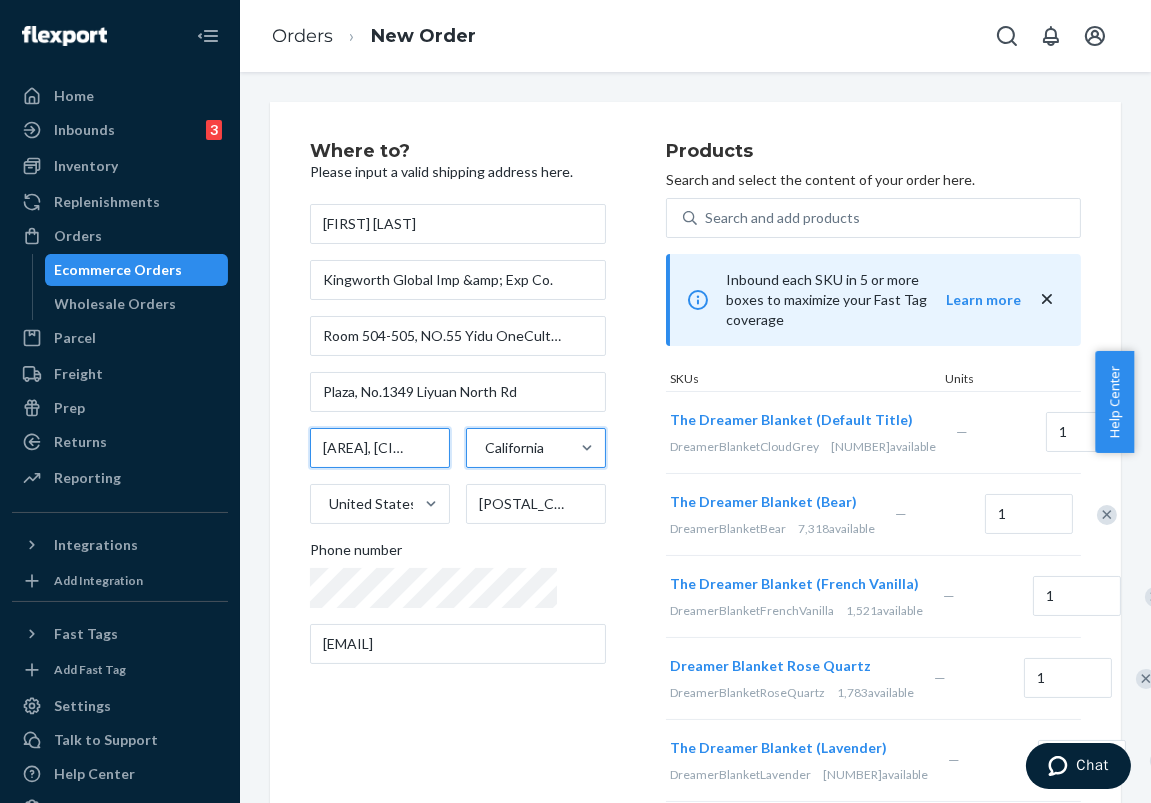 click on "[AREA], [CITY]" at bounding box center [380, 448] 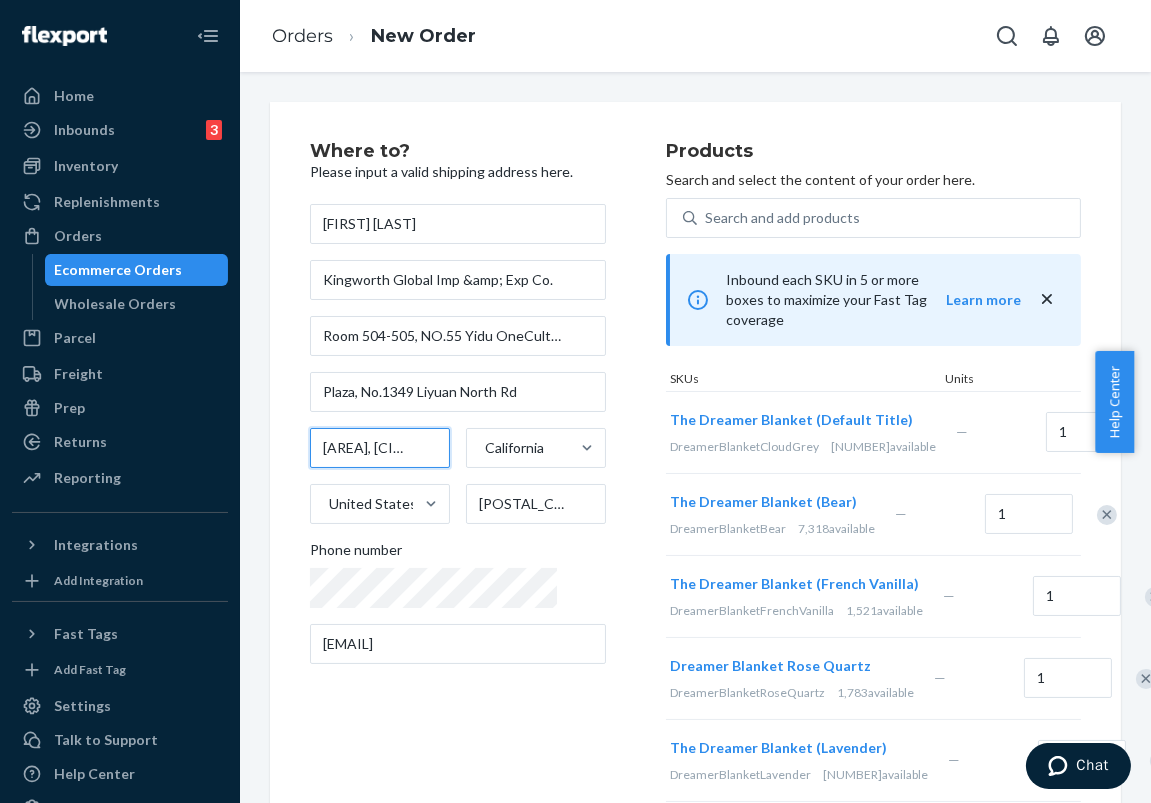 click on "[AREA], [CITY]" at bounding box center [380, 448] 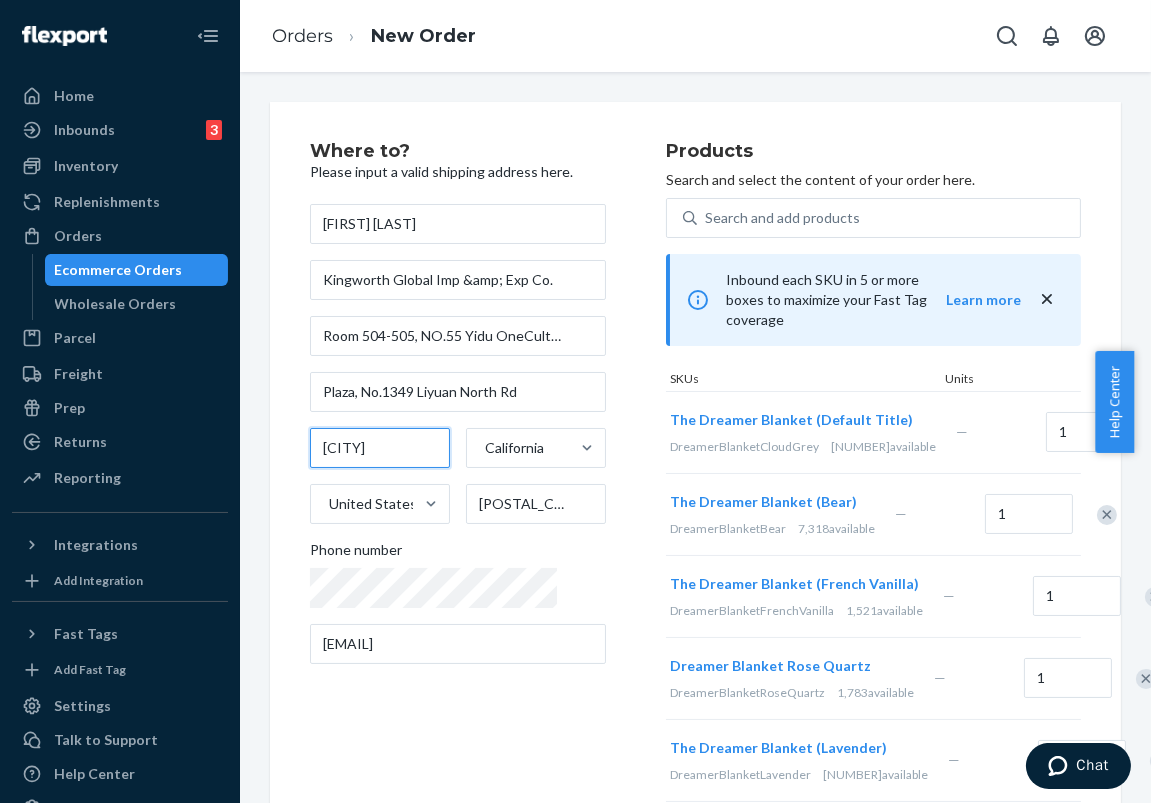 type on "[CITY]" 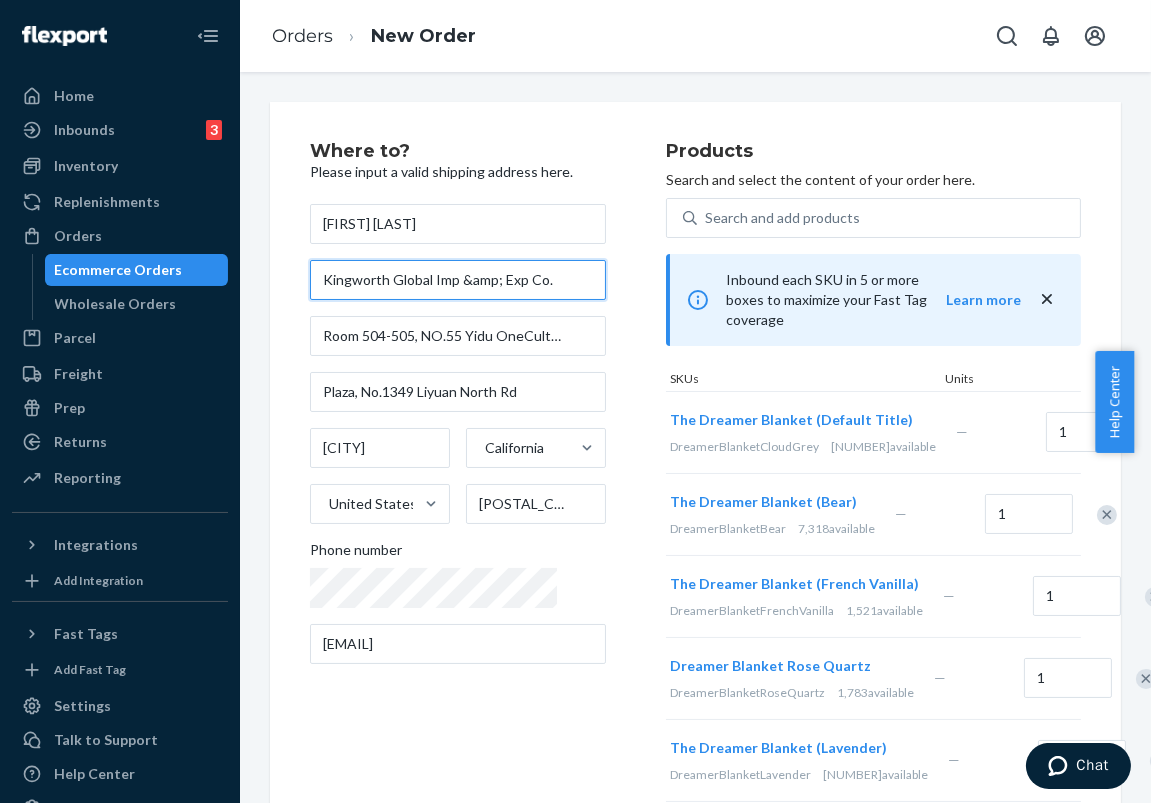 click on "Kingworth Global Imp &amp; Exp Co." at bounding box center [458, 280] 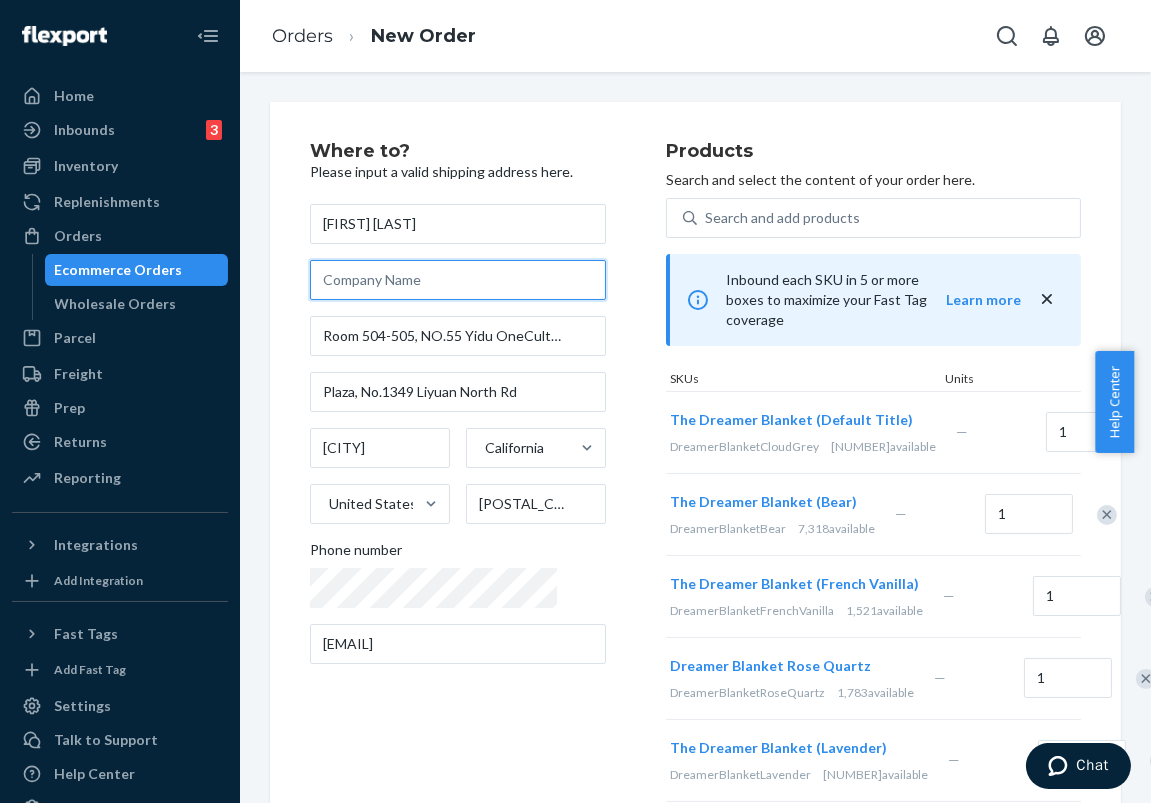 type 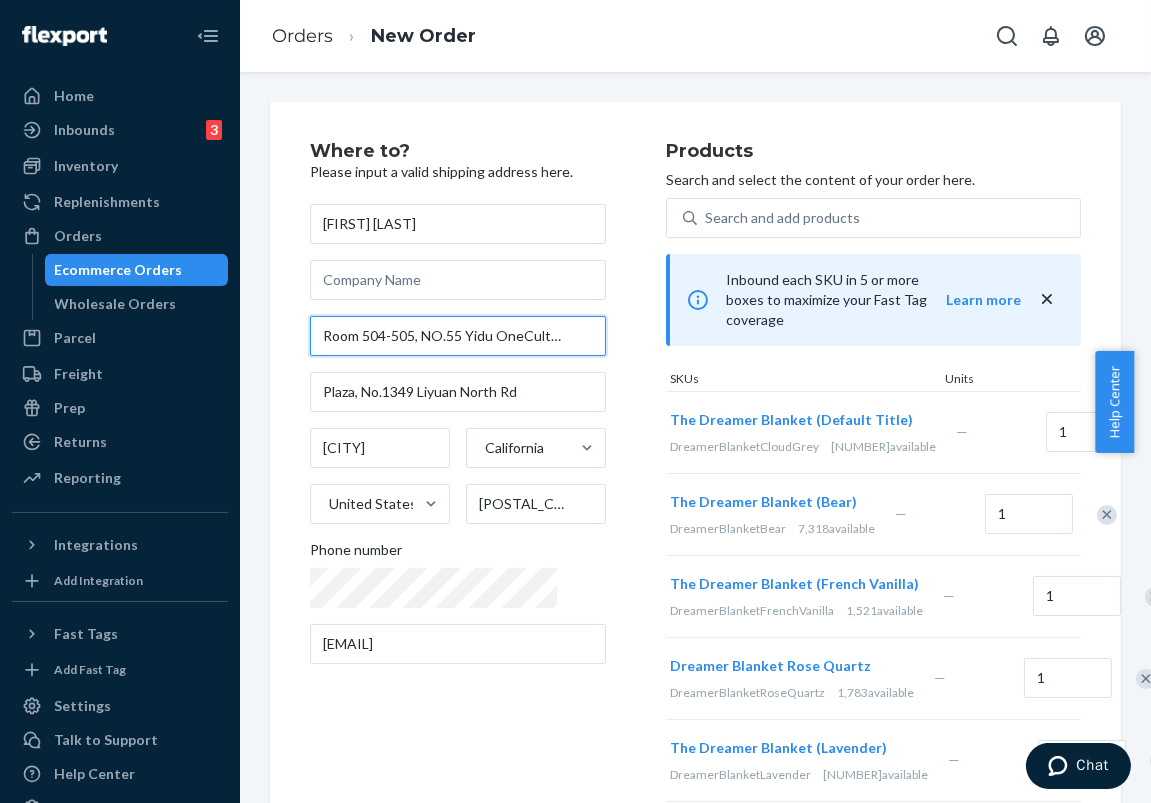 click on "Room 504-505, NO.55 Yidu OneCulture" at bounding box center (458, 336) 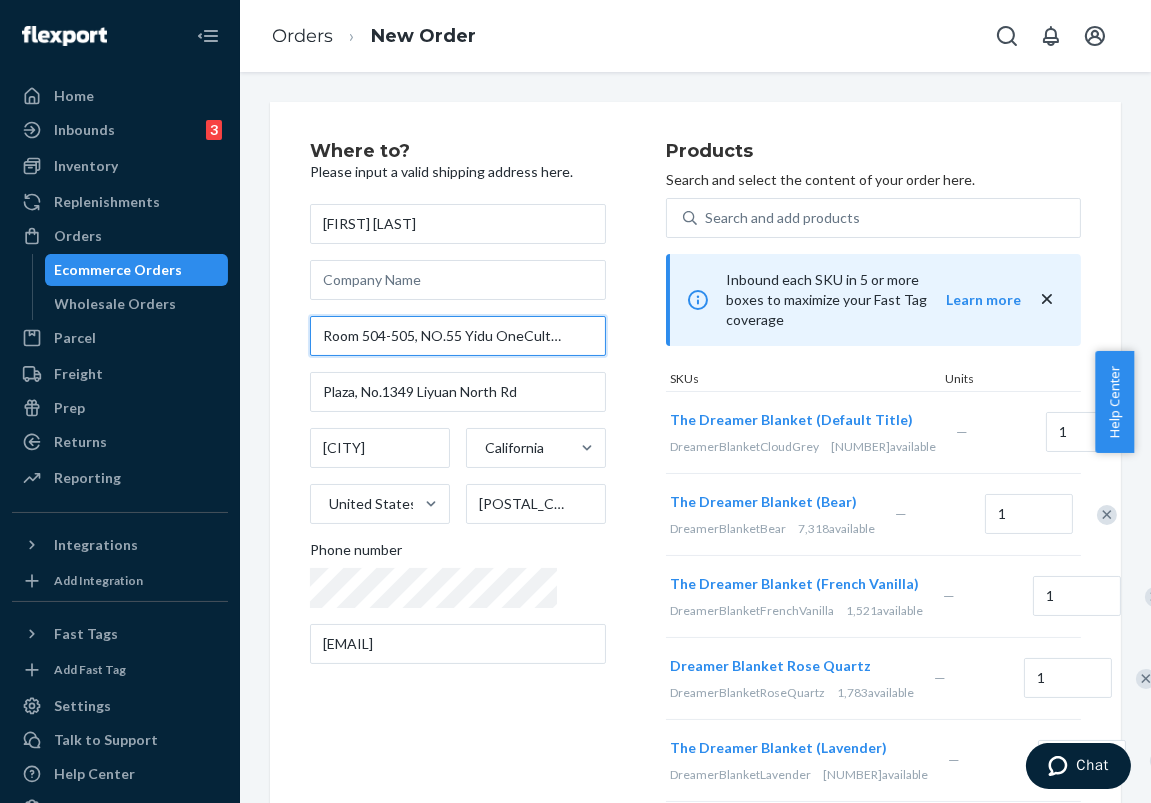 click on "Room 504-505, NO.55 Yidu OneCulture" at bounding box center [458, 336] 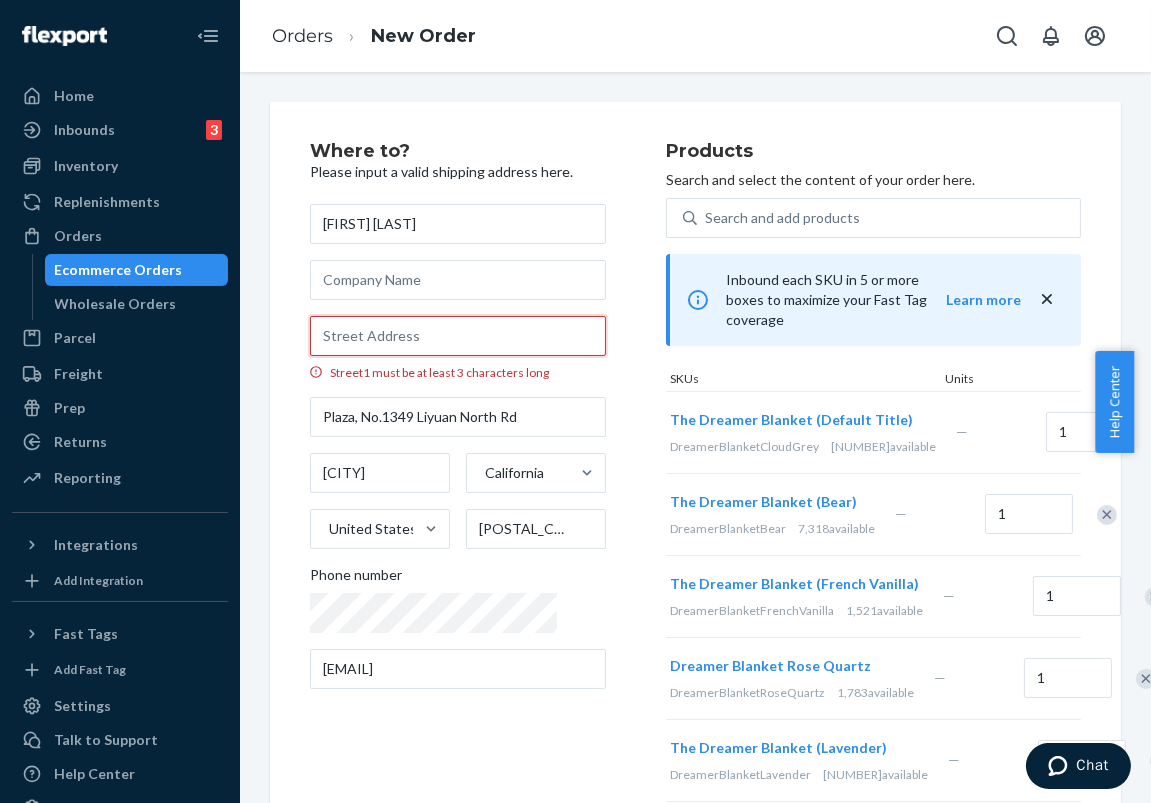 type 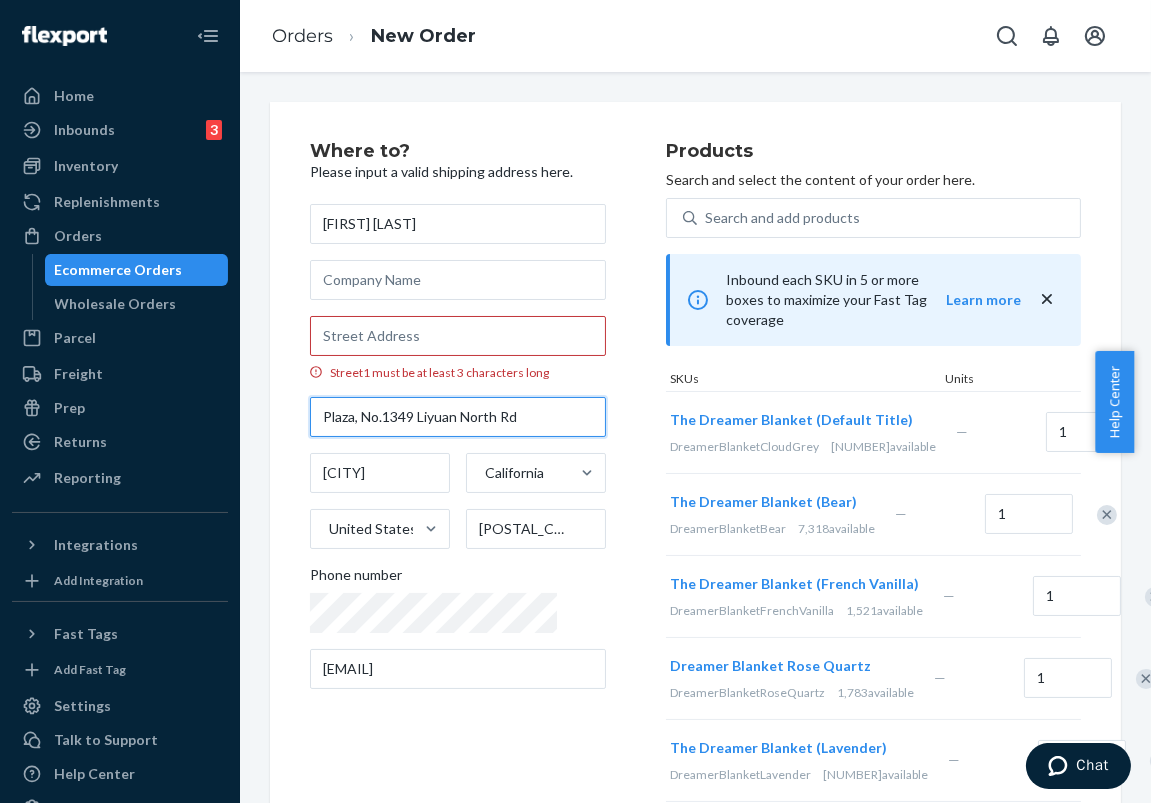 click on "Plaza, No.1349 Liyuan North Rd" at bounding box center [458, 417] 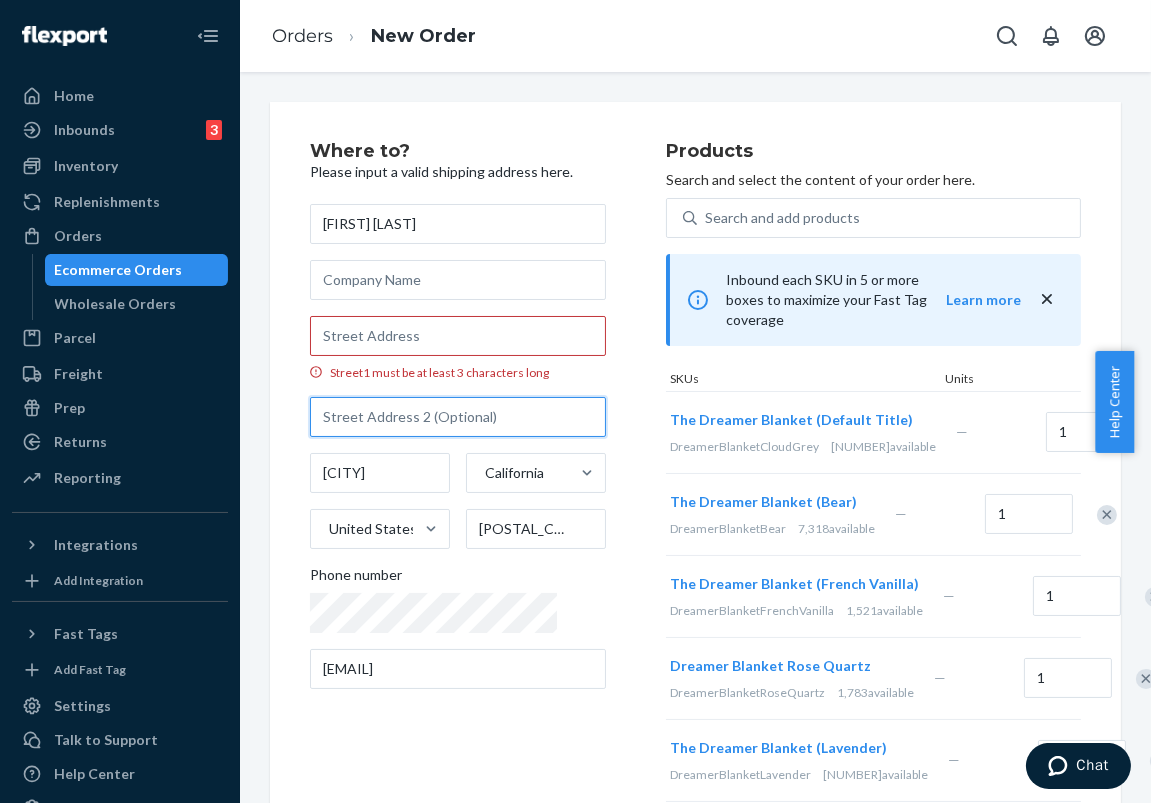 type 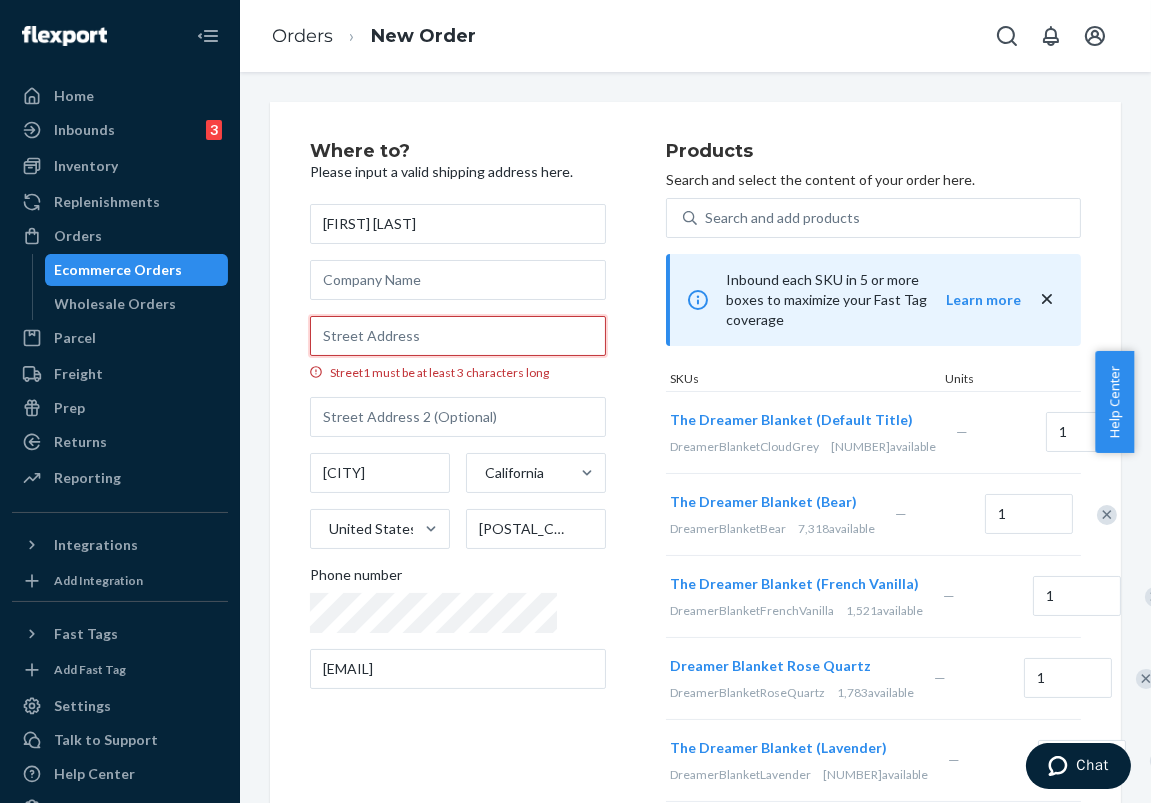 click on "Street1 must be at least 3 characters long" at bounding box center (458, 336) 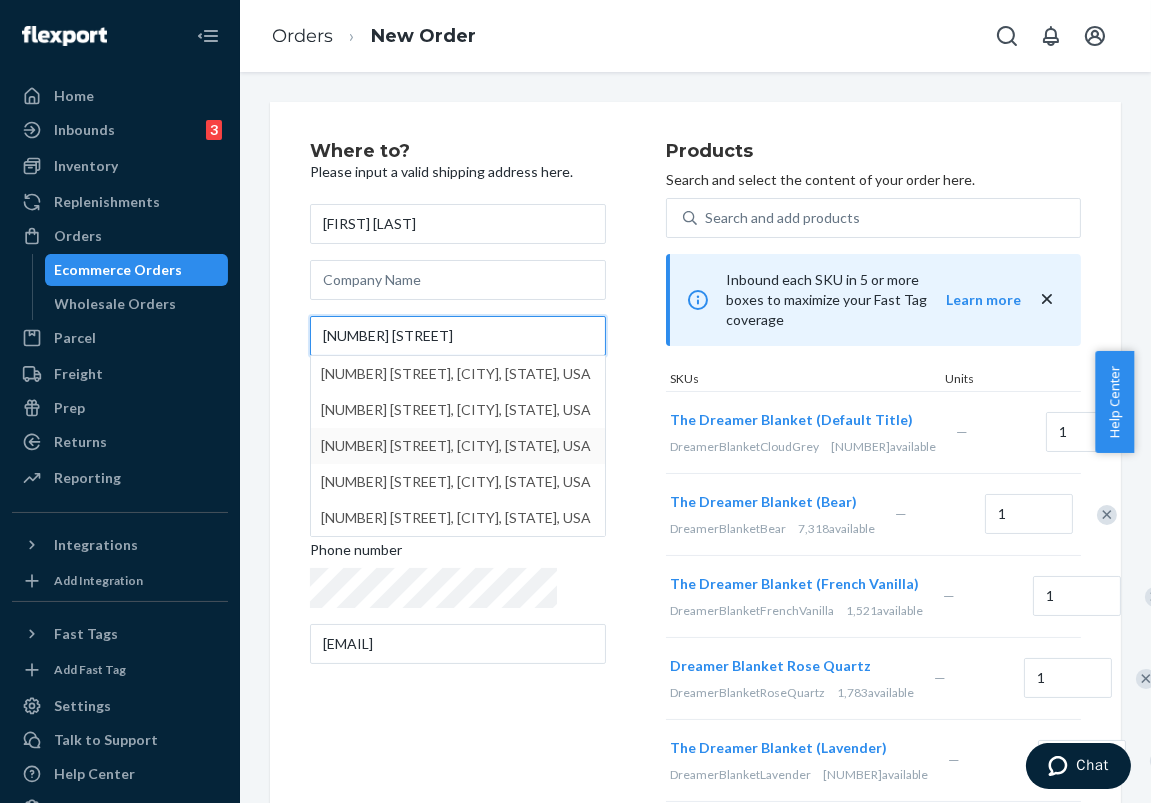 type on "[NUMBER] [STREET]" 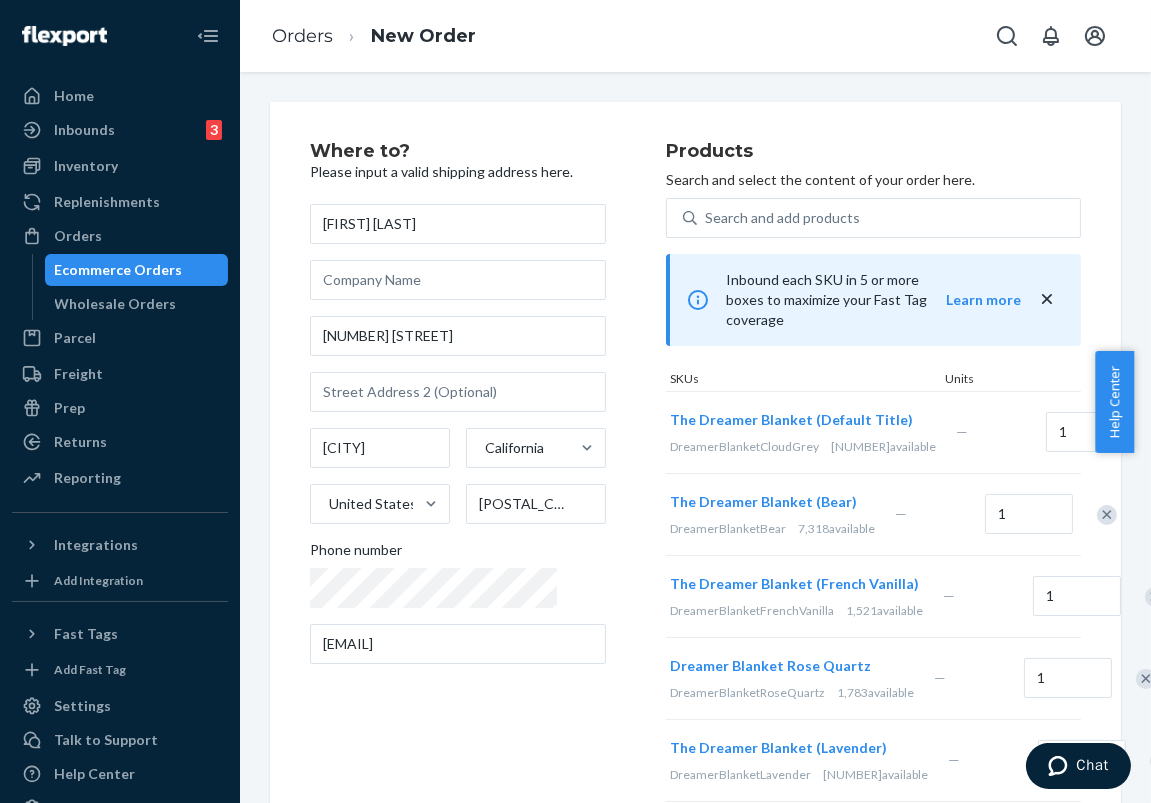 click on "Where to? Please input a valid shipping address here. [FIRST] [LAST] [NUMBER] [STREET] [CITY] [STATE] [COUNTRY] [POSTAL_CODE] Phone number [EMAIL]" at bounding box center [488, 635] 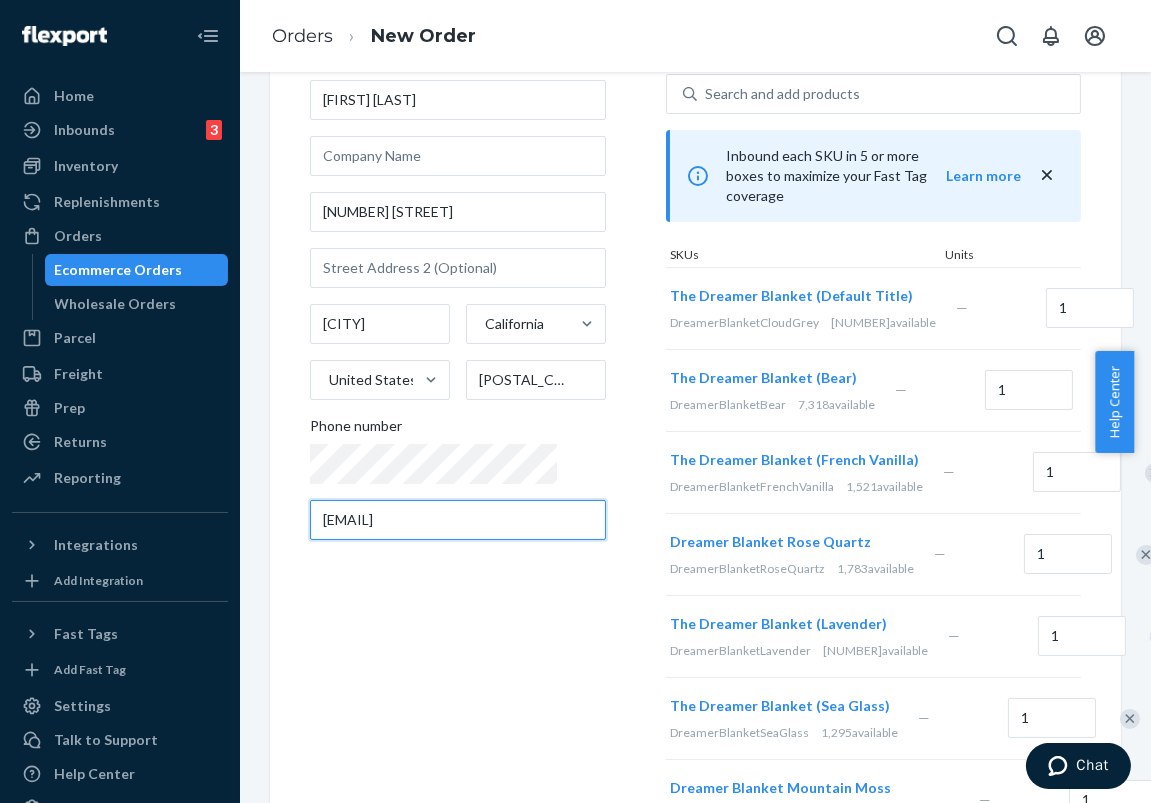 click on "[EMAIL]" at bounding box center [458, 520] 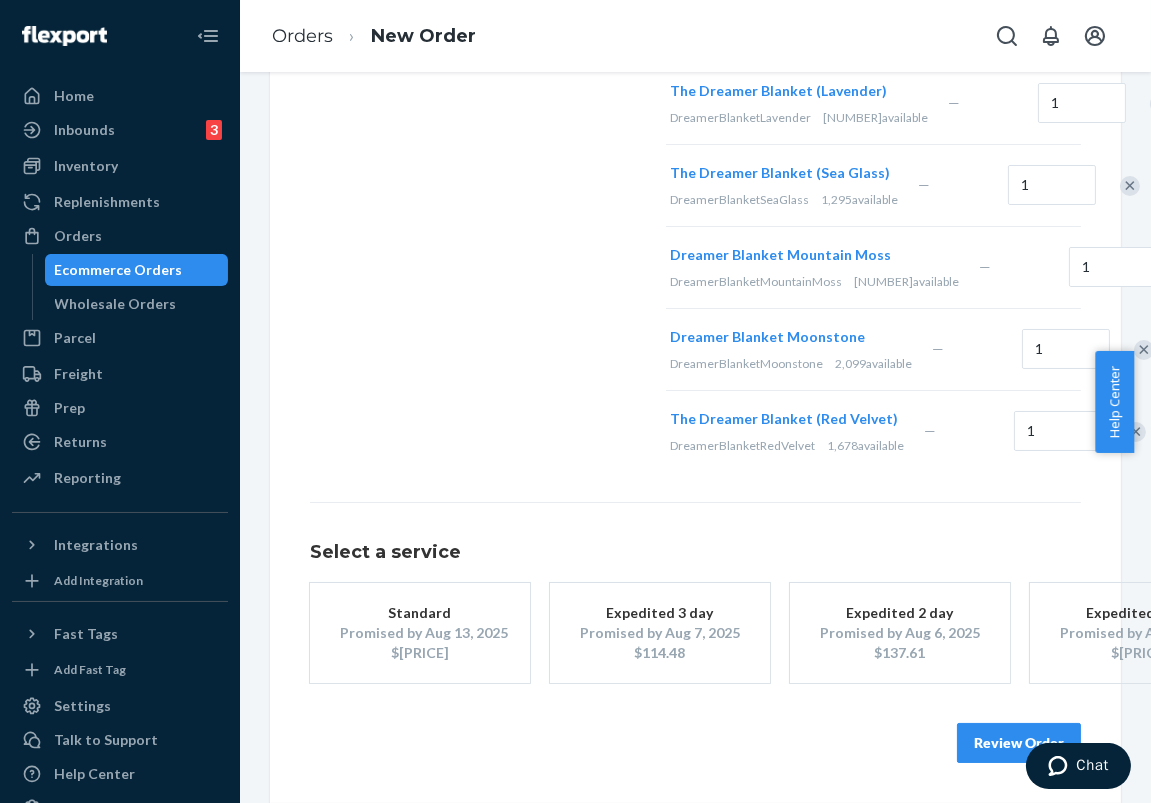 scroll, scrollTop: 893, scrollLeft: 0, axis: vertical 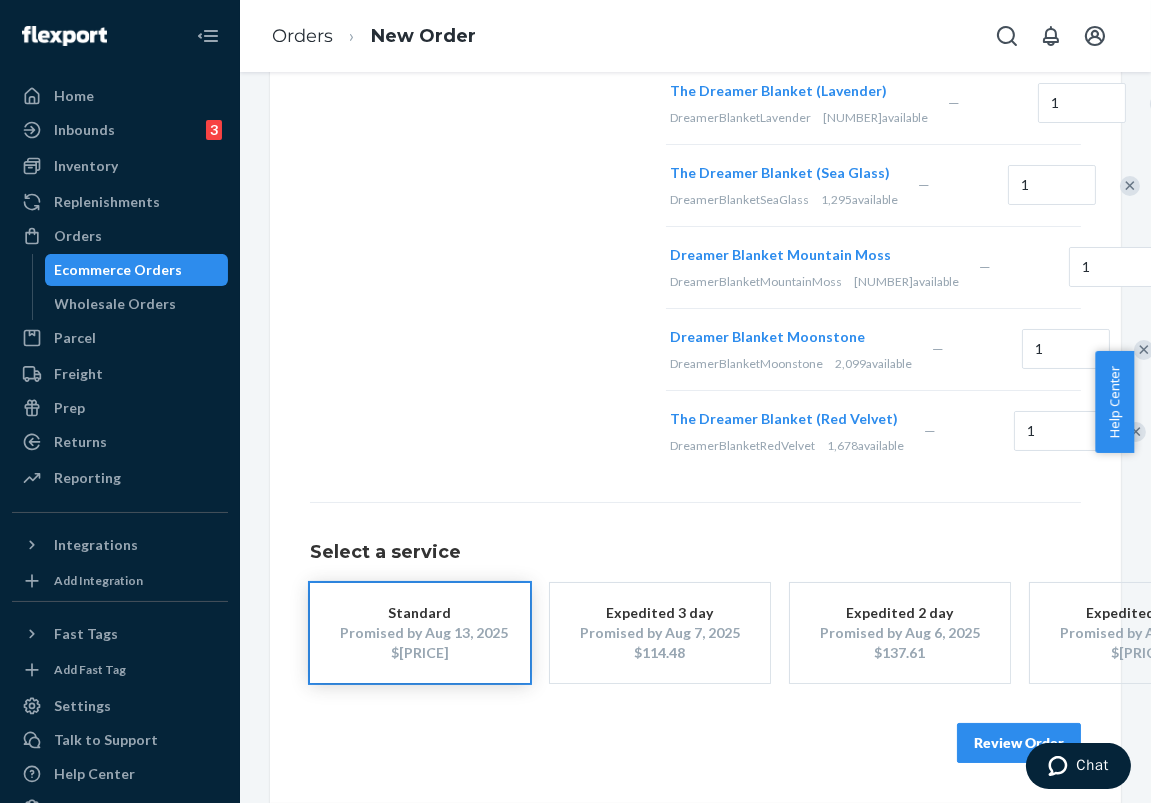 click on "Review Order" at bounding box center [1019, 743] 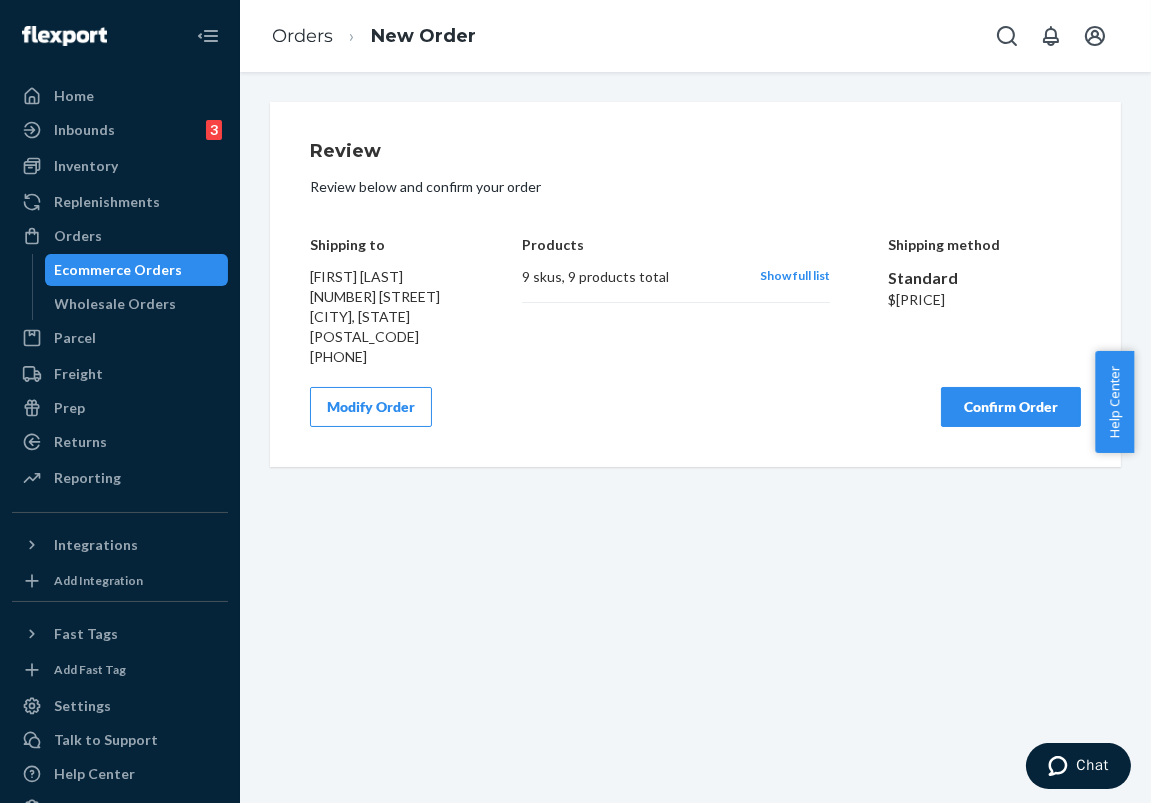 scroll, scrollTop: 0, scrollLeft: 0, axis: both 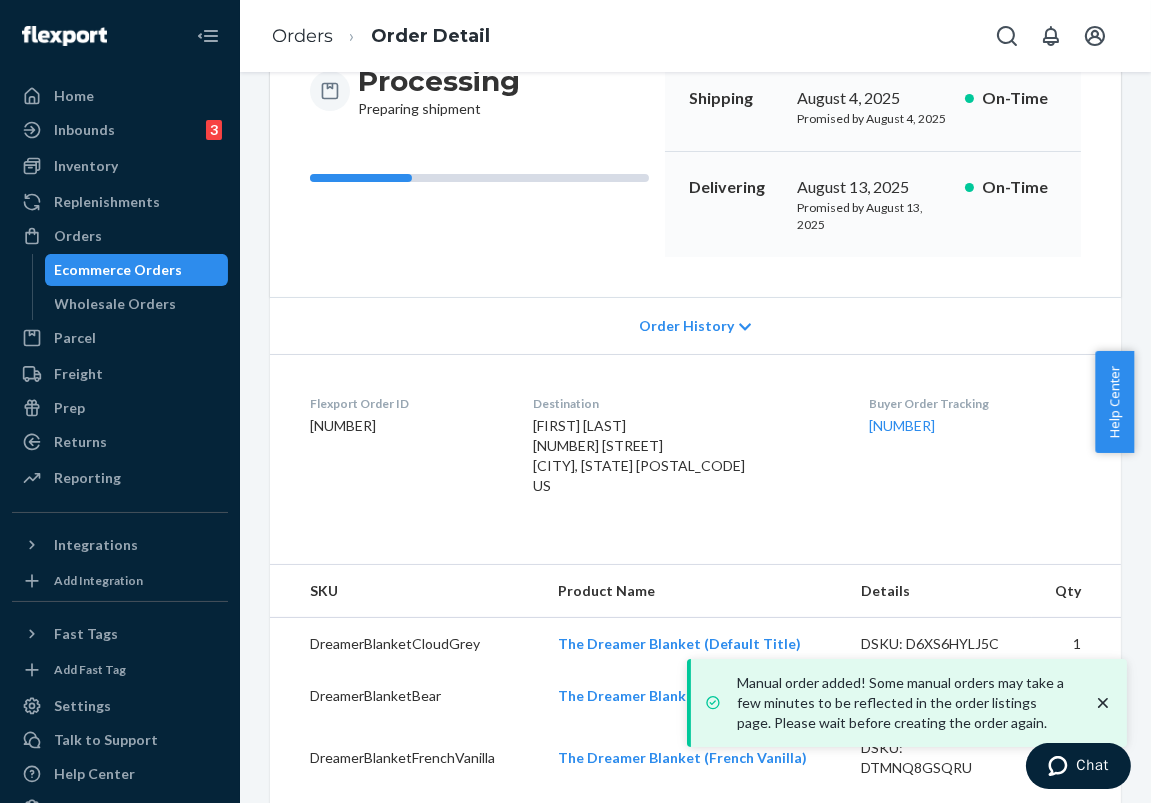 click 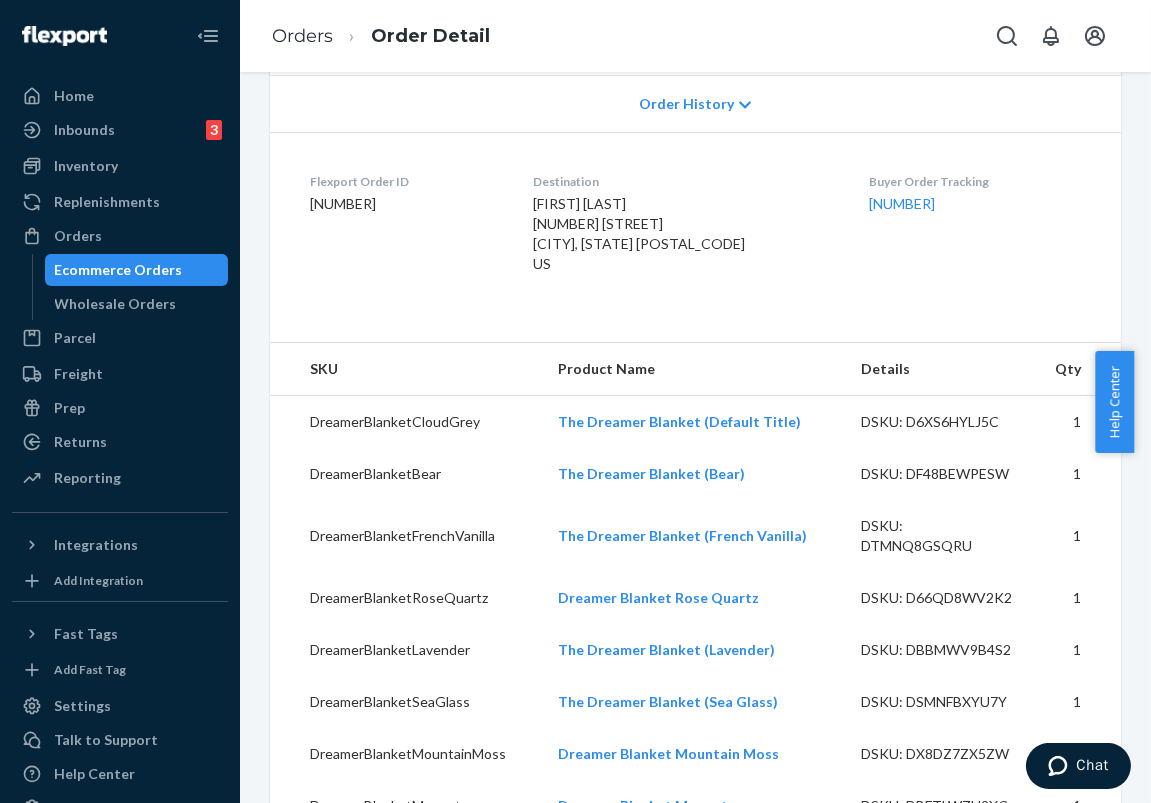 scroll, scrollTop: 548, scrollLeft: 0, axis: vertical 